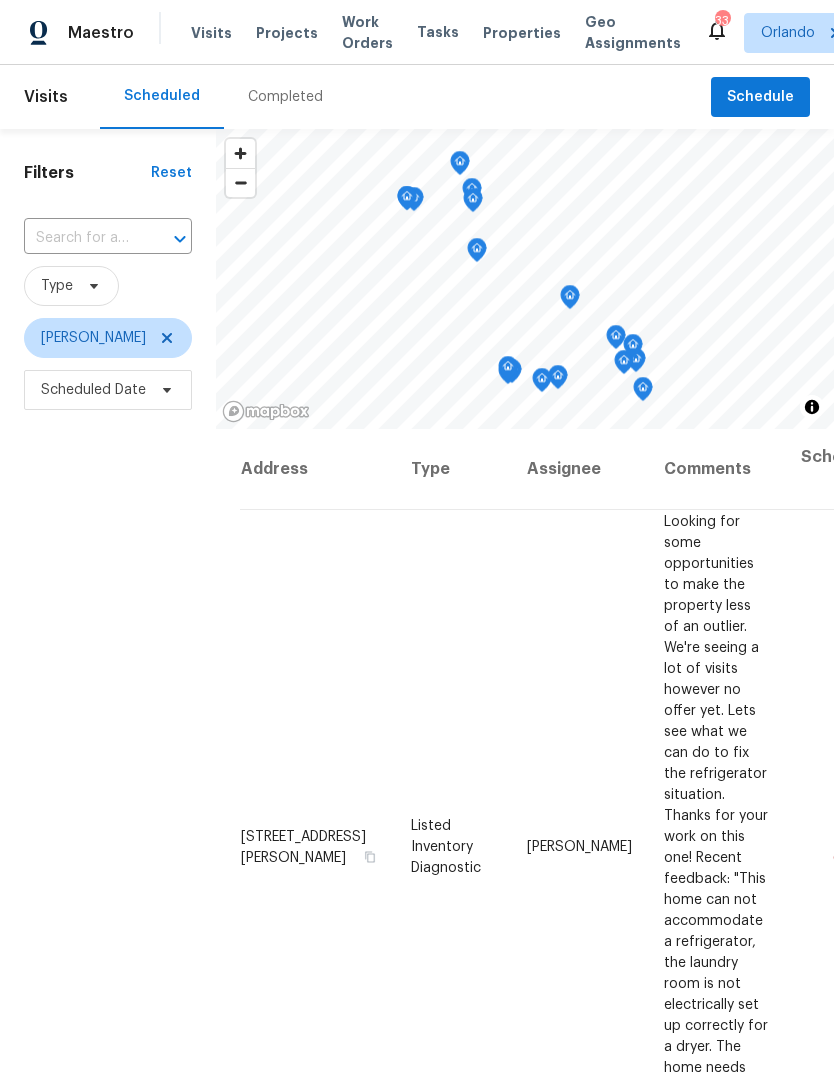 scroll, scrollTop: 0, scrollLeft: 0, axis: both 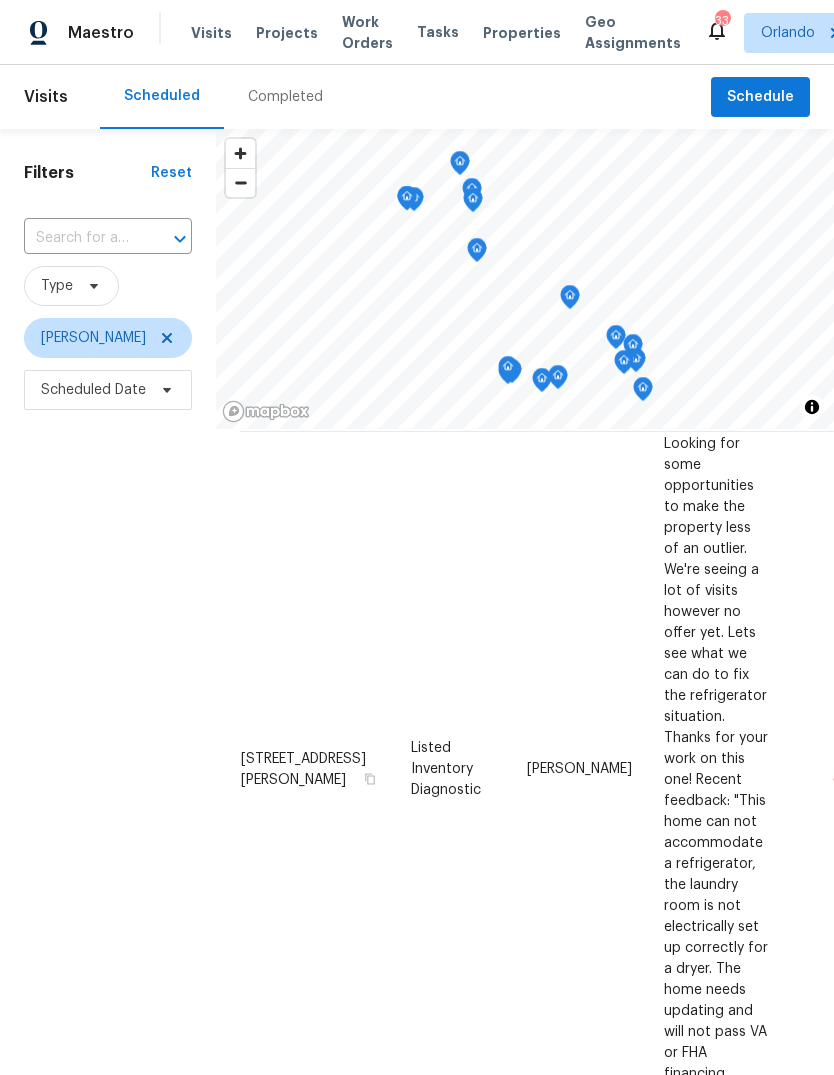 click on "Filters Reset ​ Type Caleb Hurst Scheduled Date" at bounding box center [108, 709] 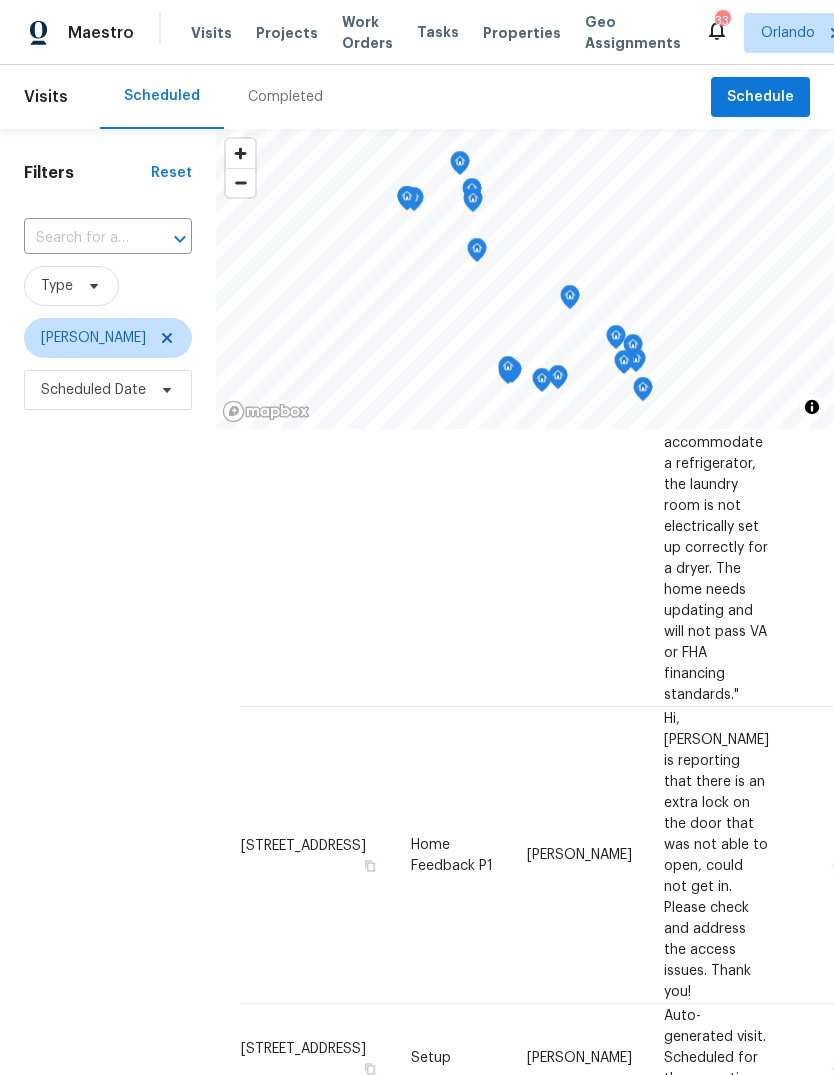 scroll, scrollTop: 475, scrollLeft: 0, axis: vertical 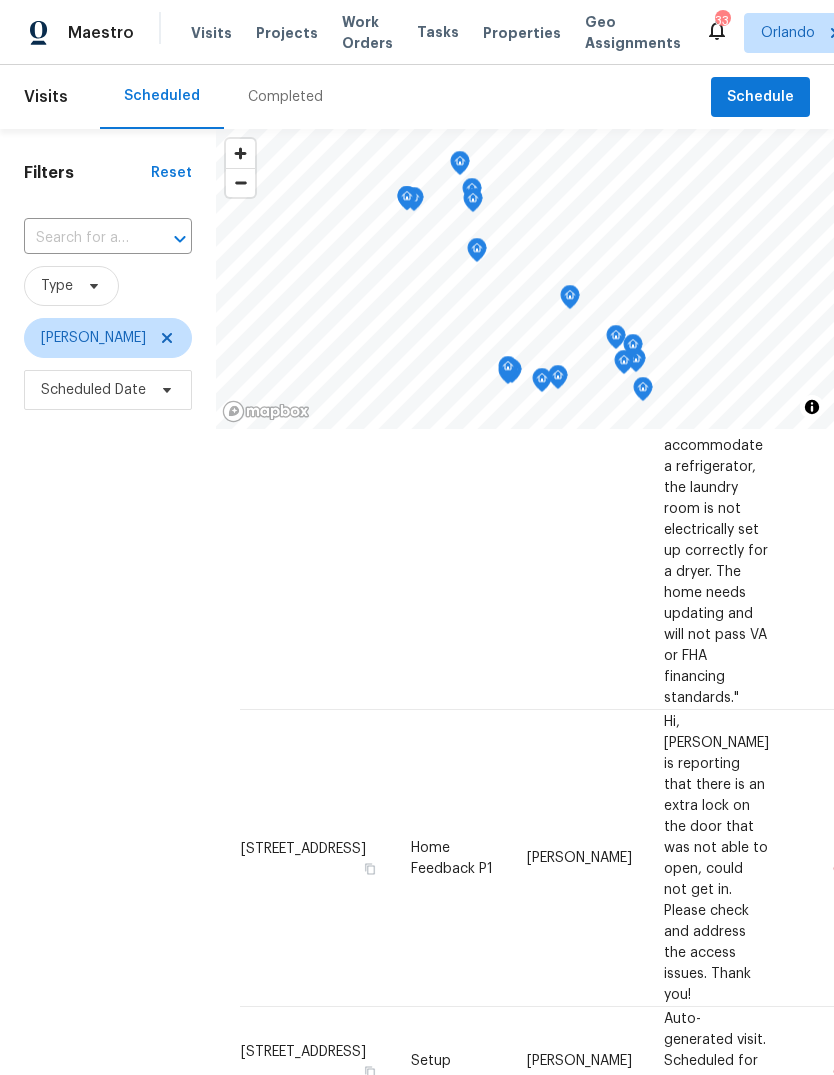 click 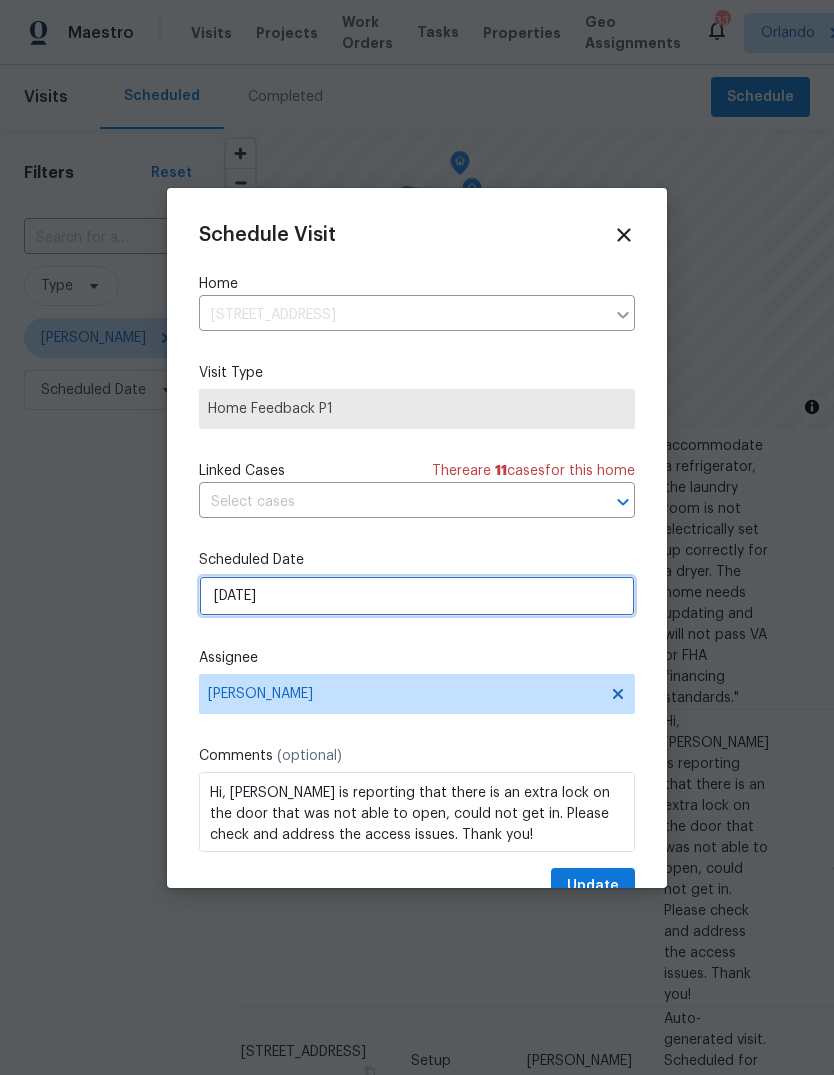 click on "7/8/2025" at bounding box center [417, 596] 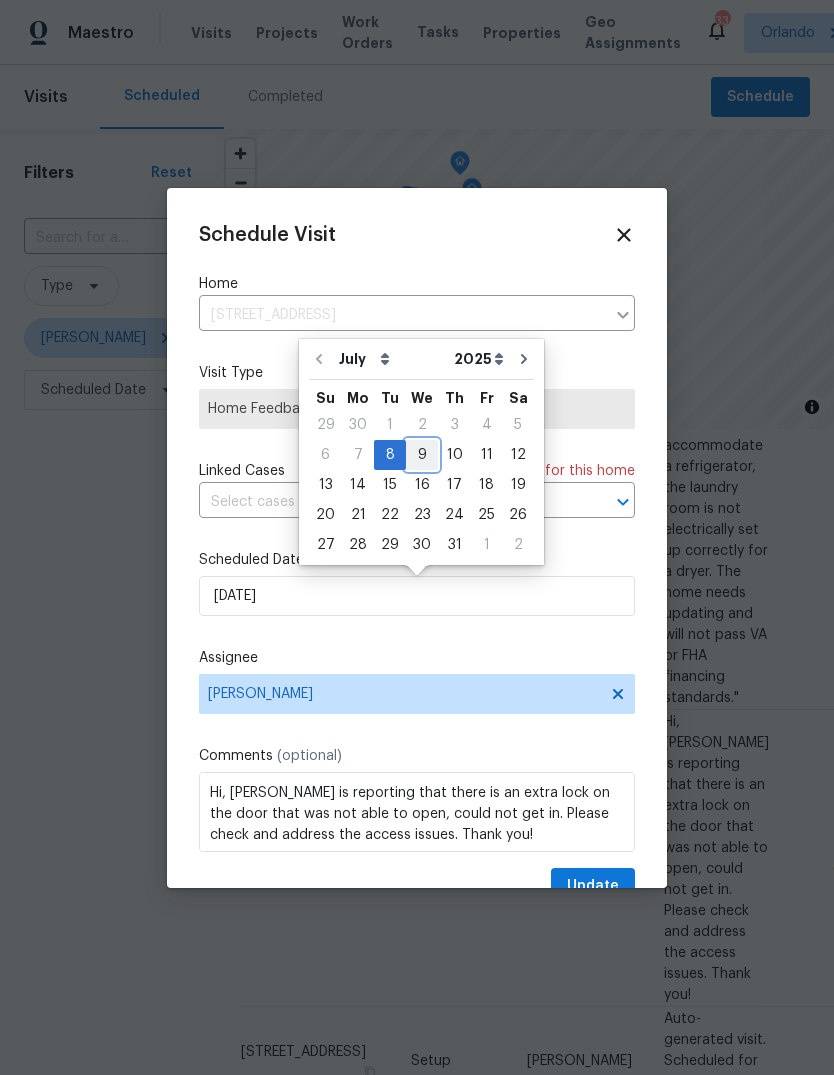 click on "9" at bounding box center [422, 455] 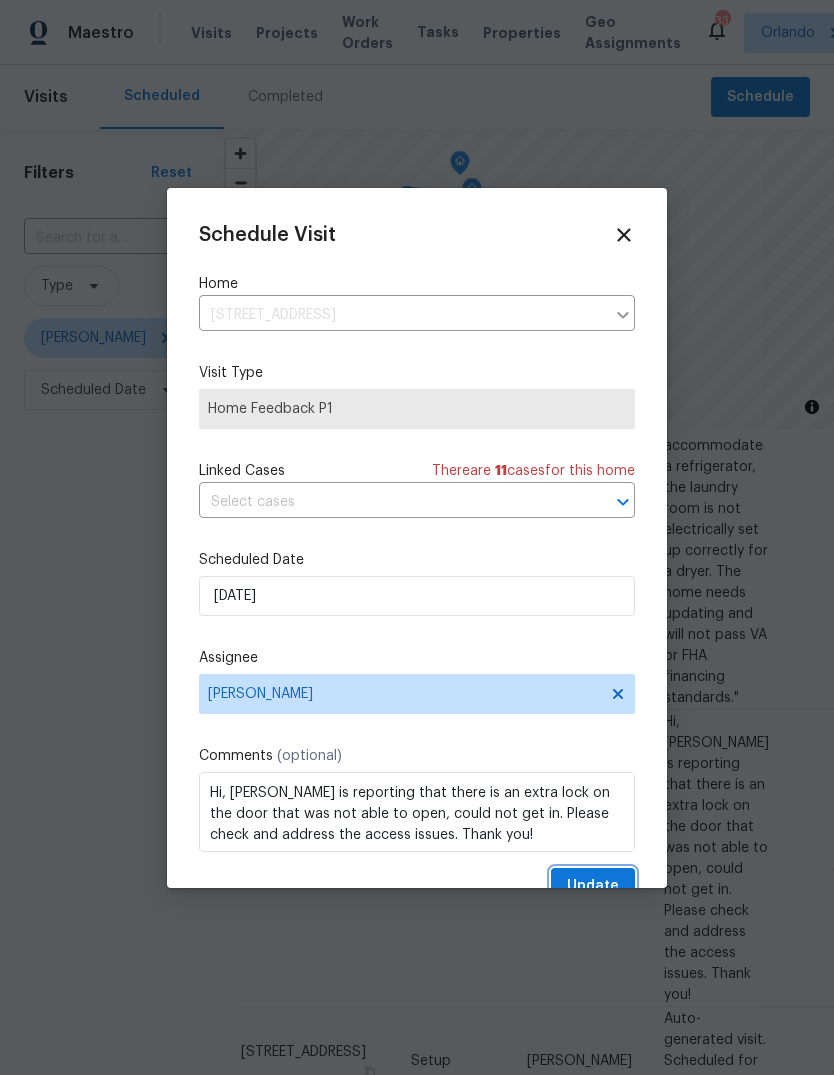 click on "Update" at bounding box center [593, 886] 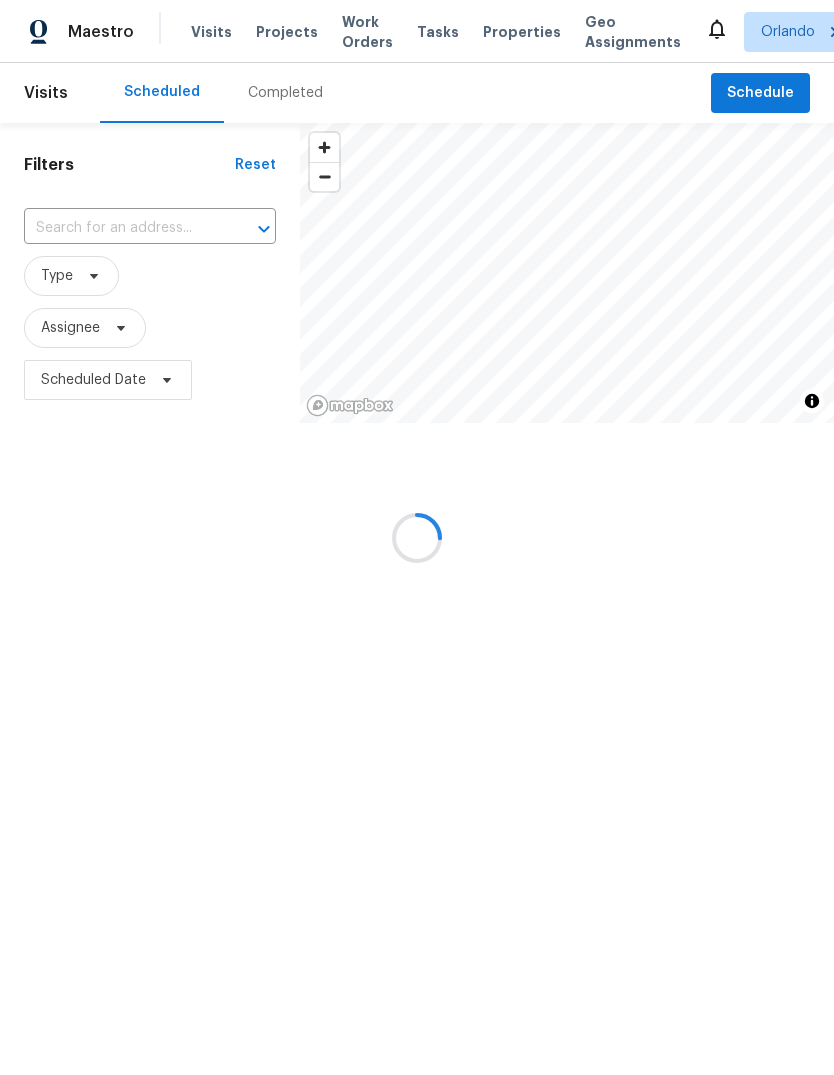 scroll, scrollTop: 0, scrollLeft: 0, axis: both 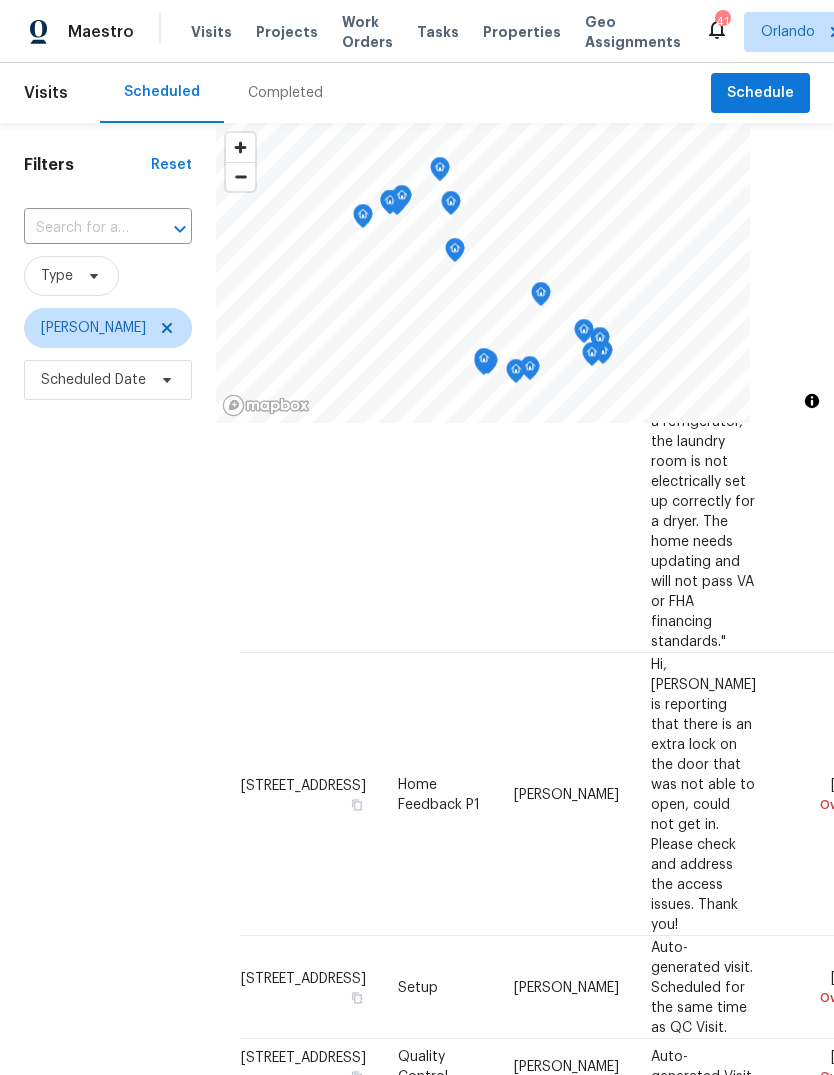 click 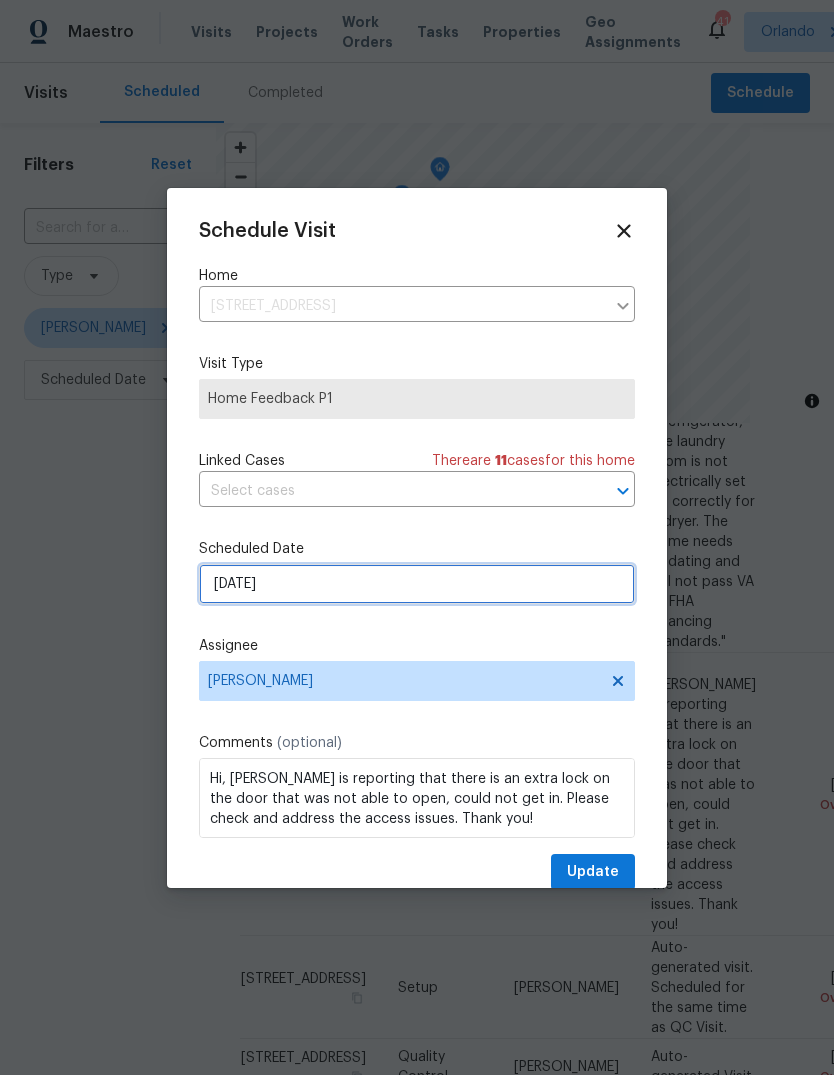 click on "7/9/2025" at bounding box center [417, 584] 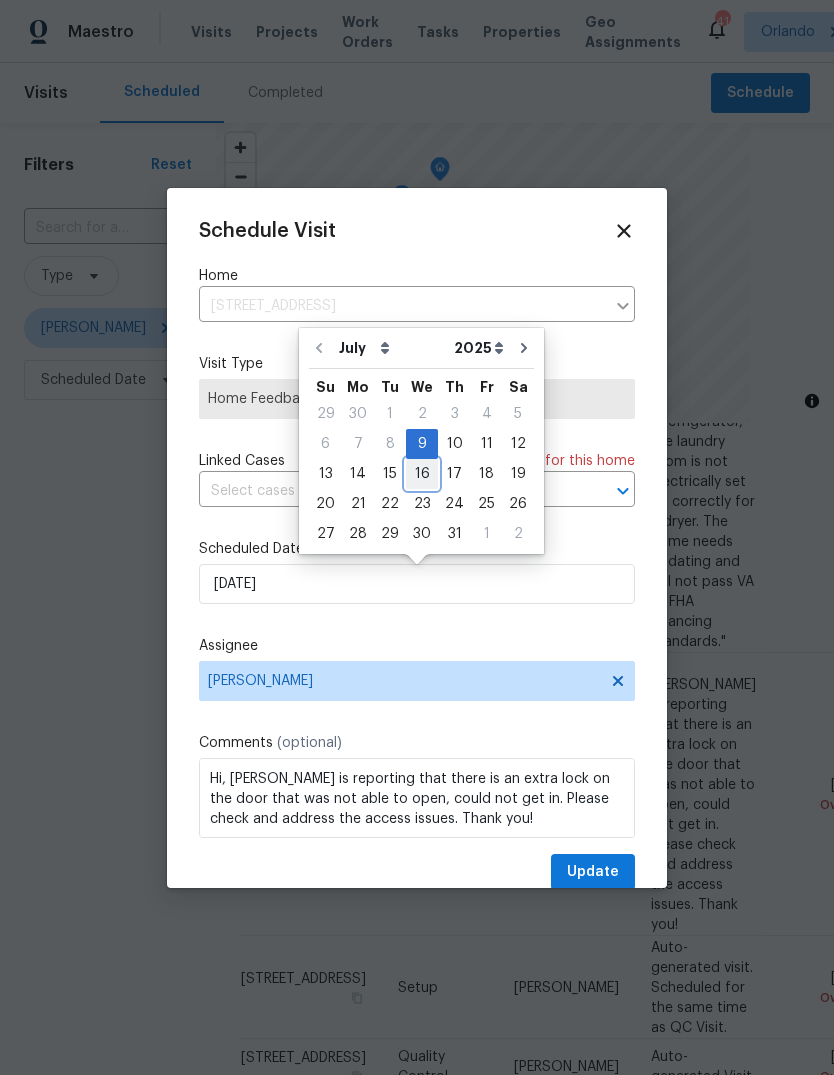 click on "16" at bounding box center (422, 474) 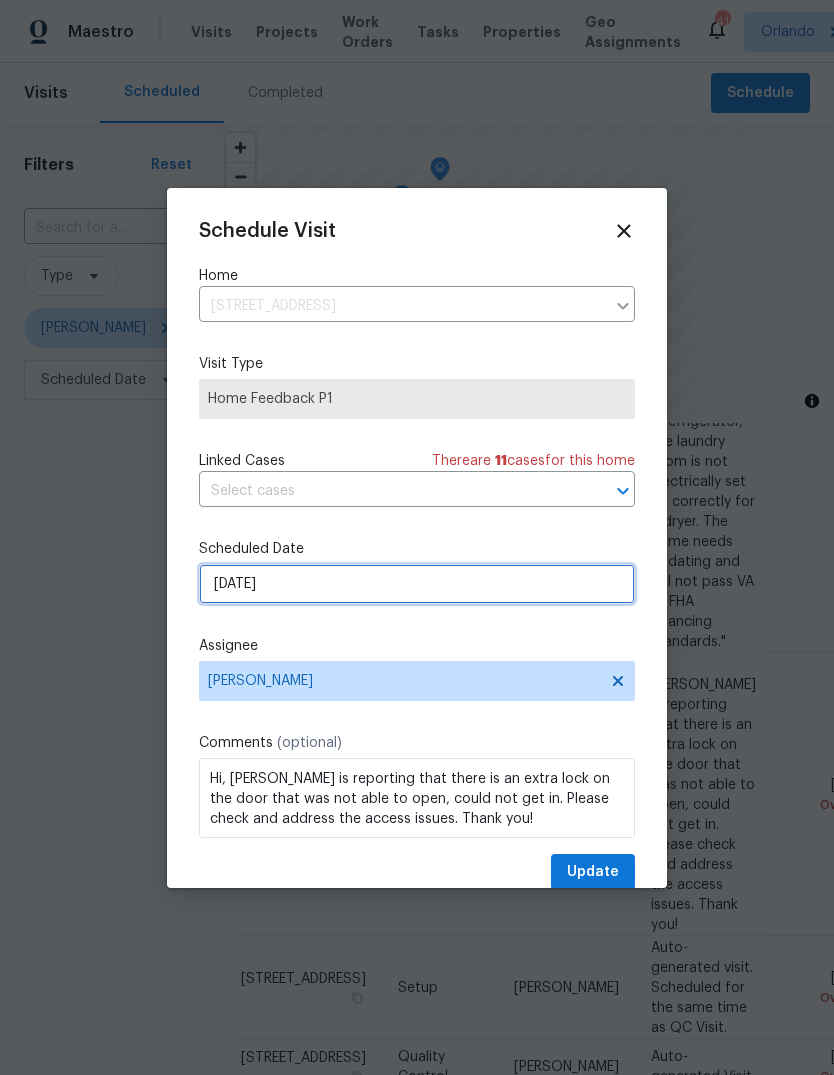 click on "7/16/2025" at bounding box center (417, 584) 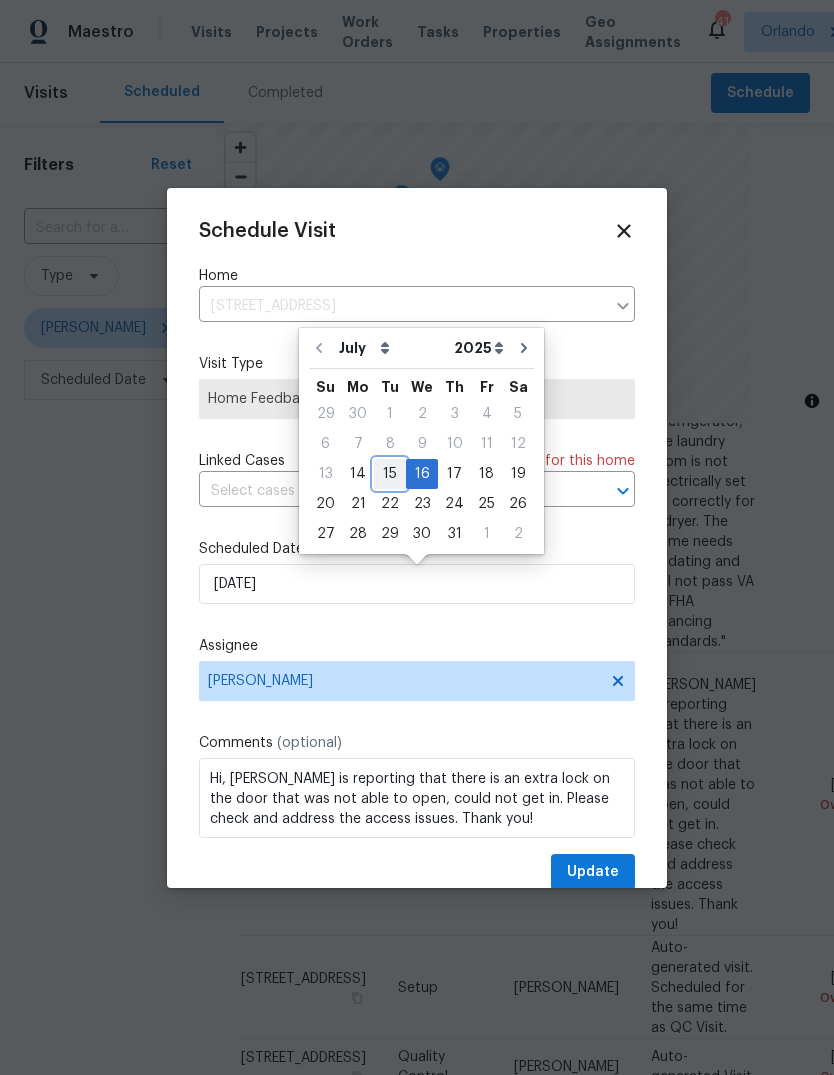 click on "15" at bounding box center [390, 474] 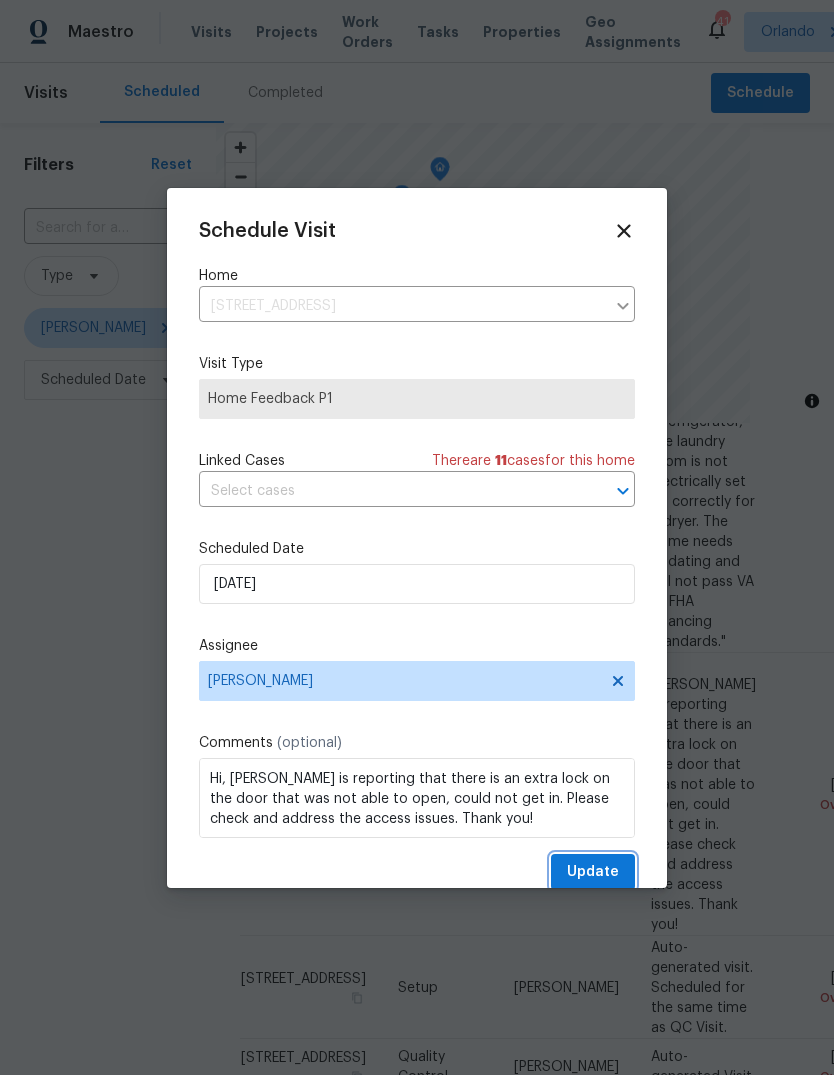 click on "Update" at bounding box center [593, 872] 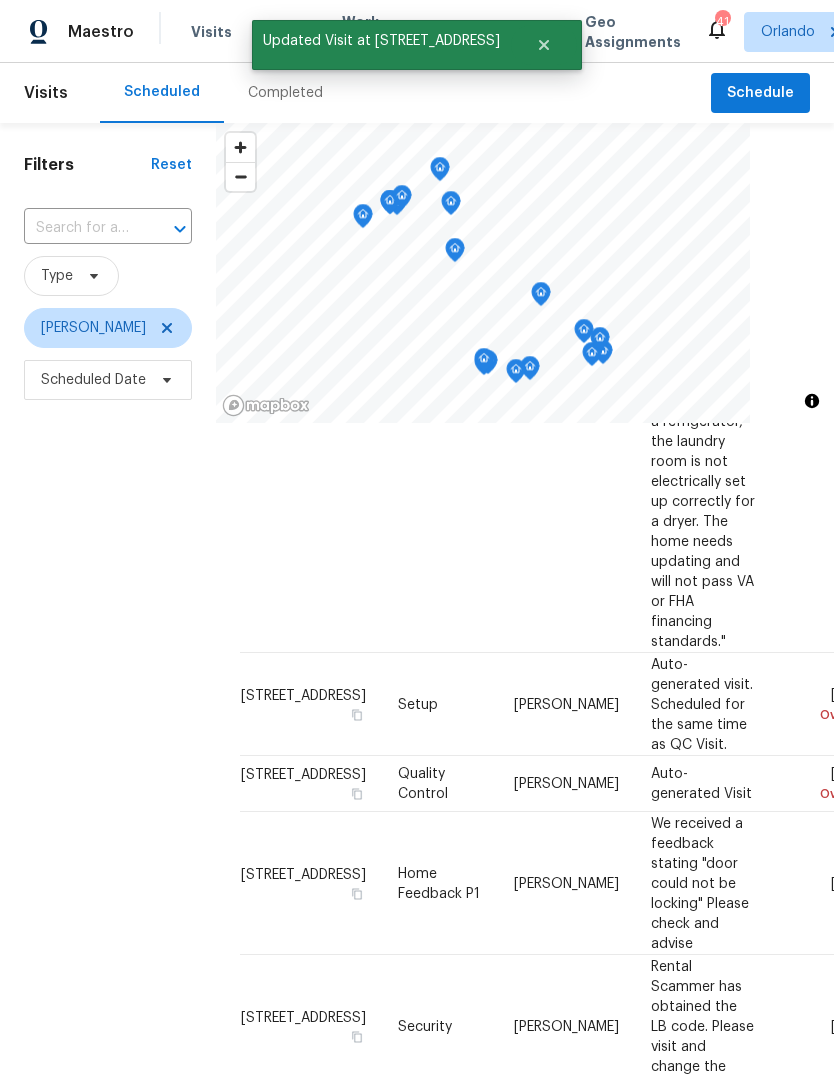 scroll, scrollTop: 482, scrollLeft: 0, axis: vertical 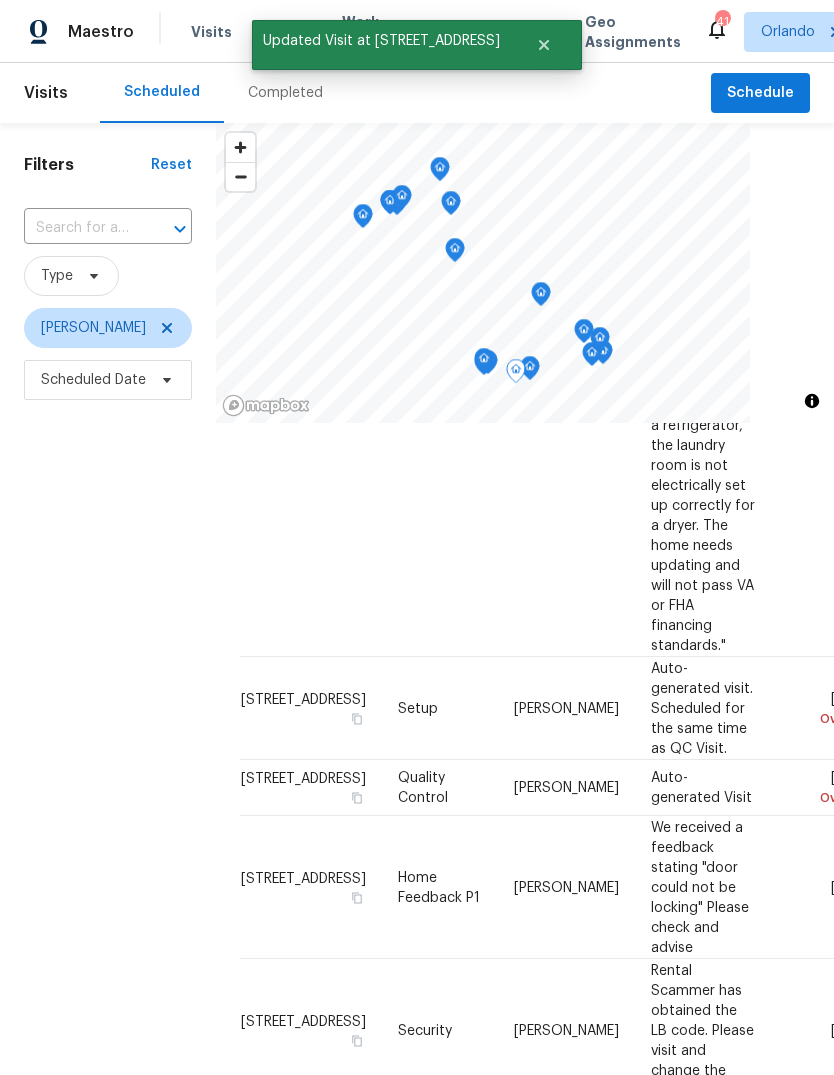 click 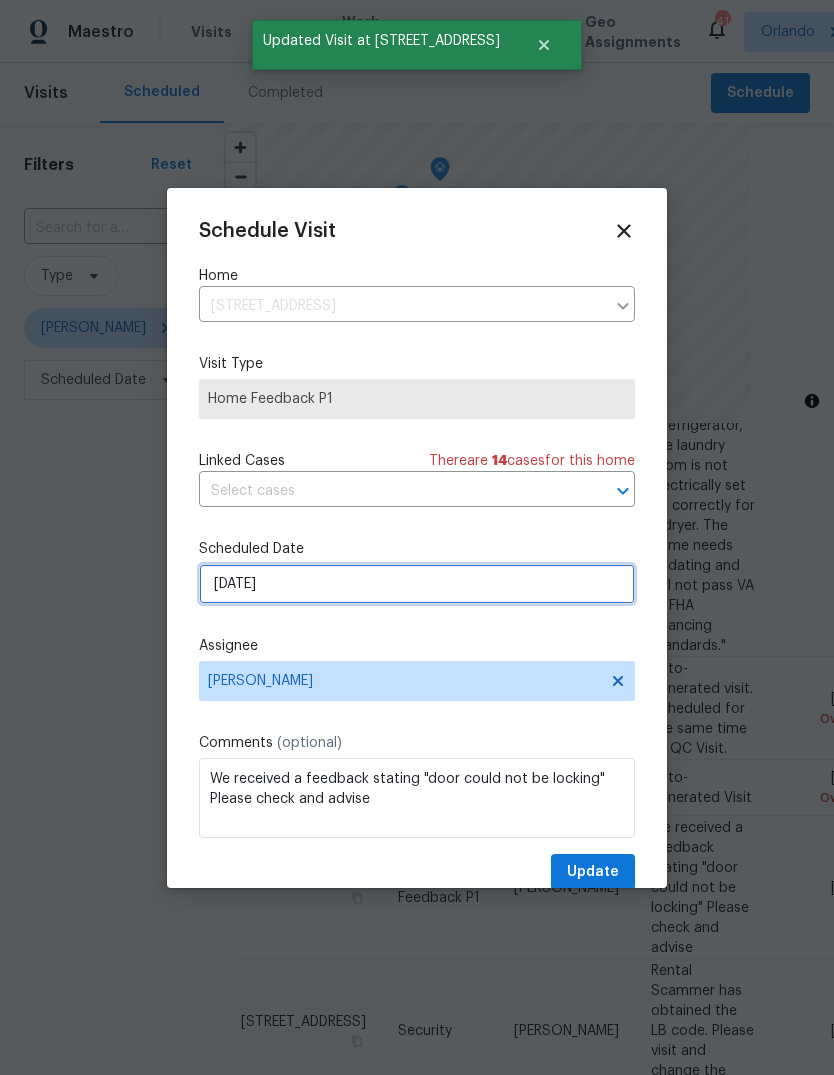 click on "[DATE]" at bounding box center [417, 584] 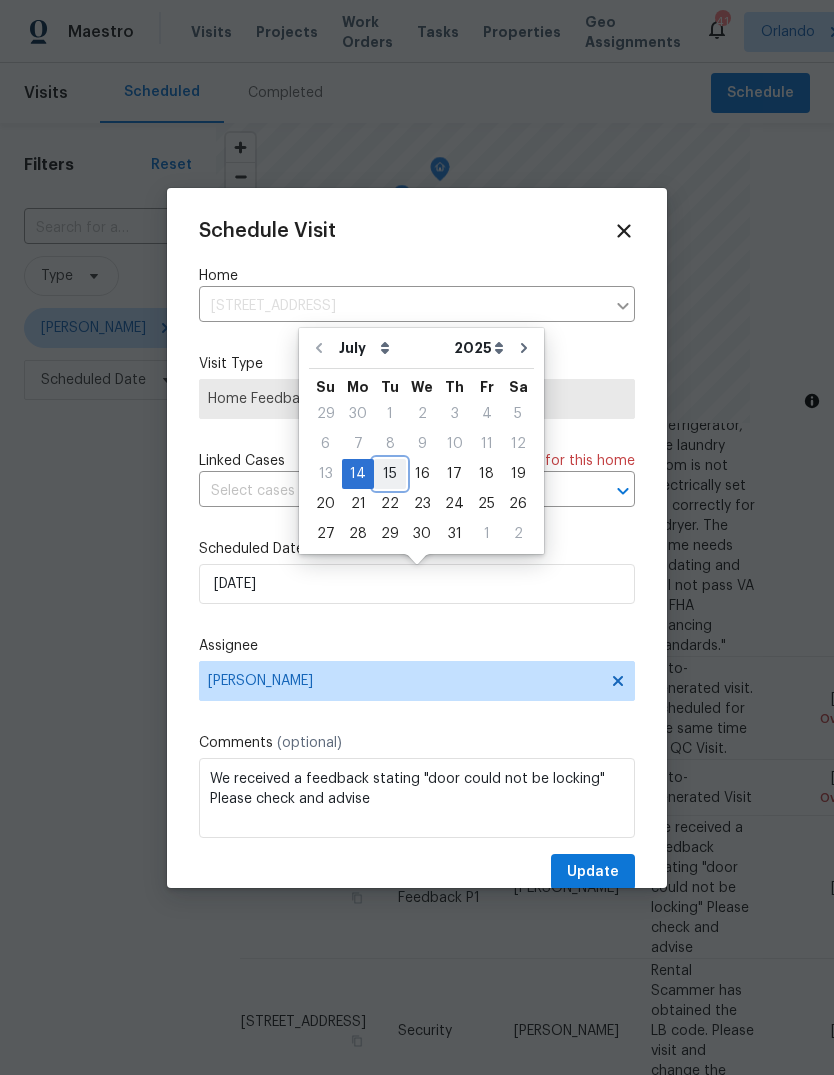 click on "15" at bounding box center (390, 474) 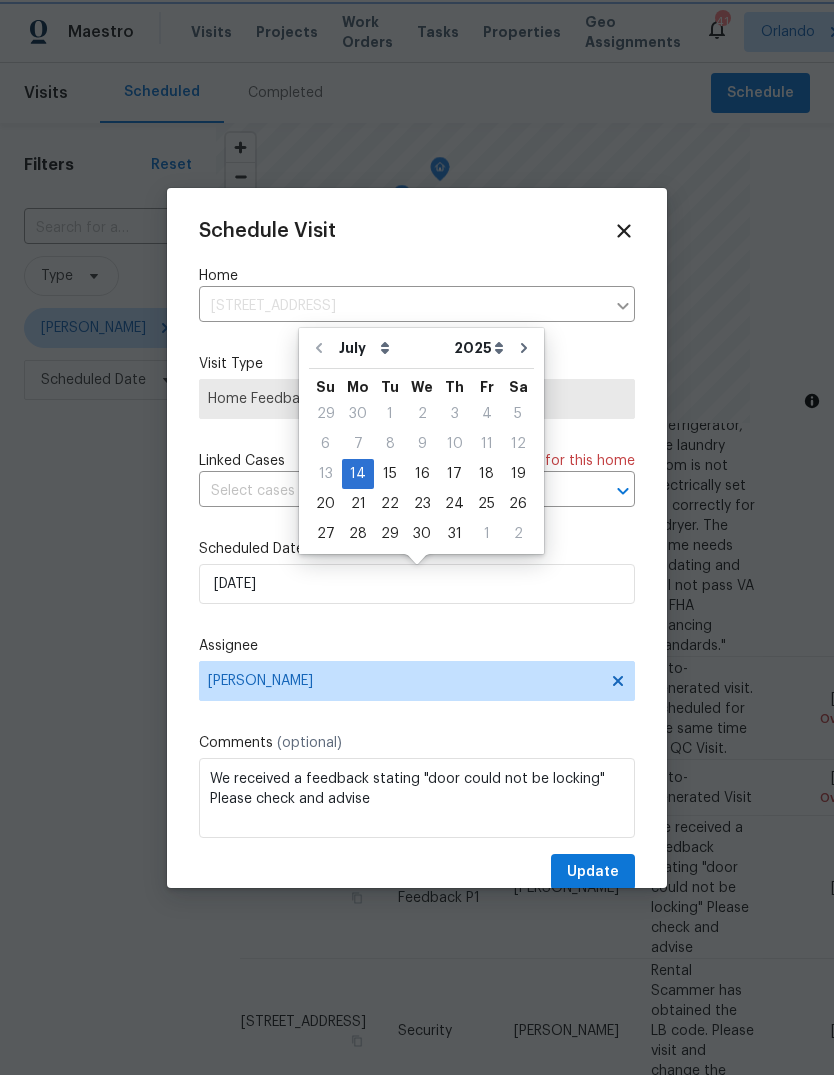 type on "7/15/2025" 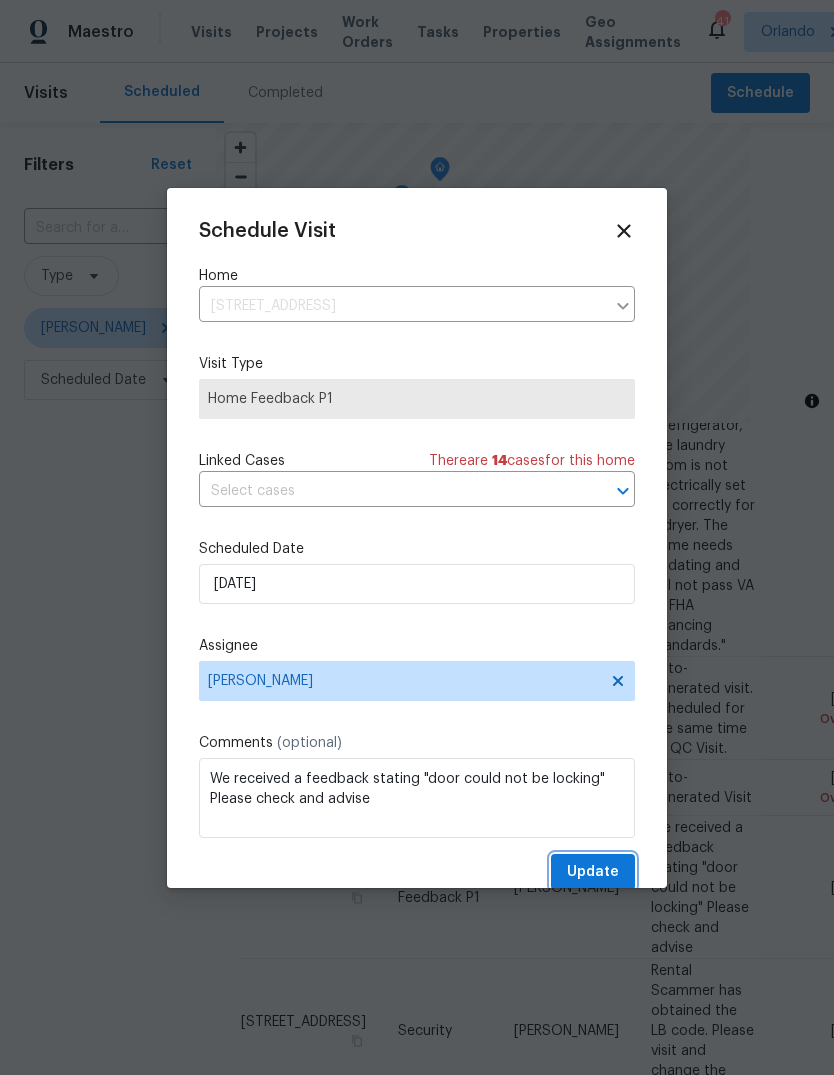 click on "Update" at bounding box center (593, 872) 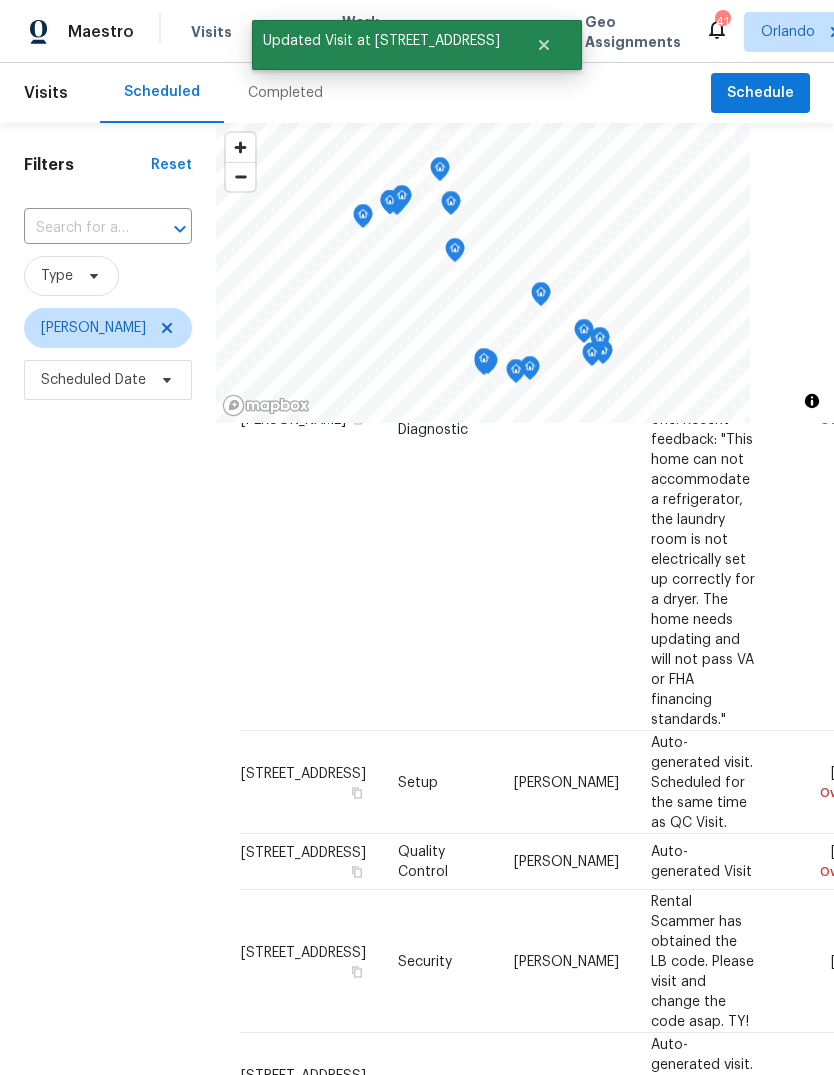 scroll, scrollTop: 395, scrollLeft: 0, axis: vertical 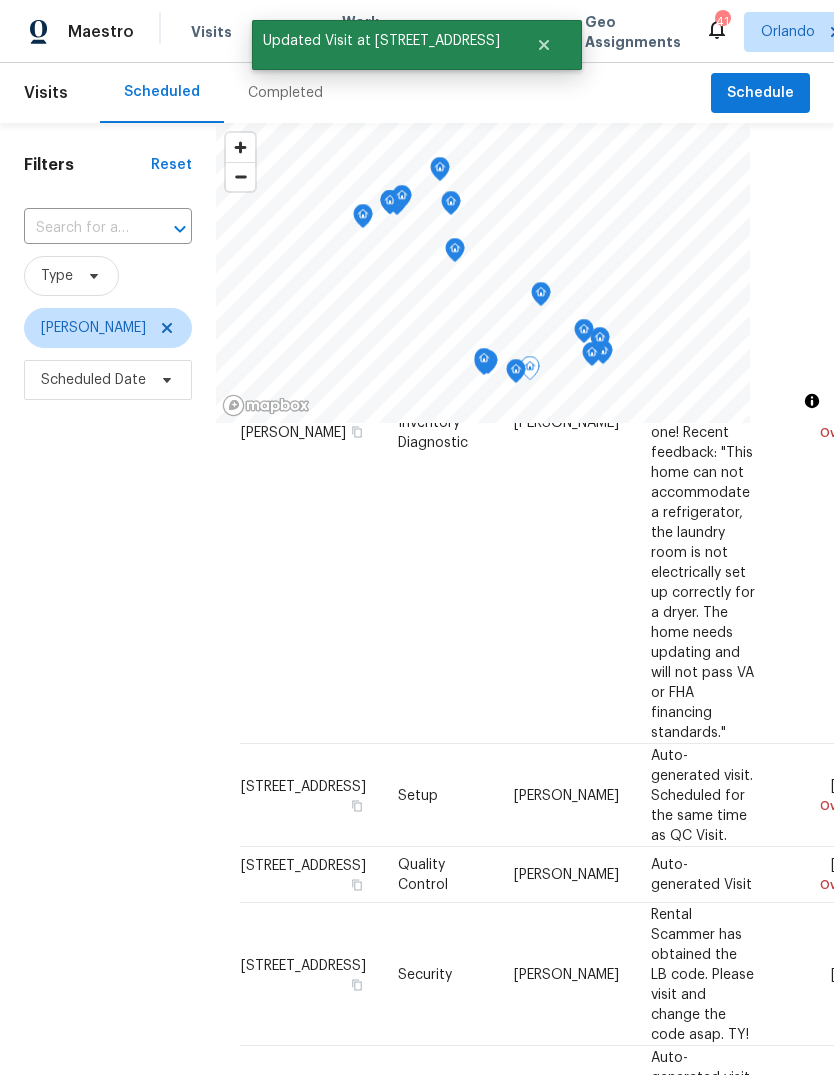 click 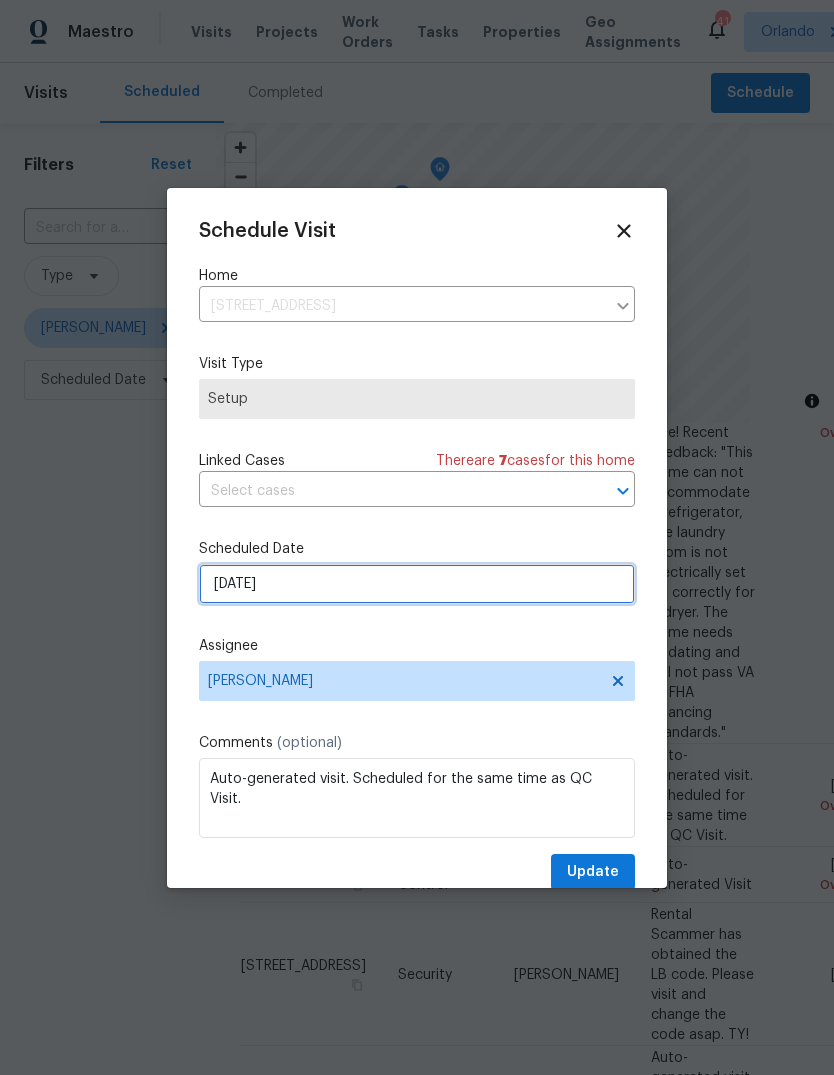 click on "7/11/2025" at bounding box center [417, 584] 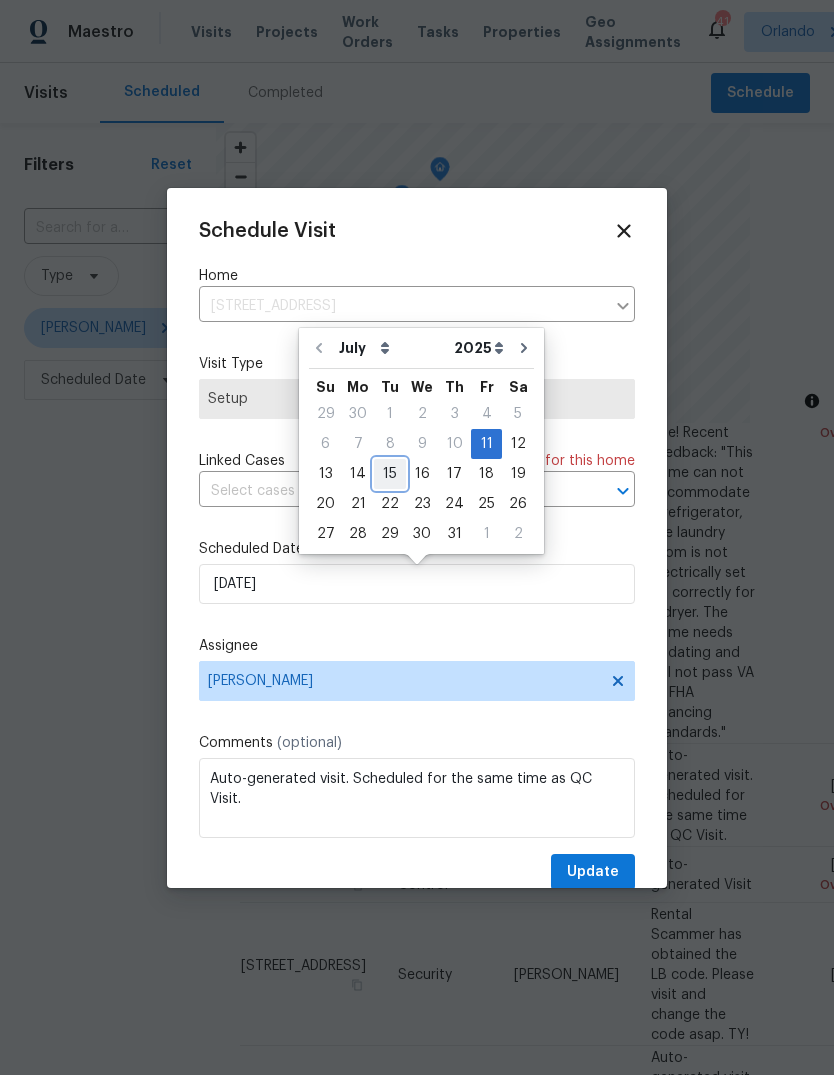 click on "15" at bounding box center (390, 474) 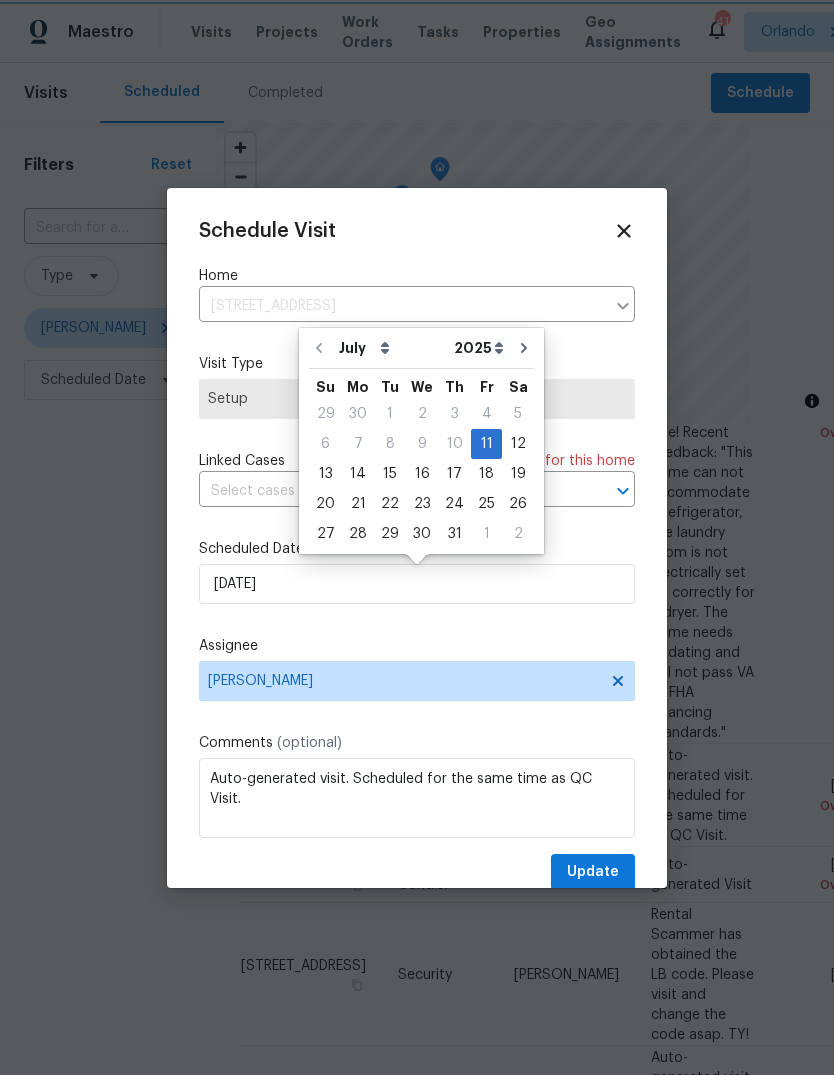 type on "[DATE]" 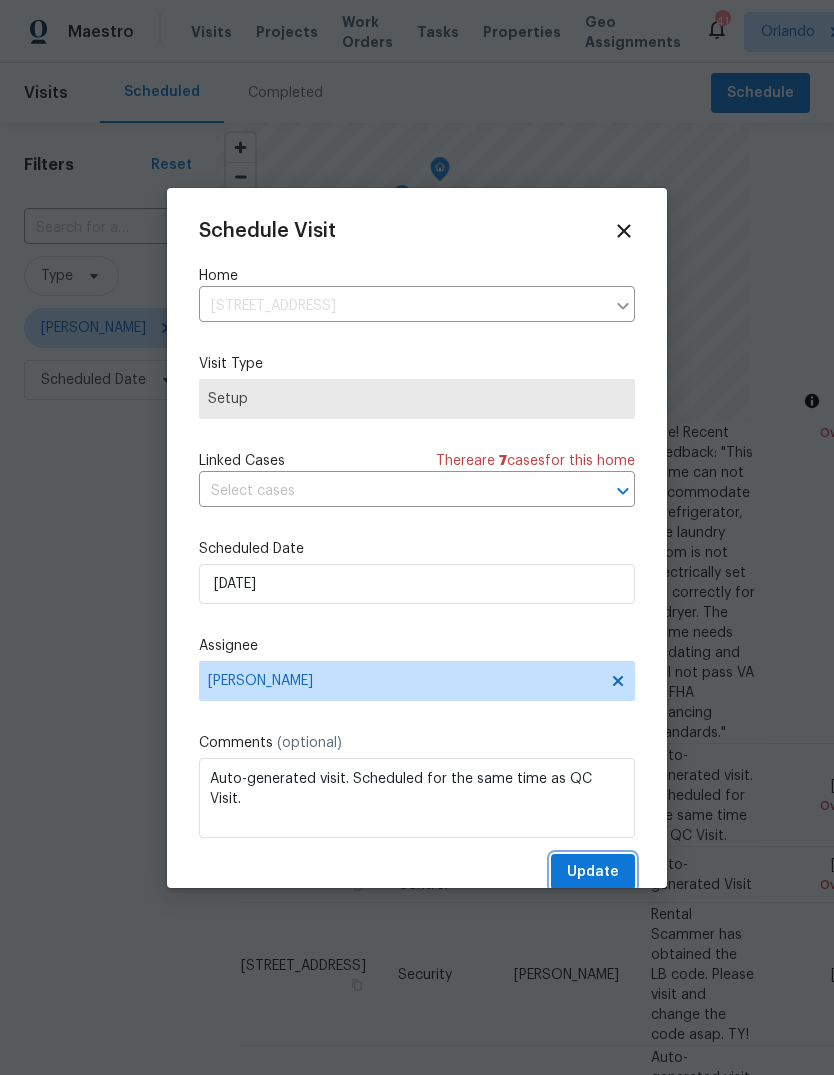 click on "Update" at bounding box center (593, 872) 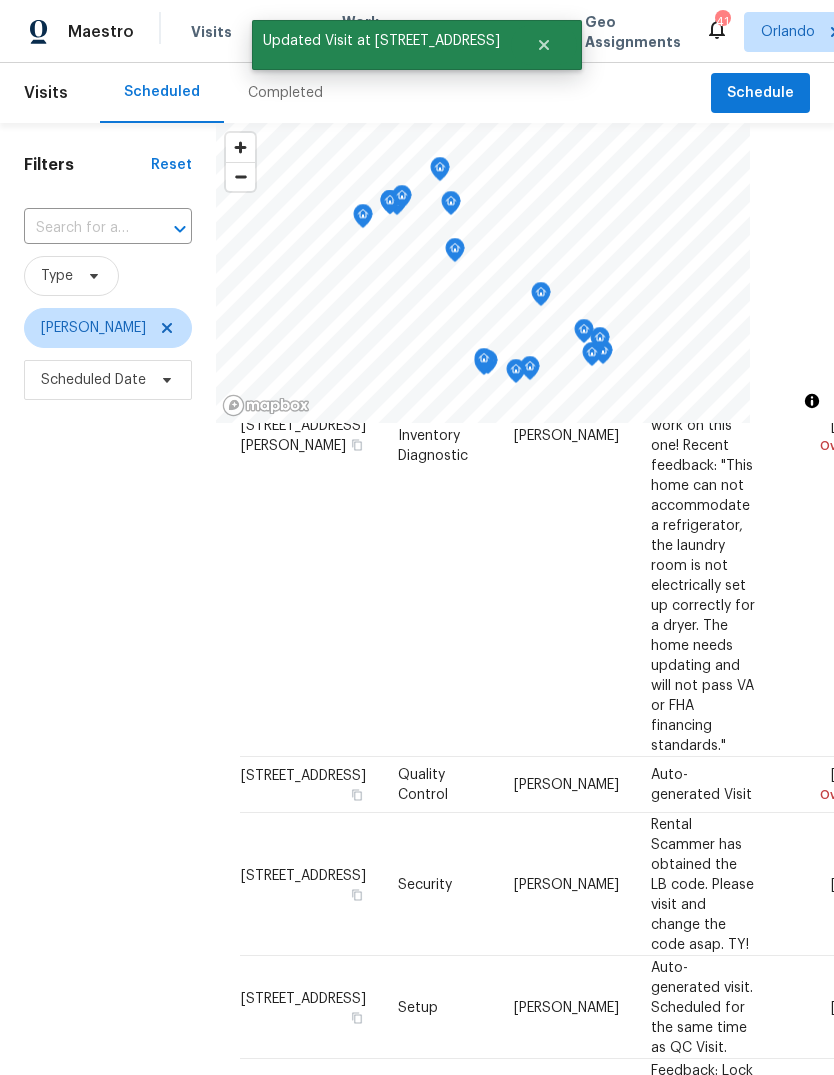 scroll, scrollTop: 438, scrollLeft: 0, axis: vertical 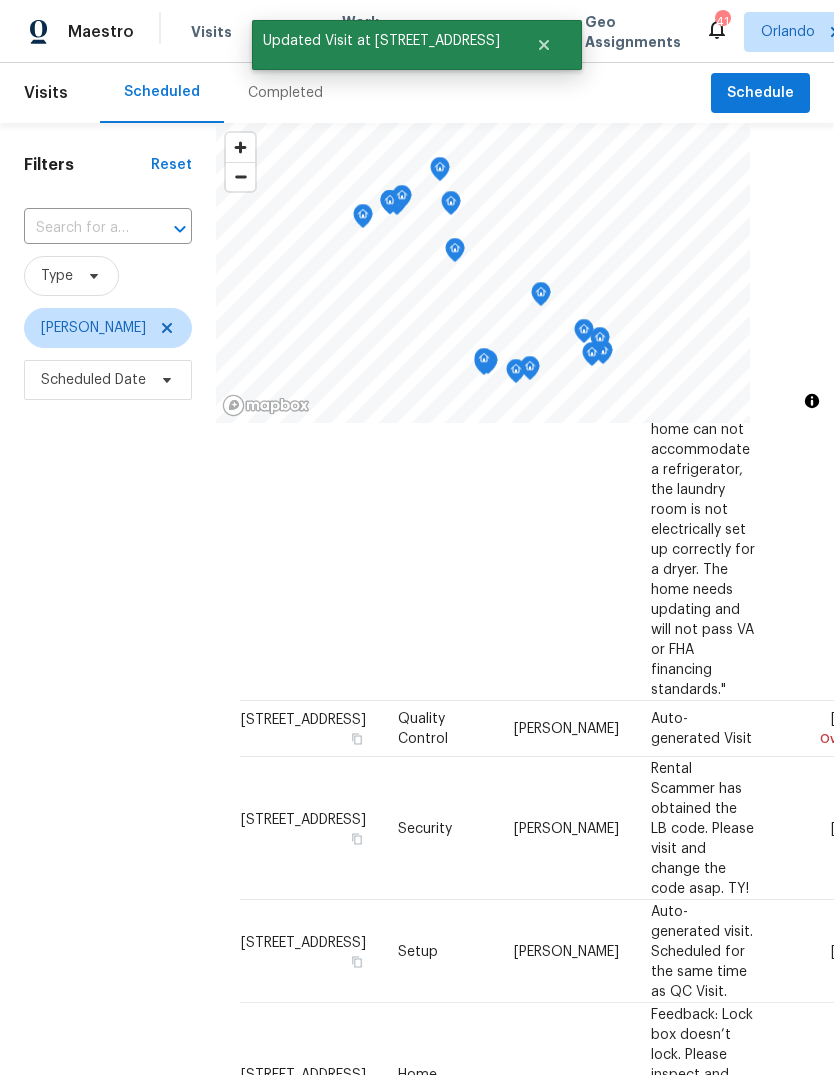 click on "Filters Reset ​ Type Caleb Hurst Scheduled Date" at bounding box center (108, 703) 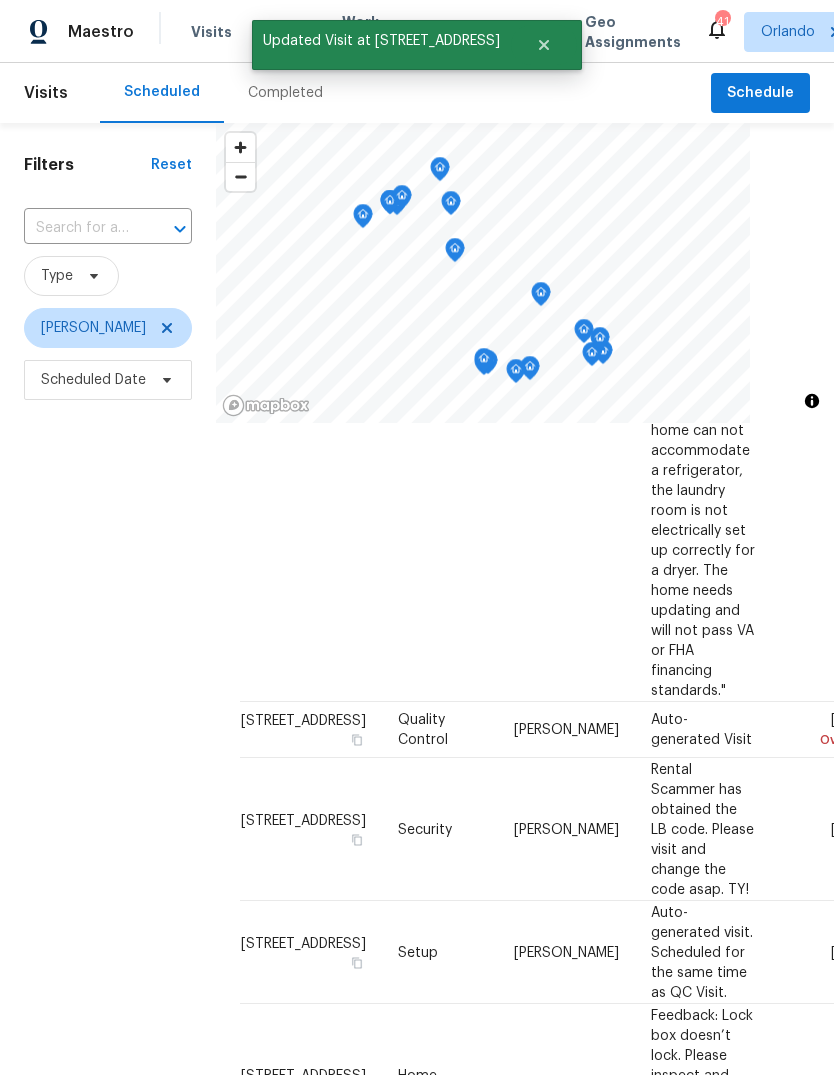 scroll, scrollTop: 436, scrollLeft: 0, axis: vertical 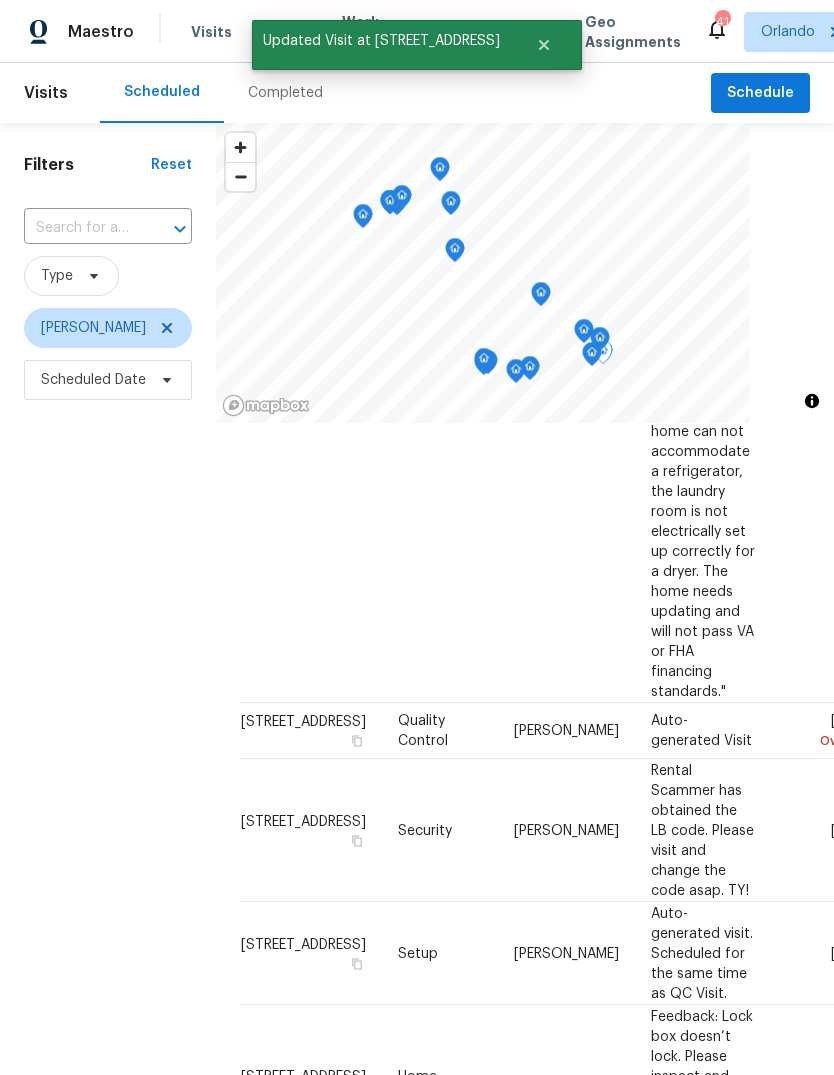 click 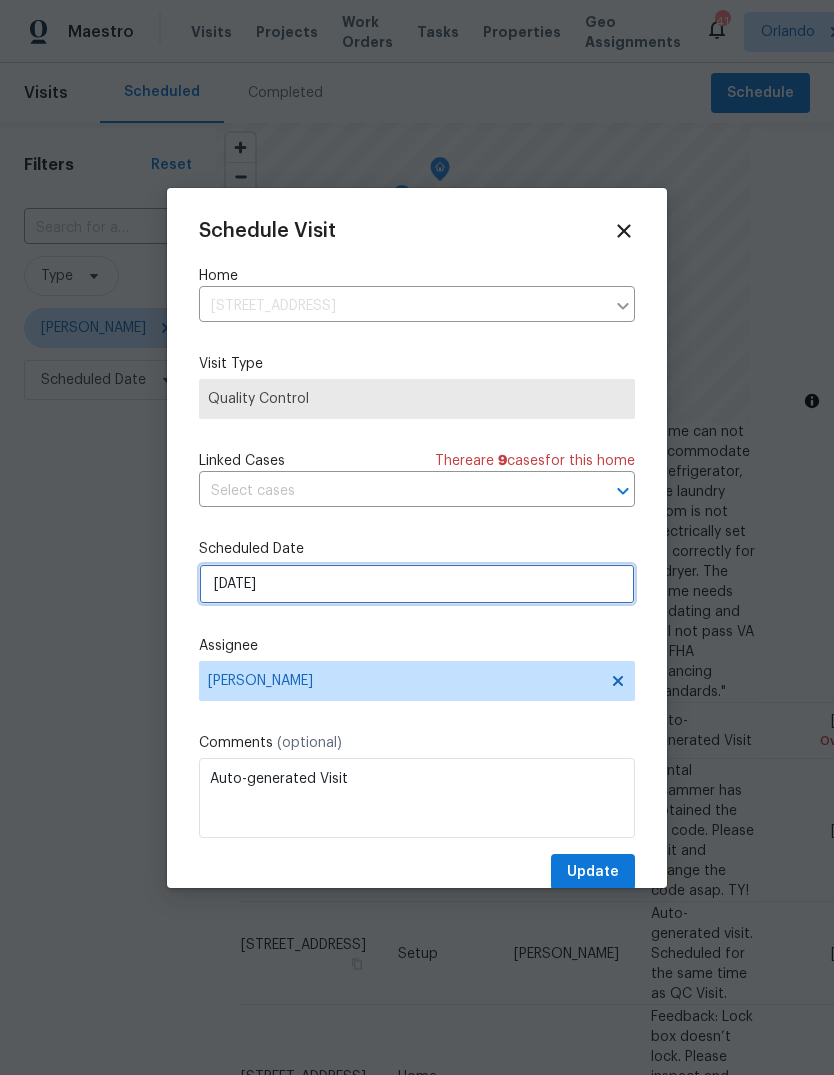 click on "7/11/2025" at bounding box center [417, 584] 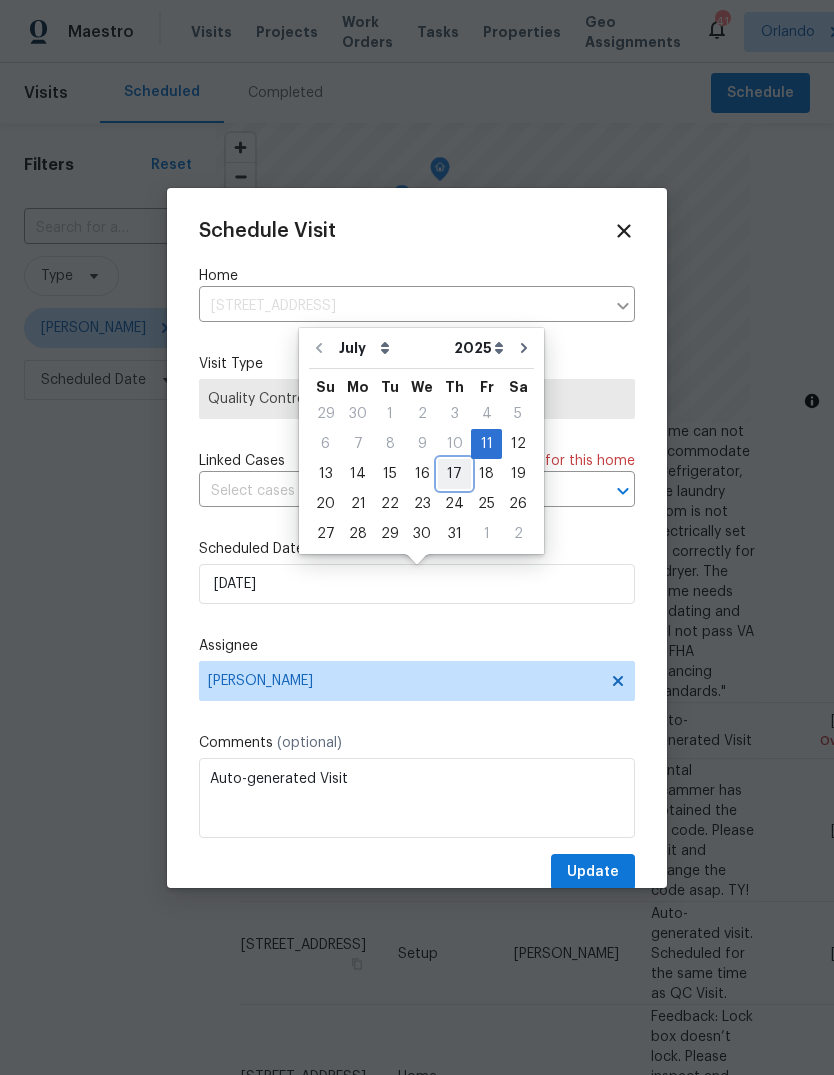 click on "17" at bounding box center [454, 474] 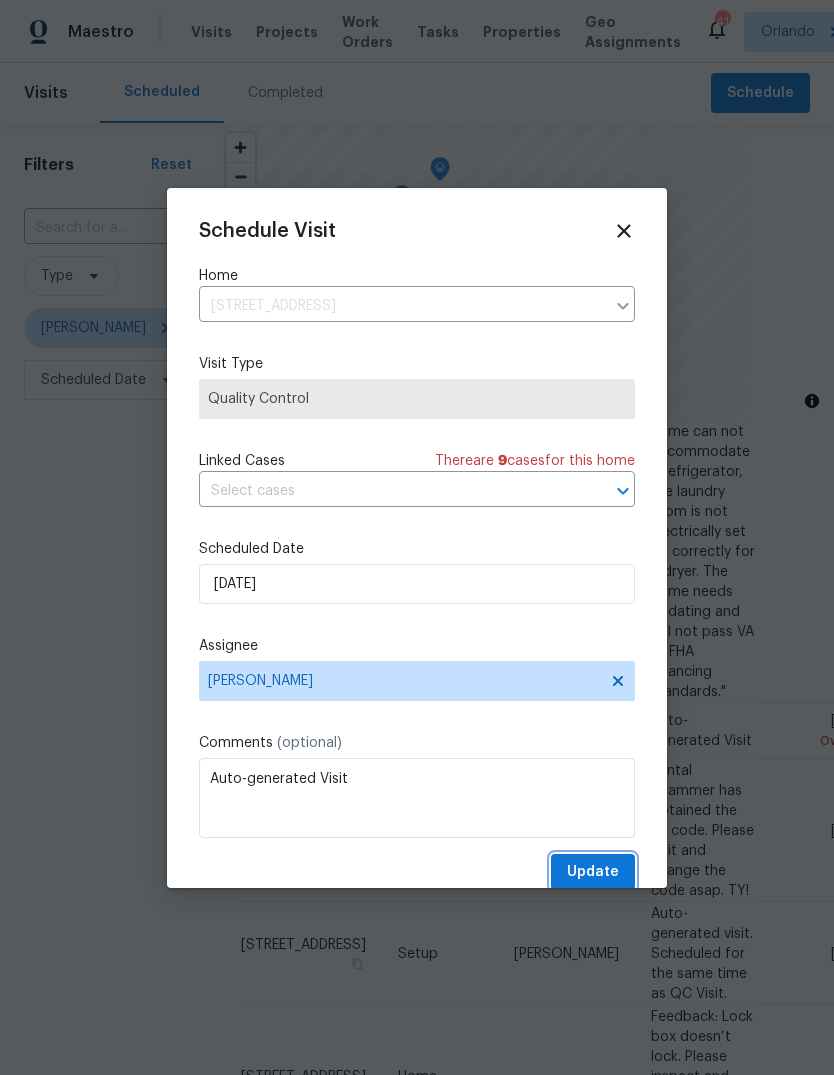 click on "Update" at bounding box center [593, 872] 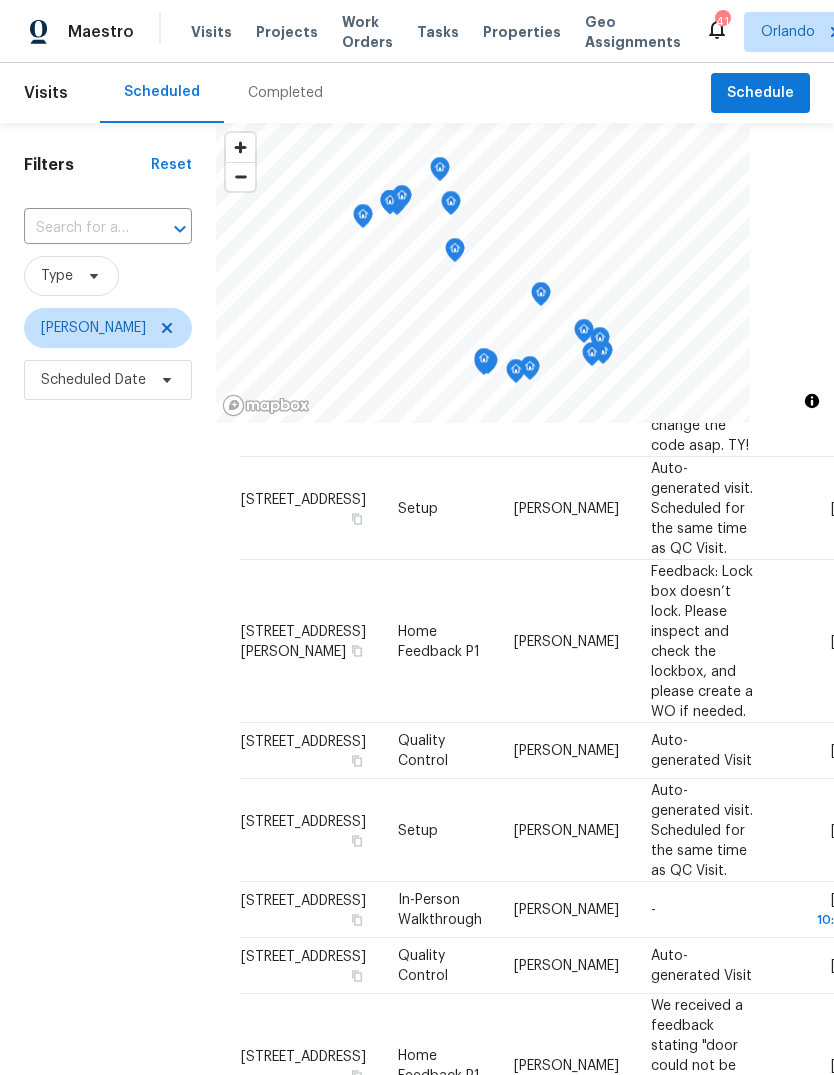 scroll, scrollTop: 826, scrollLeft: 0, axis: vertical 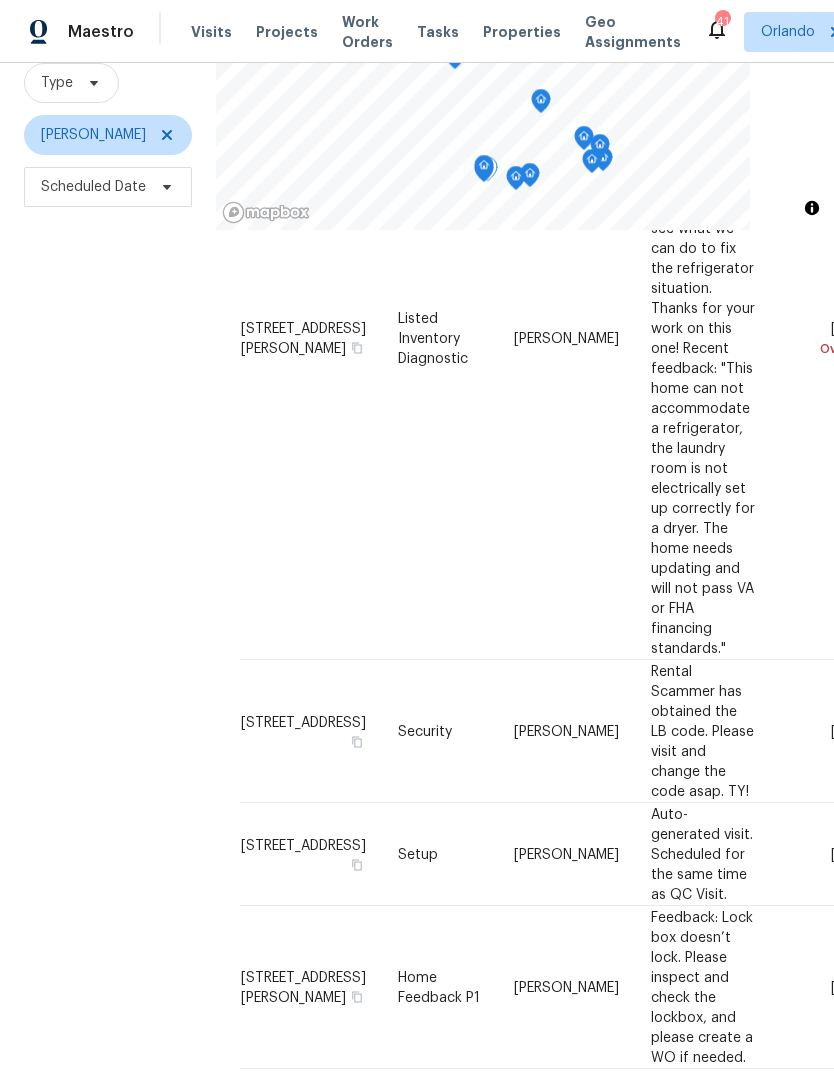 click 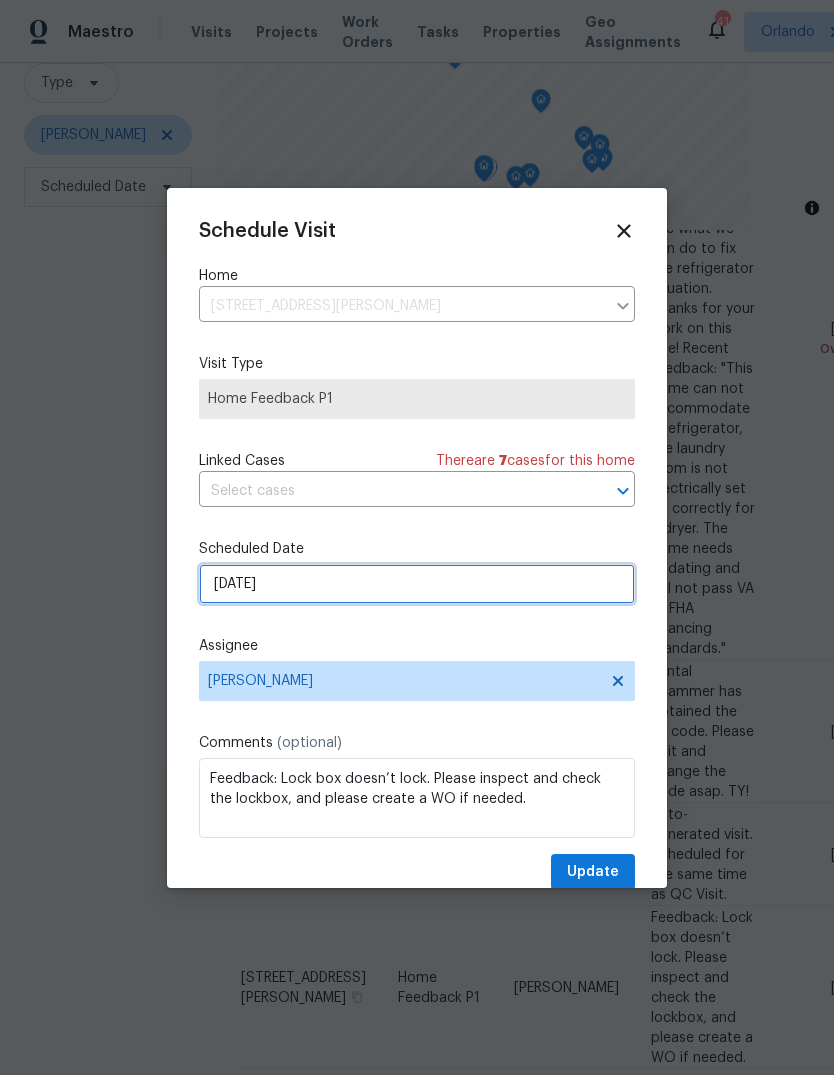 click on "7/14/2025" at bounding box center [417, 584] 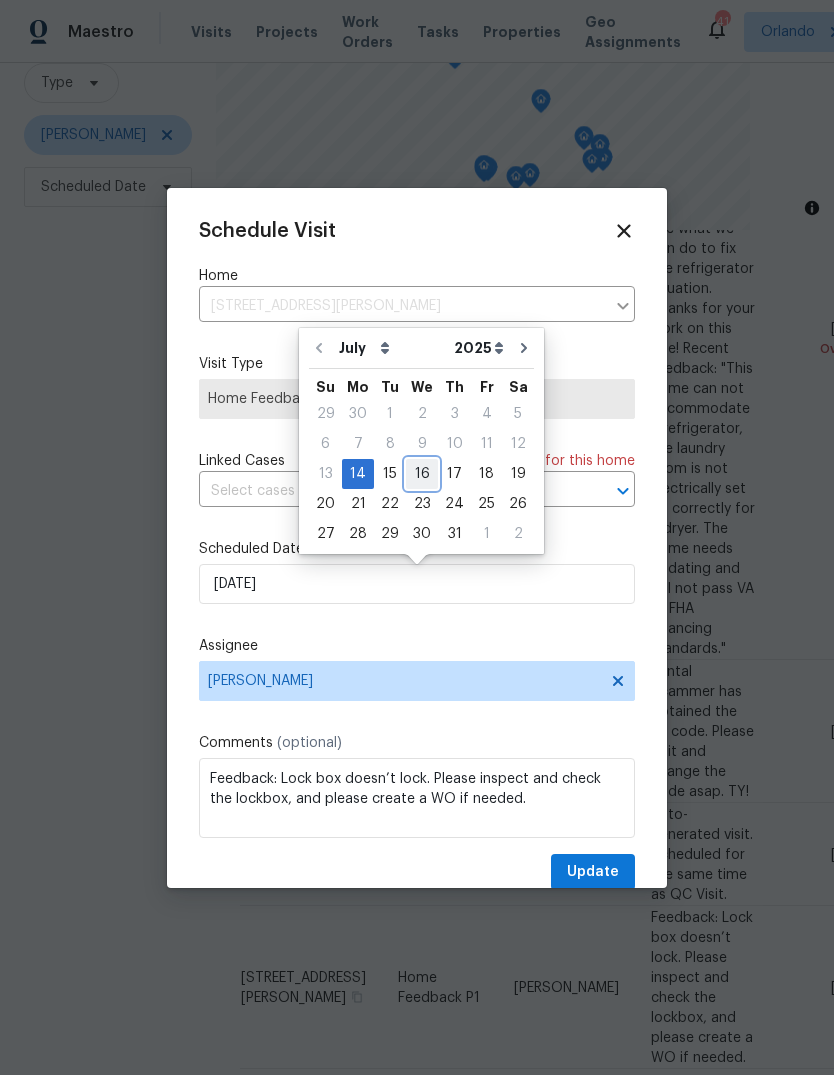 click on "16" at bounding box center (422, 474) 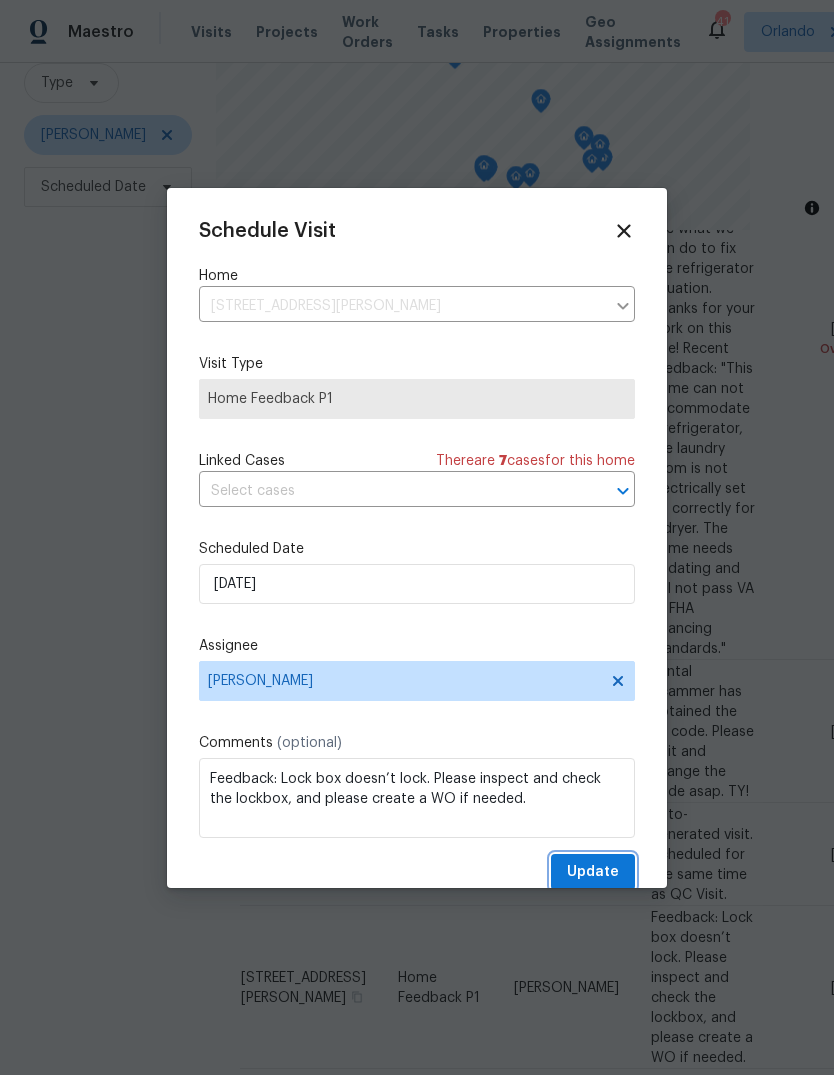 click on "Update" at bounding box center [593, 872] 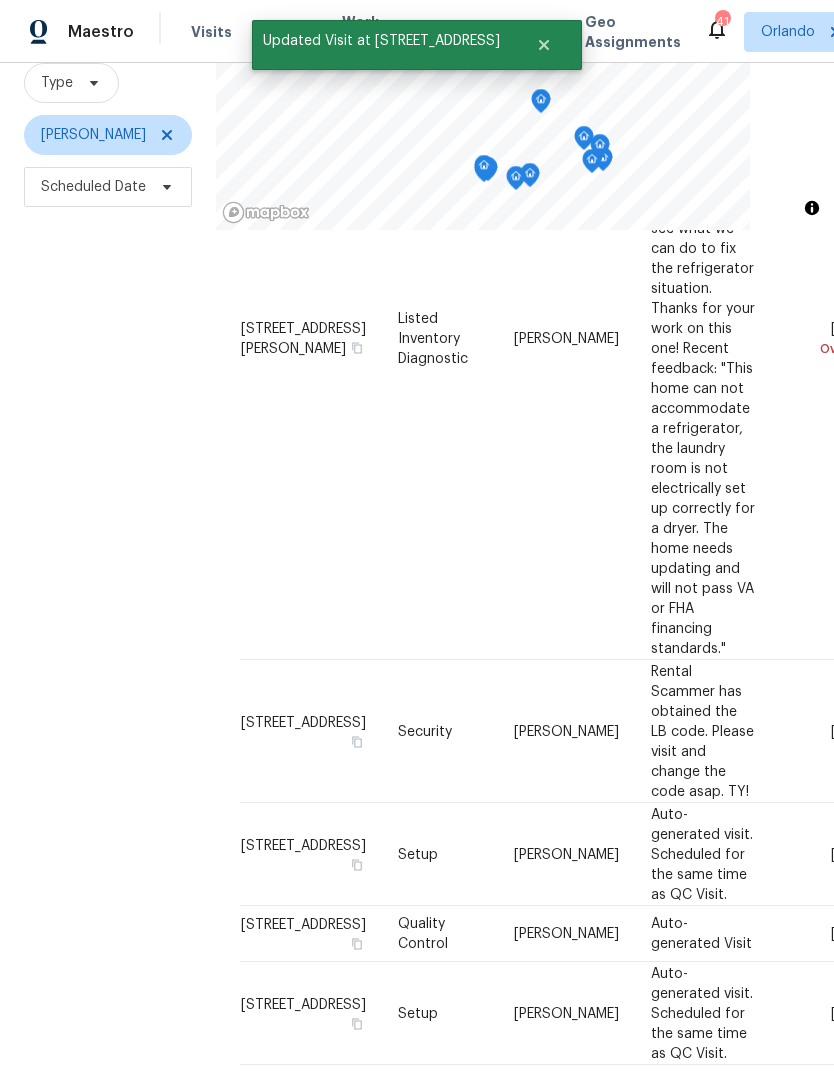 scroll, scrollTop: 285, scrollLeft: 0, axis: vertical 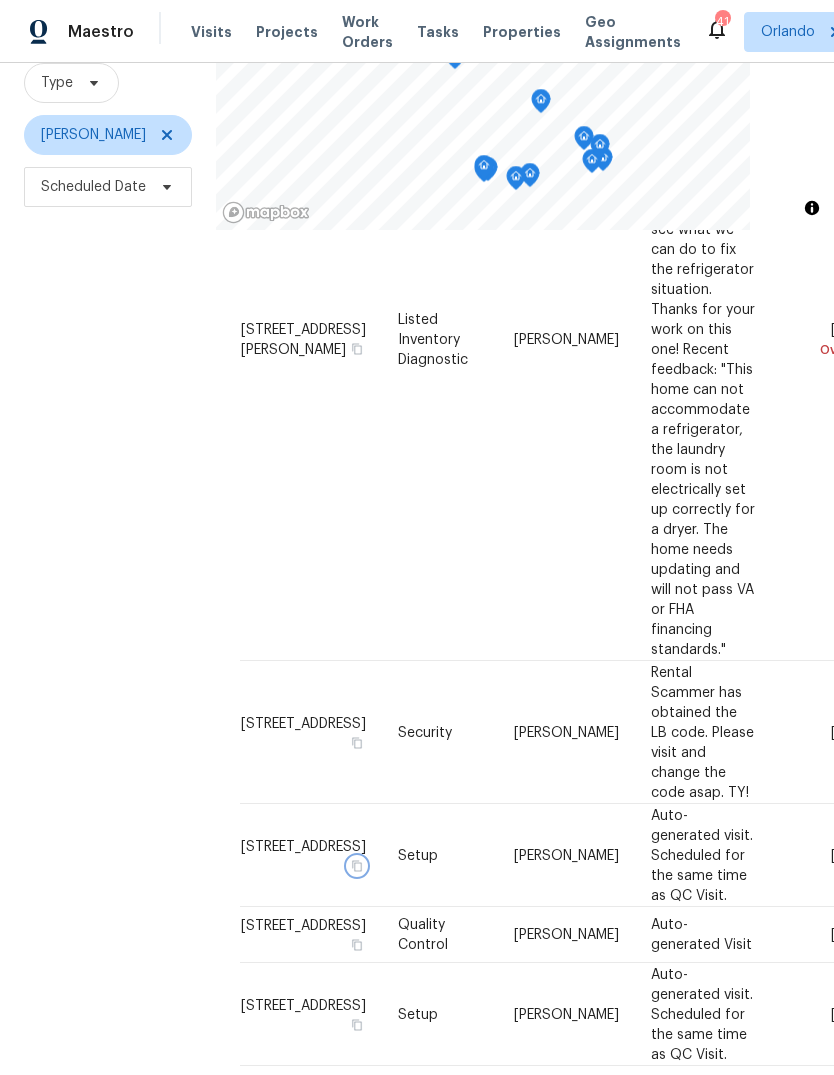 click 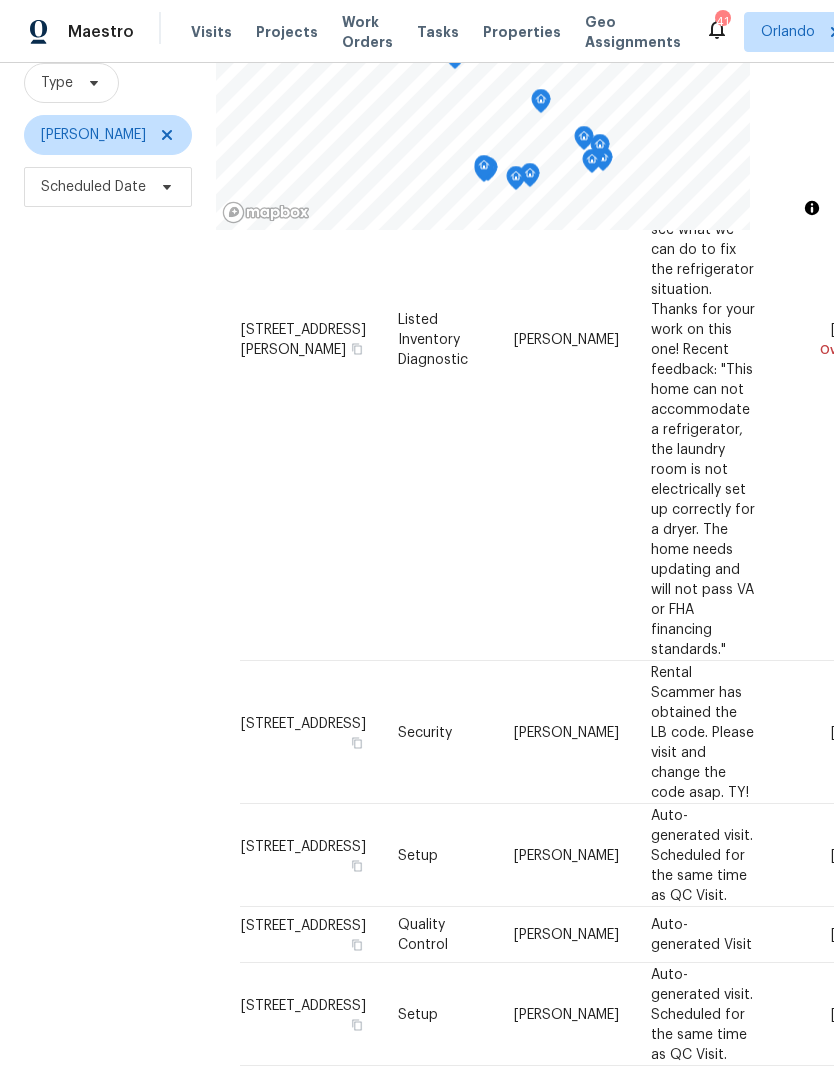 click at bounding box center [0, 0] 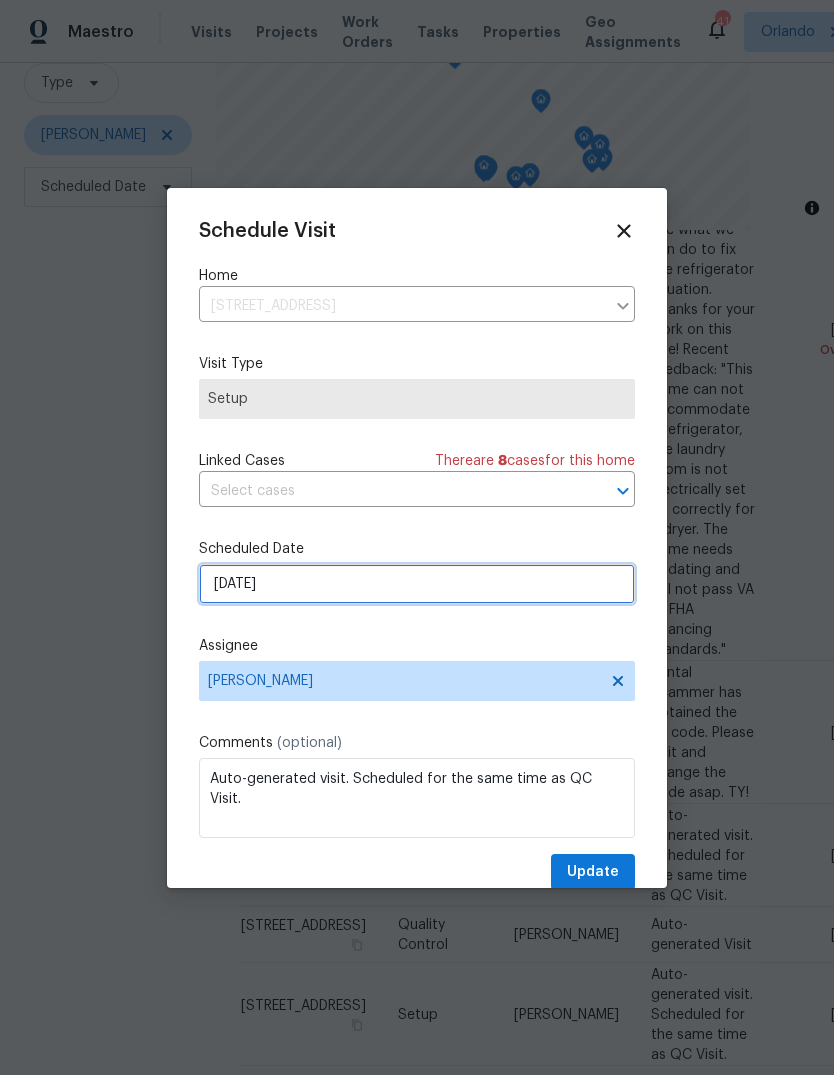 click on "[DATE]" at bounding box center (417, 584) 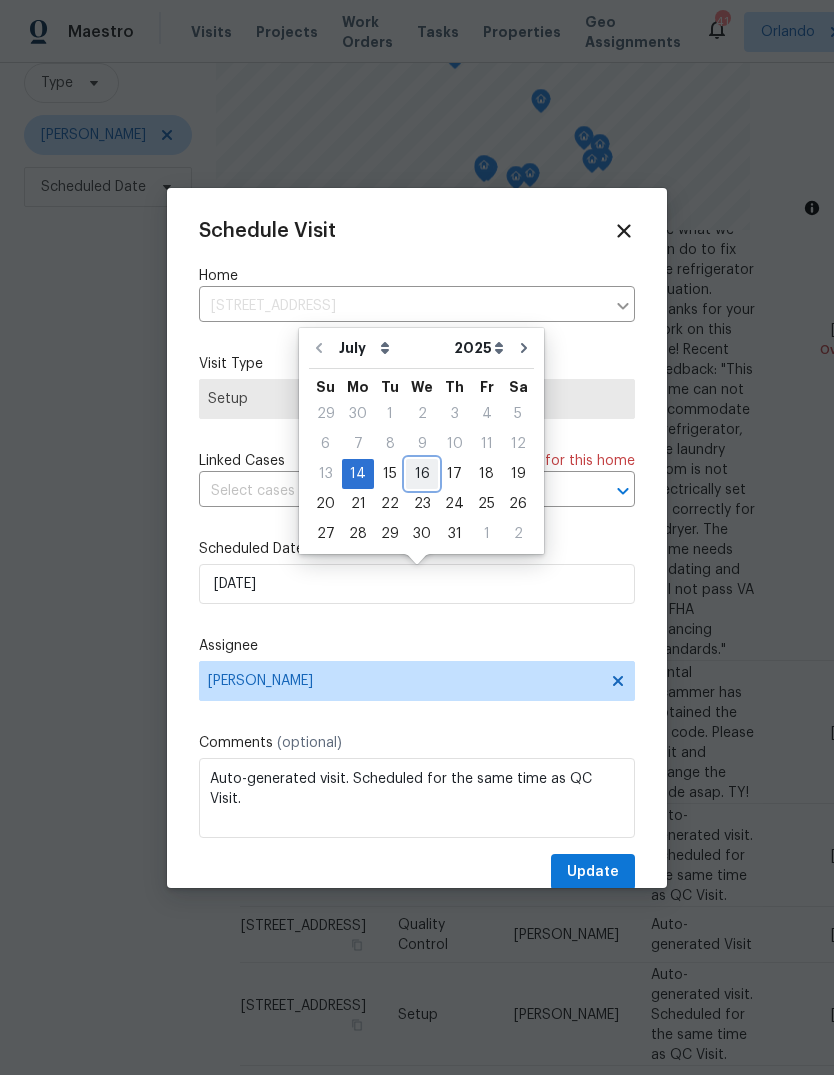click on "16" at bounding box center (422, 474) 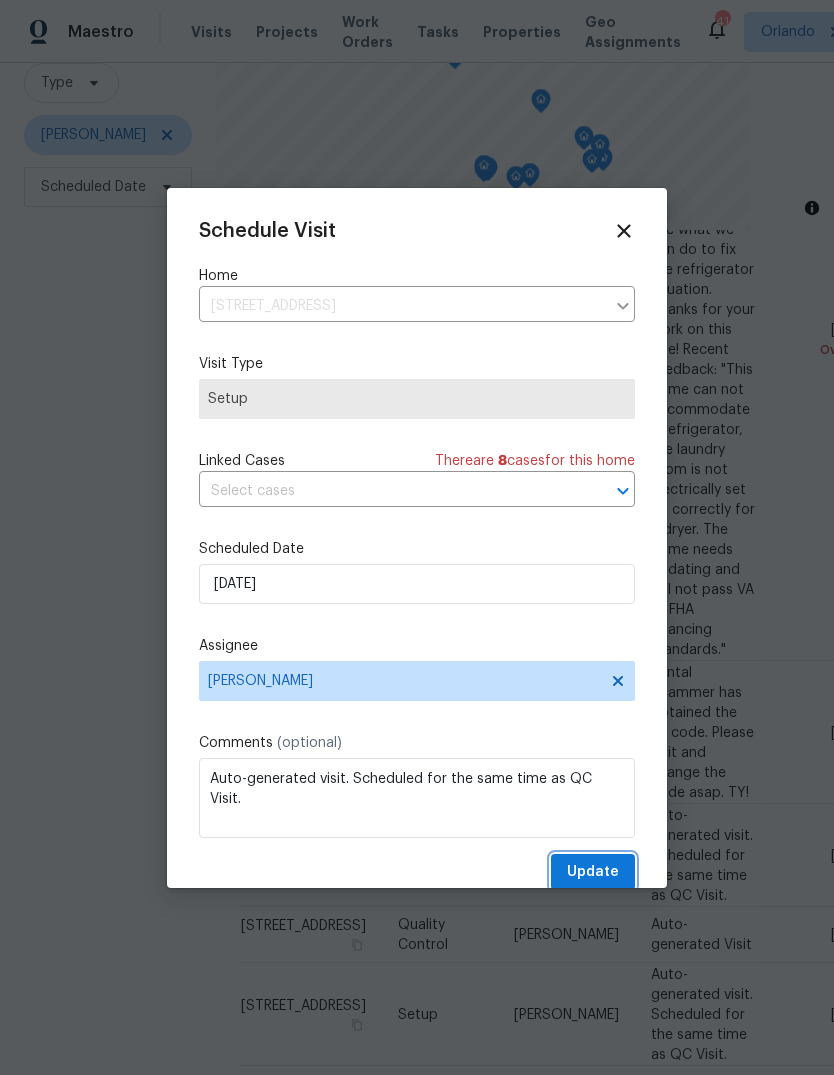 click on "Update" at bounding box center (593, 872) 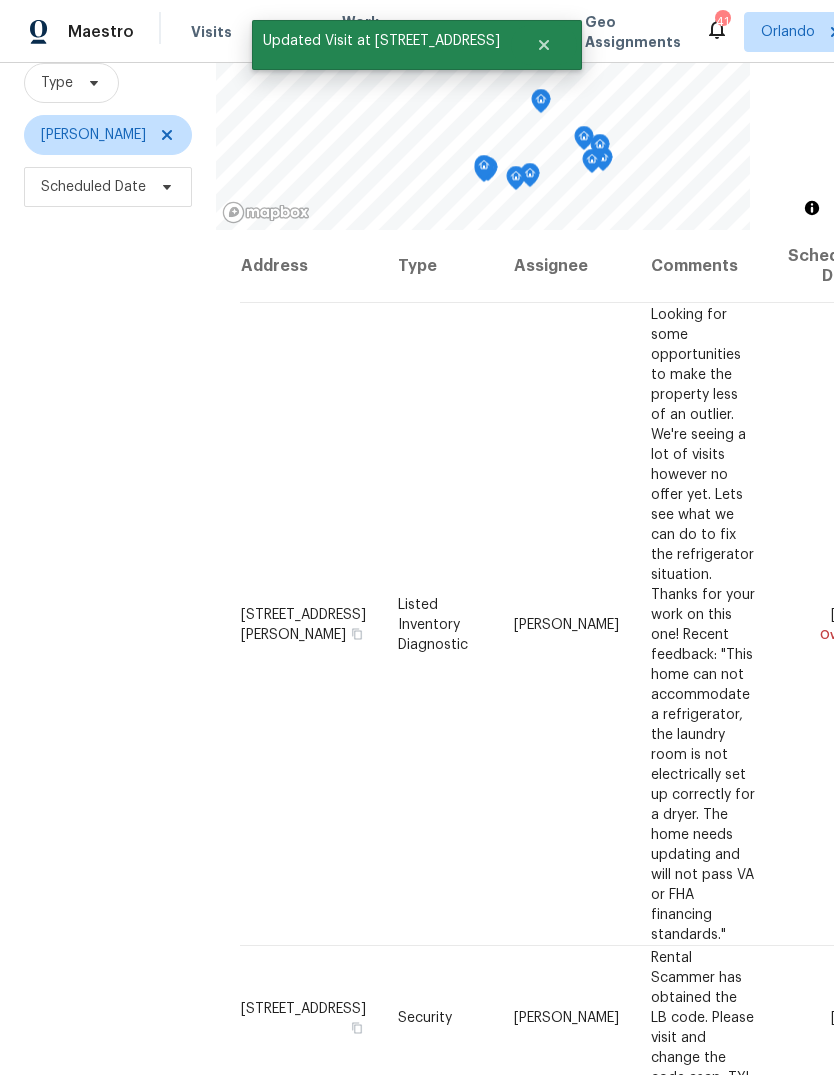 scroll, scrollTop: 0, scrollLeft: 0, axis: both 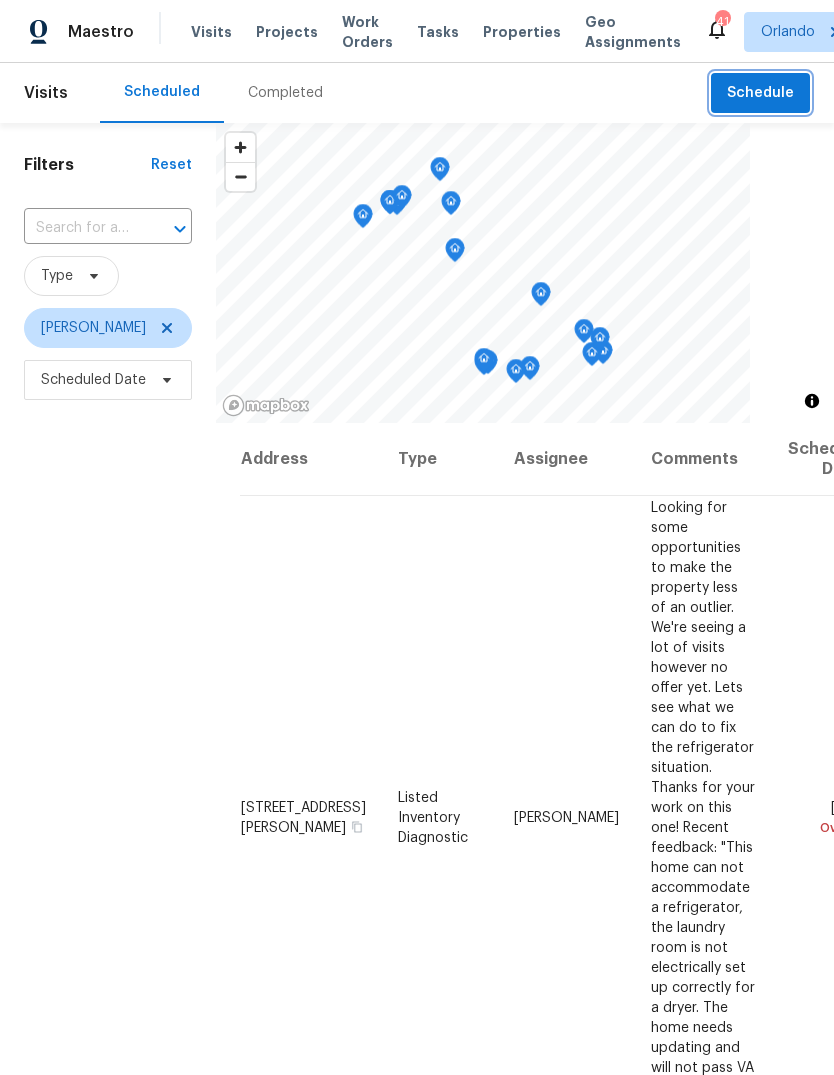 click on "Schedule" at bounding box center (760, 93) 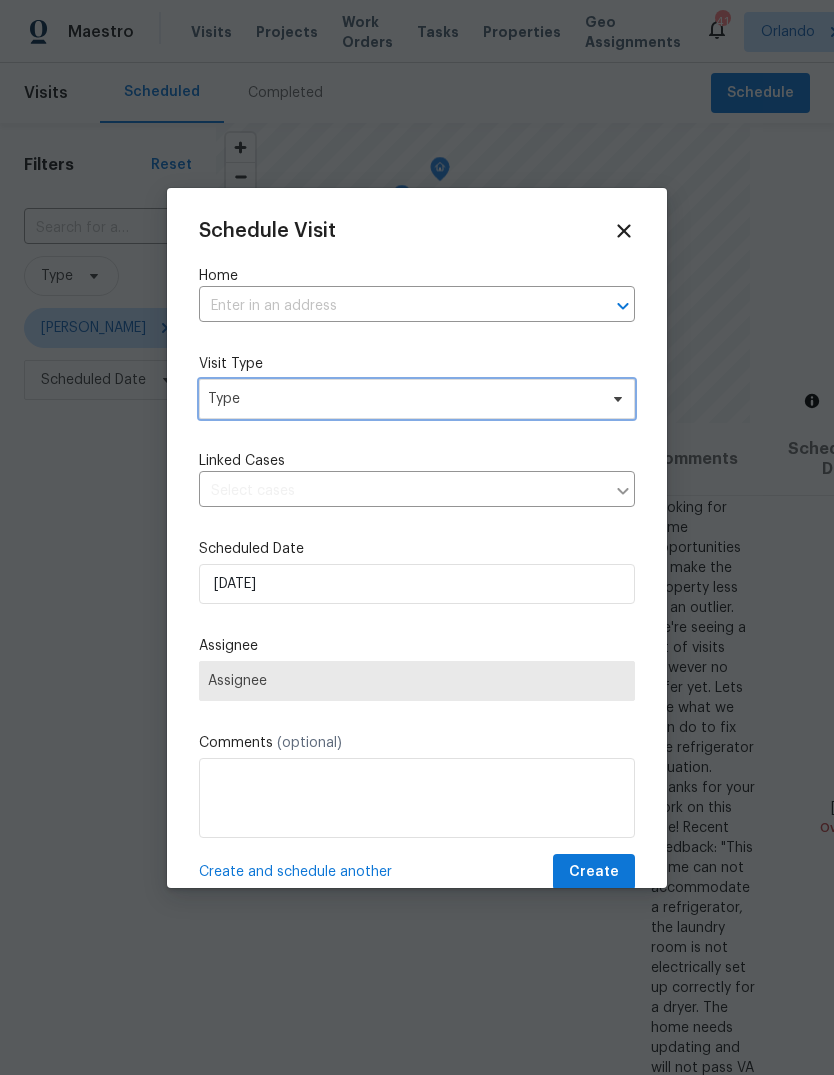 click on "Type" at bounding box center [402, 399] 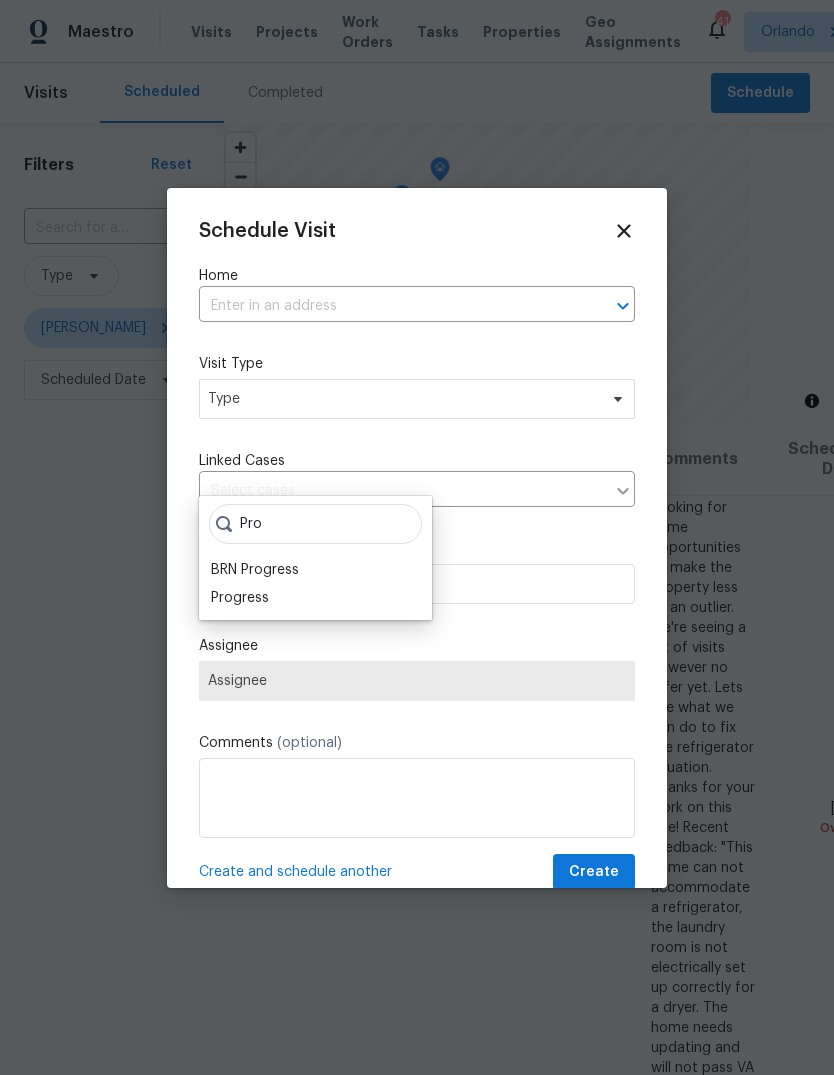 type on "Pro" 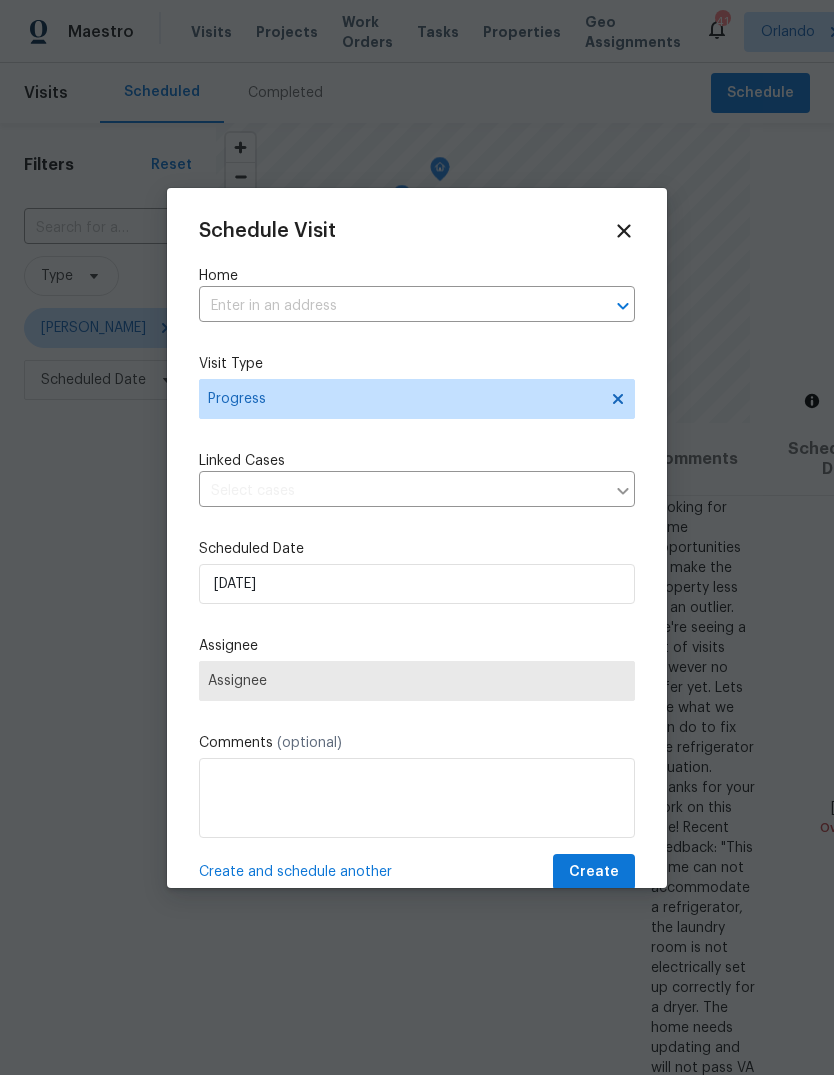 click at bounding box center [389, 306] 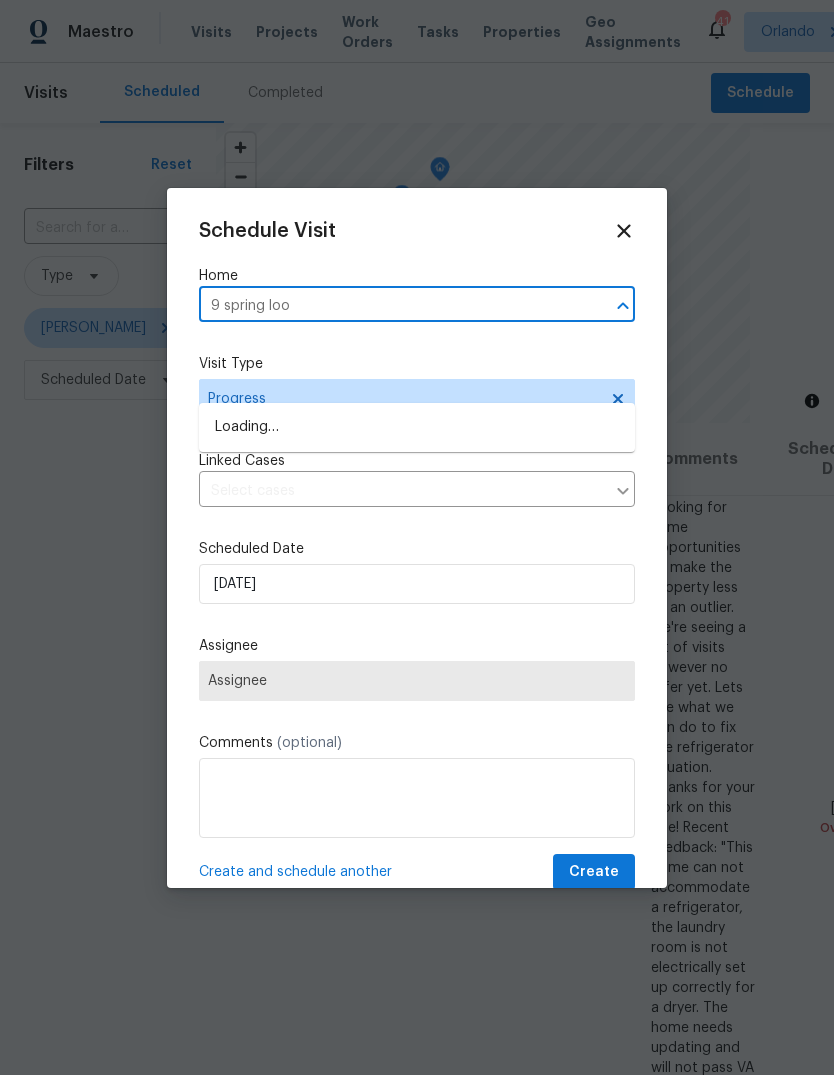 type on "9 spring loop" 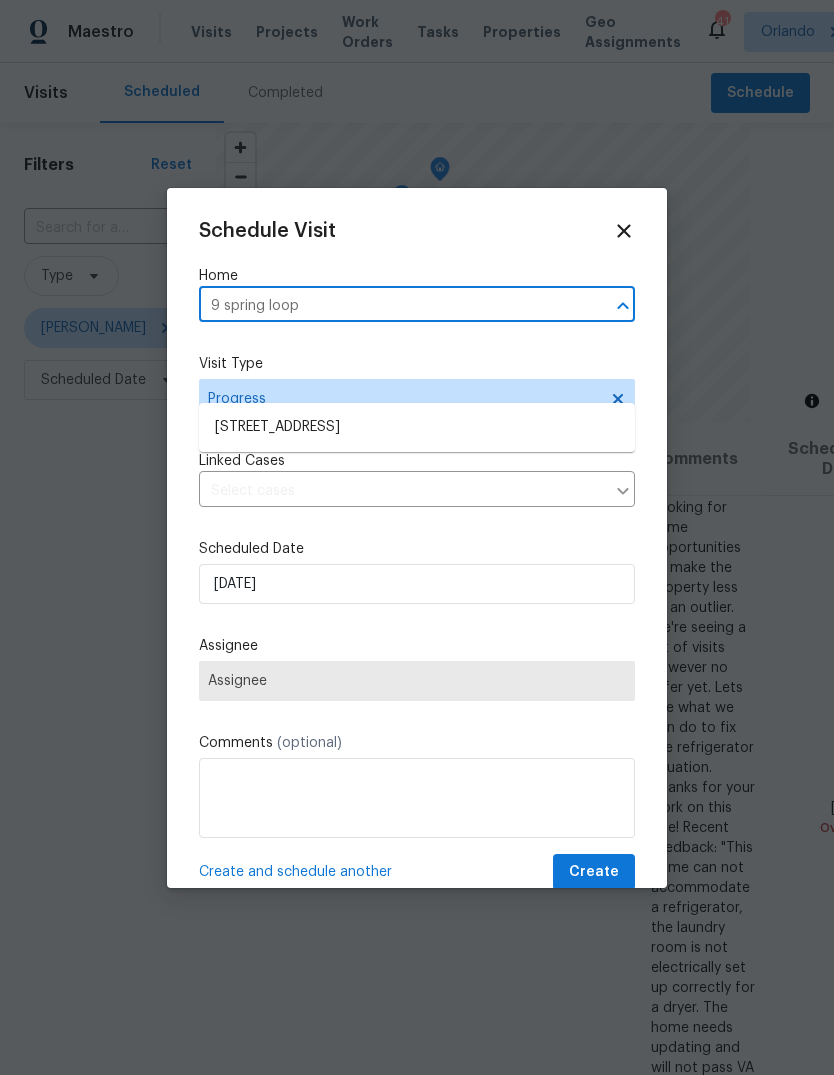 click on "9 Spring Loop Cir, Ocala, FL 34472" at bounding box center [417, 427] 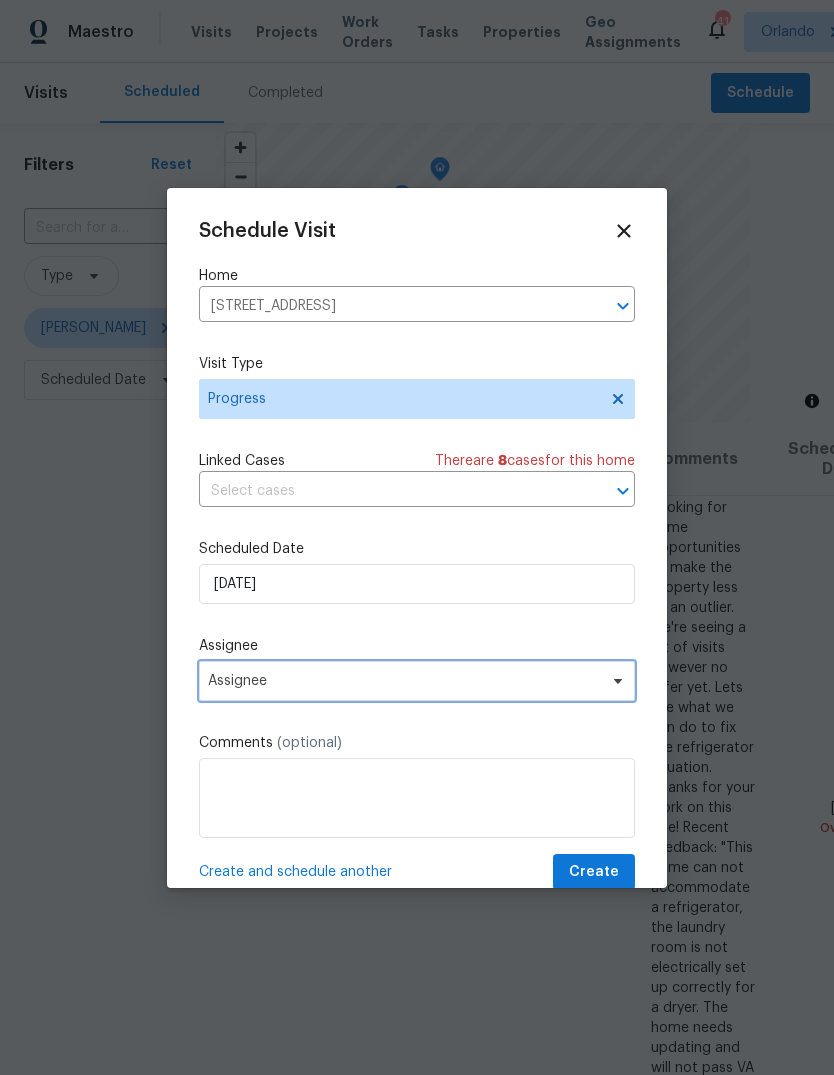 click on "Assignee" at bounding box center [404, 681] 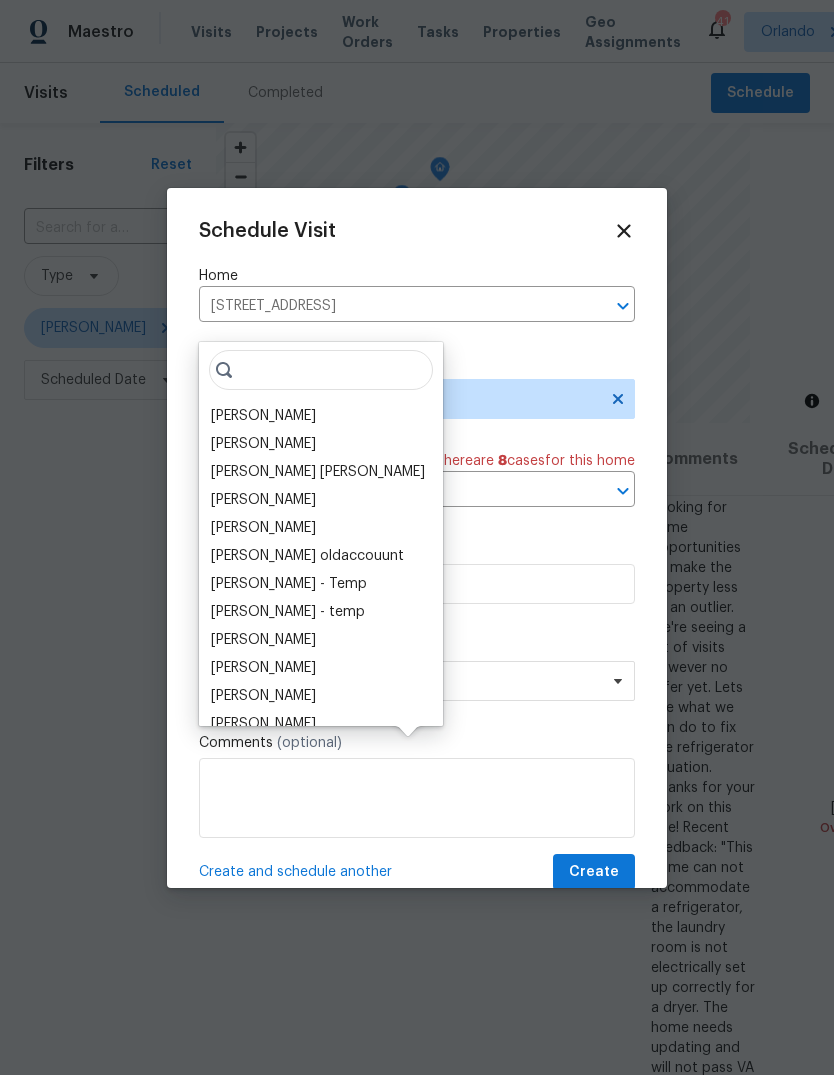 click on "[PERSON_NAME]" at bounding box center (263, 416) 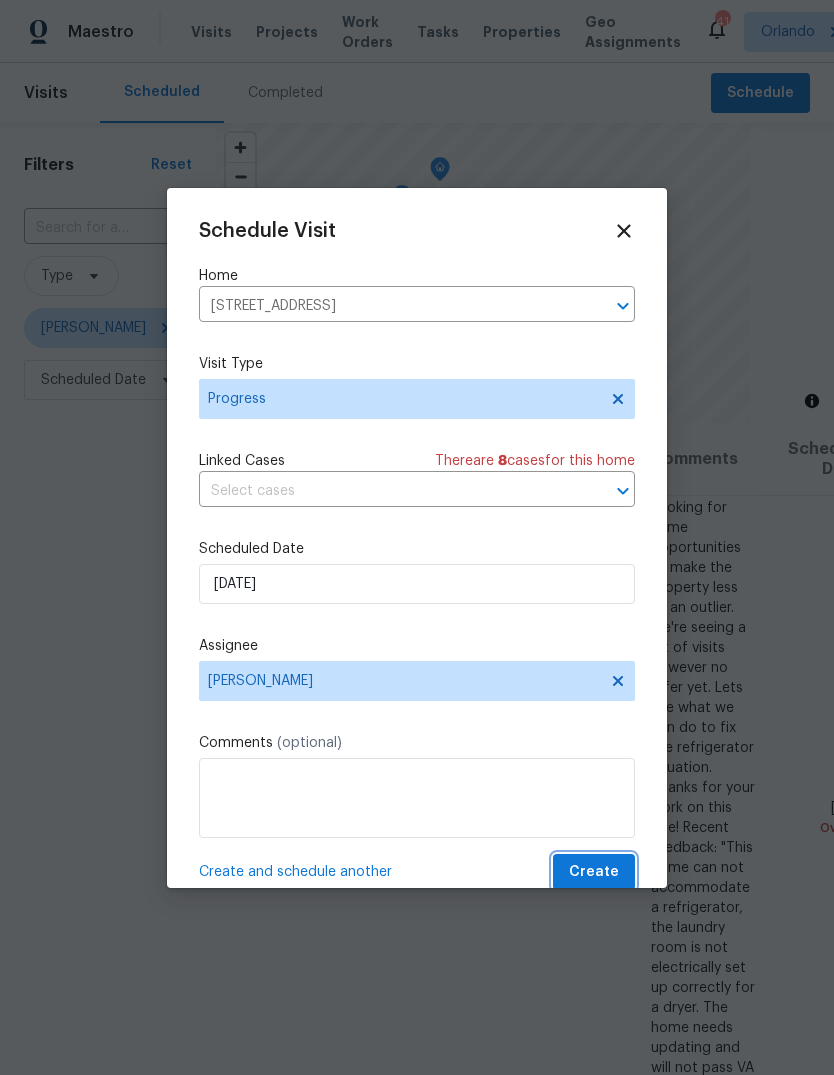click on "Create" at bounding box center [594, 872] 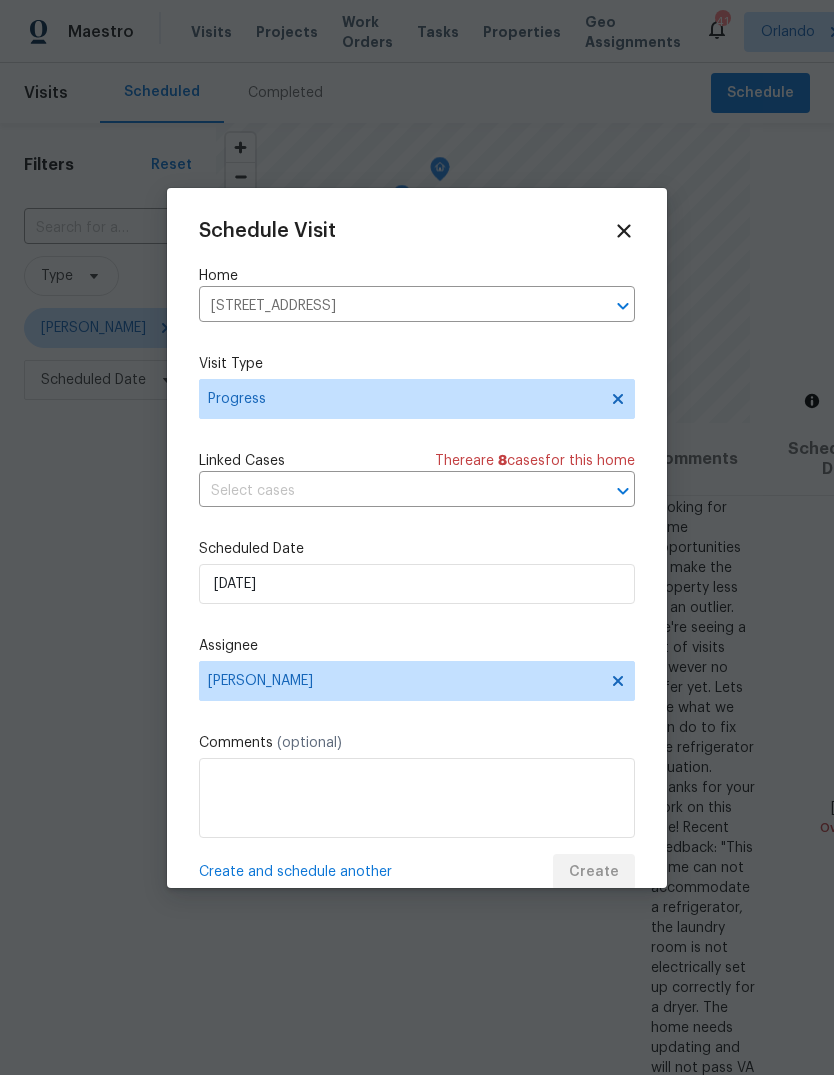 scroll, scrollTop: 0, scrollLeft: 0, axis: both 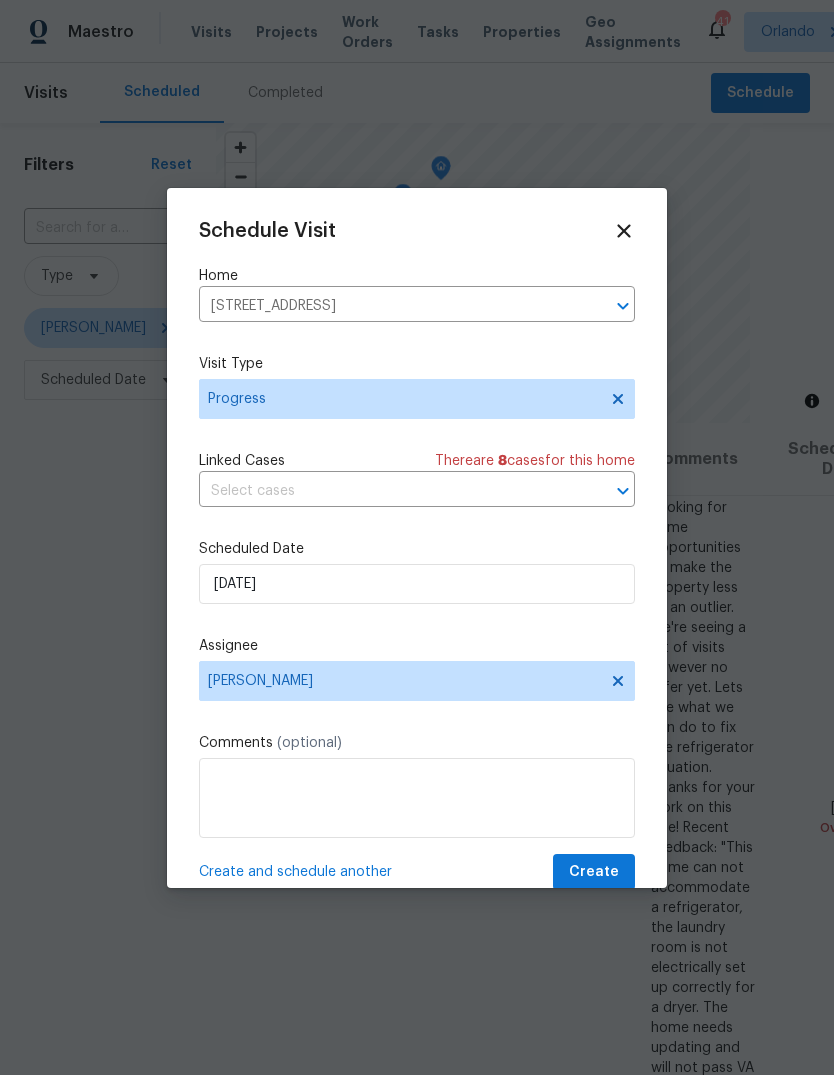 click on "Mon, Jul 07 Overdue" at bounding box center (823, 817) 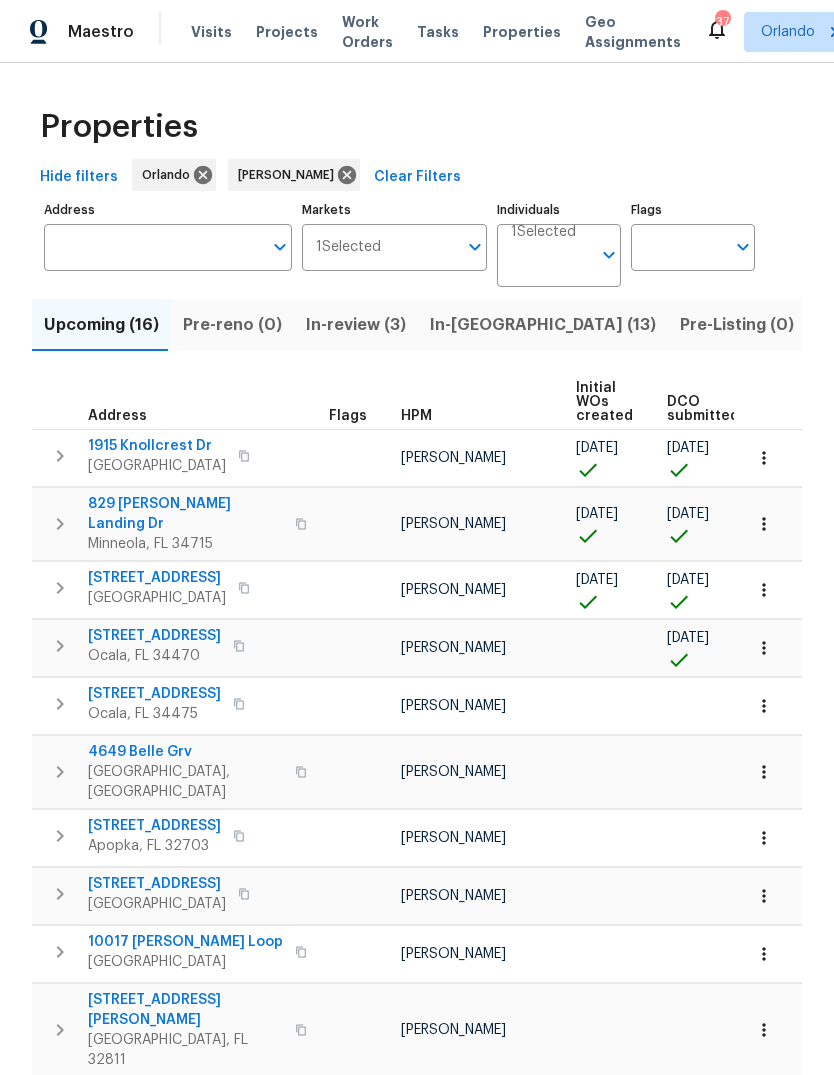 scroll, scrollTop: 0, scrollLeft: 0, axis: both 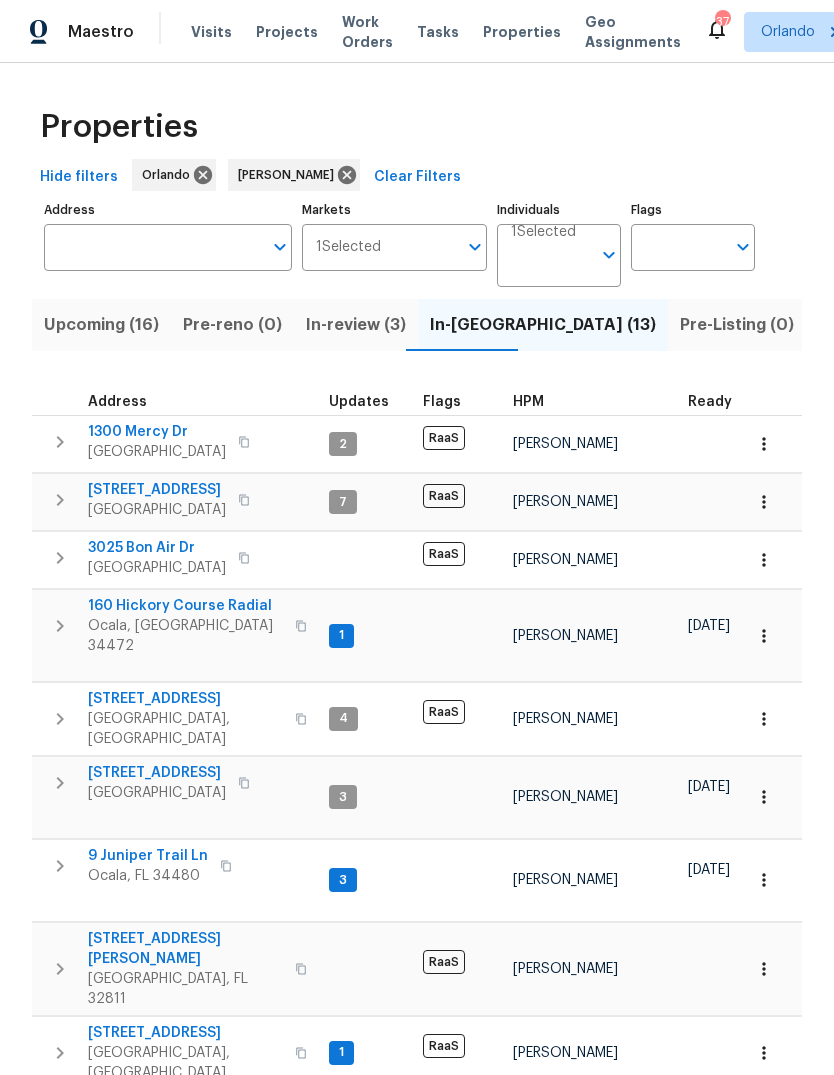 click on "5559 Lighthouse Rd" at bounding box center [157, 773] 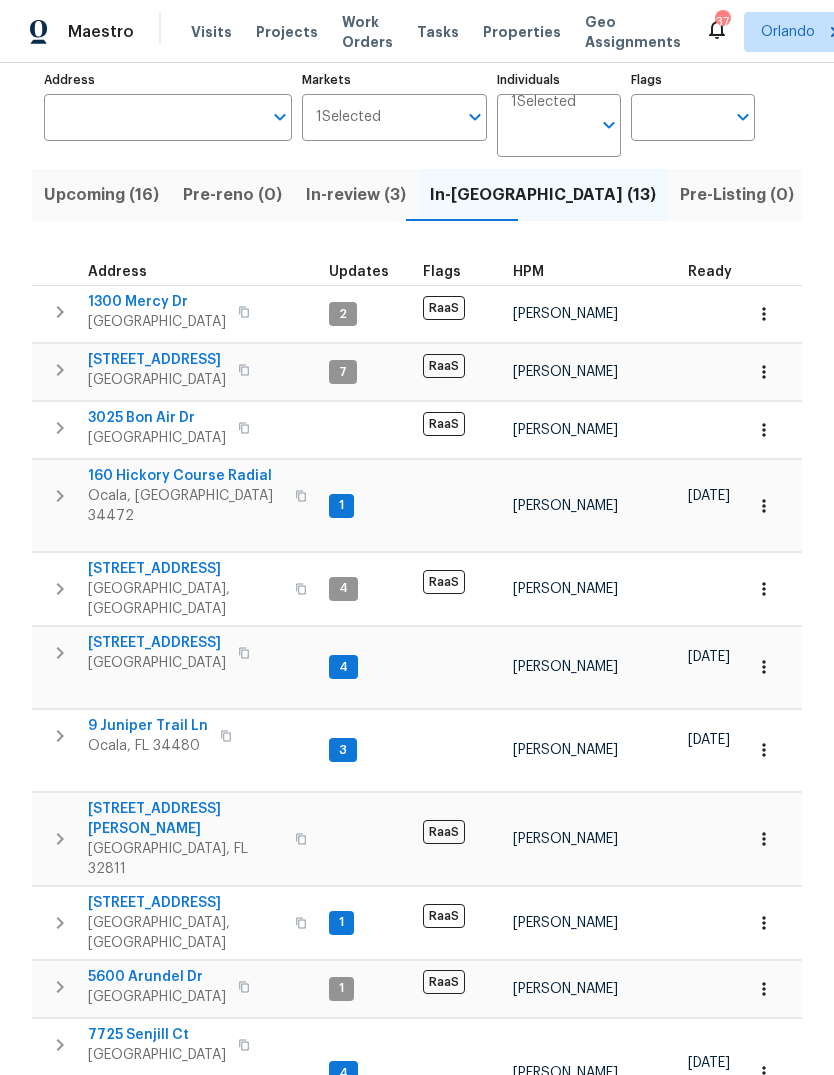 scroll, scrollTop: 129, scrollLeft: 0, axis: vertical 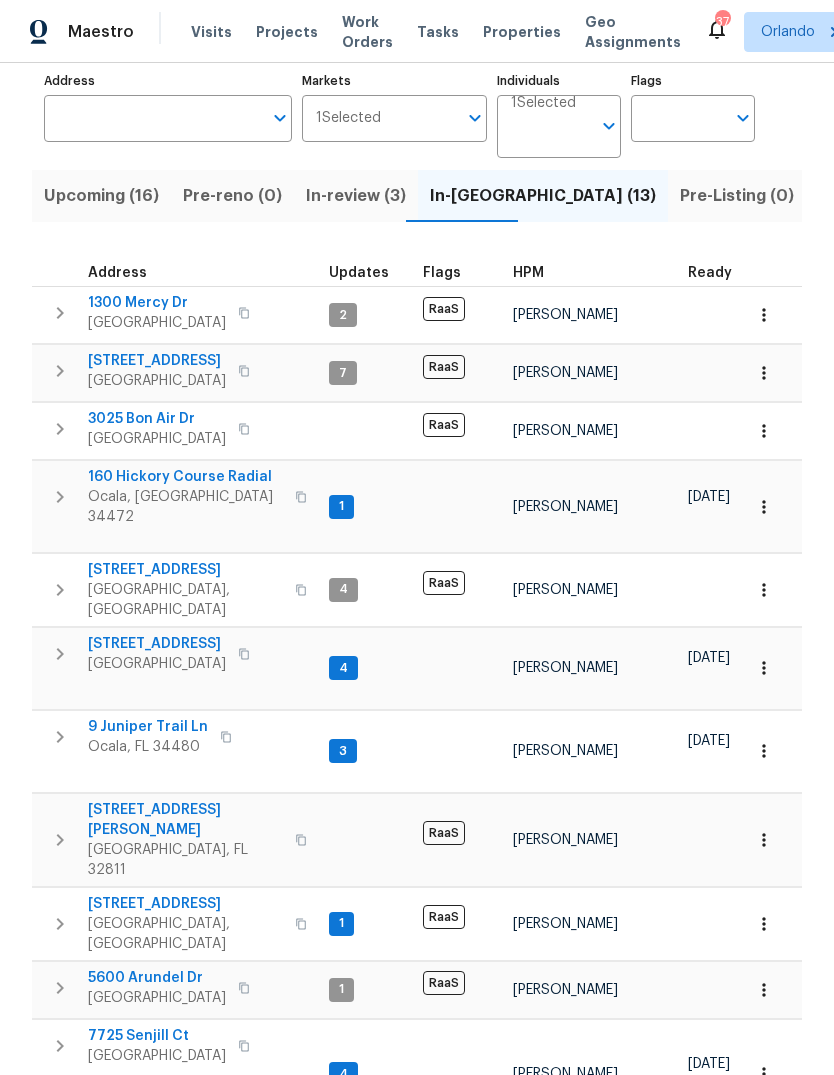 click at bounding box center (244, 654) 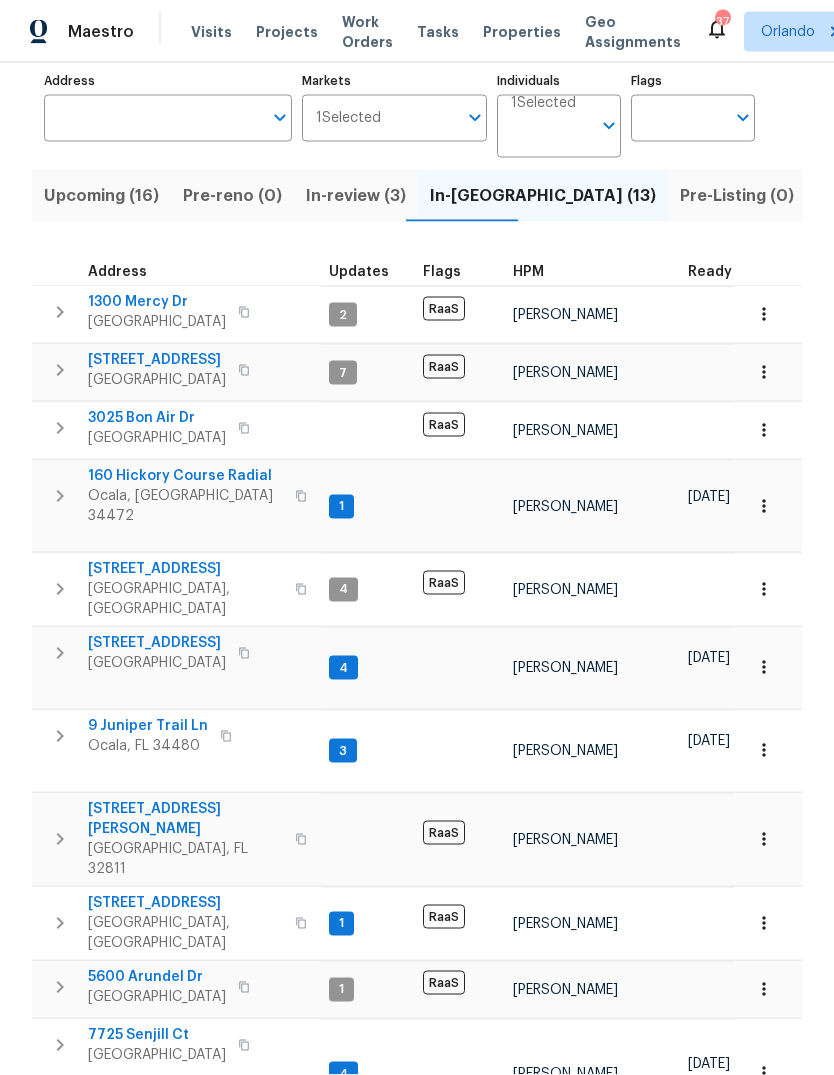 scroll, scrollTop: 75, scrollLeft: 0, axis: vertical 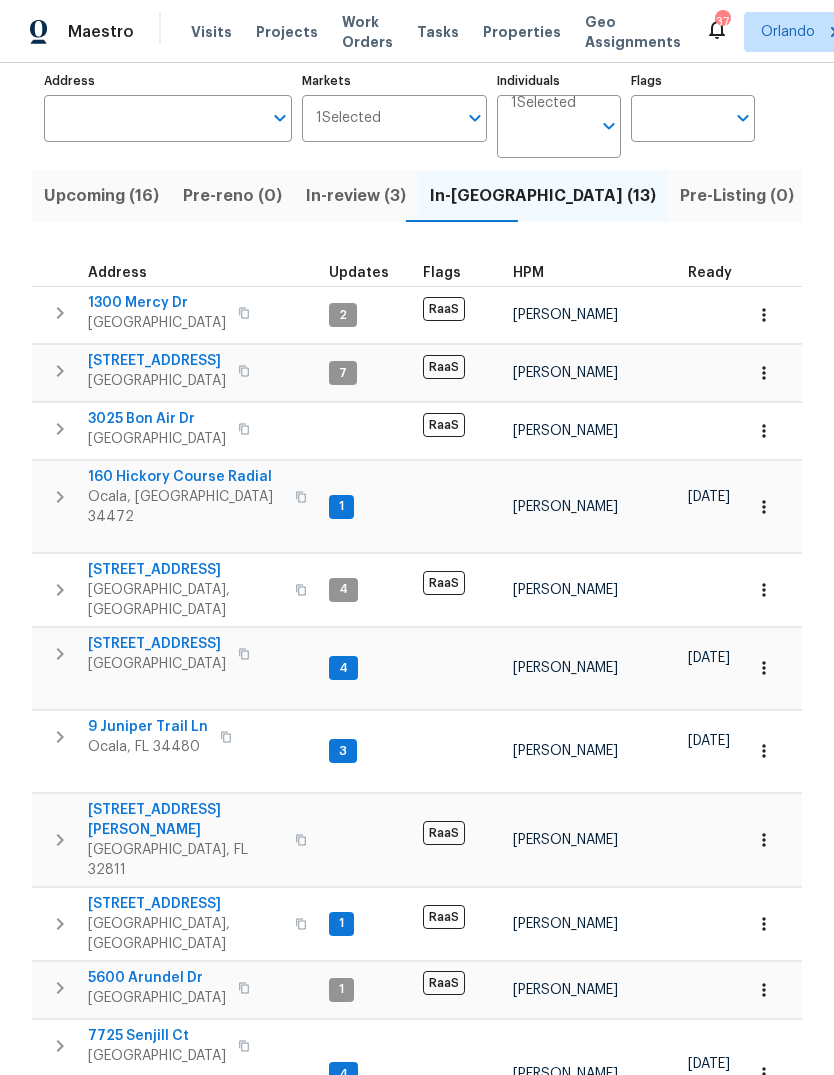 click on "In-review (3)" at bounding box center (356, 196) 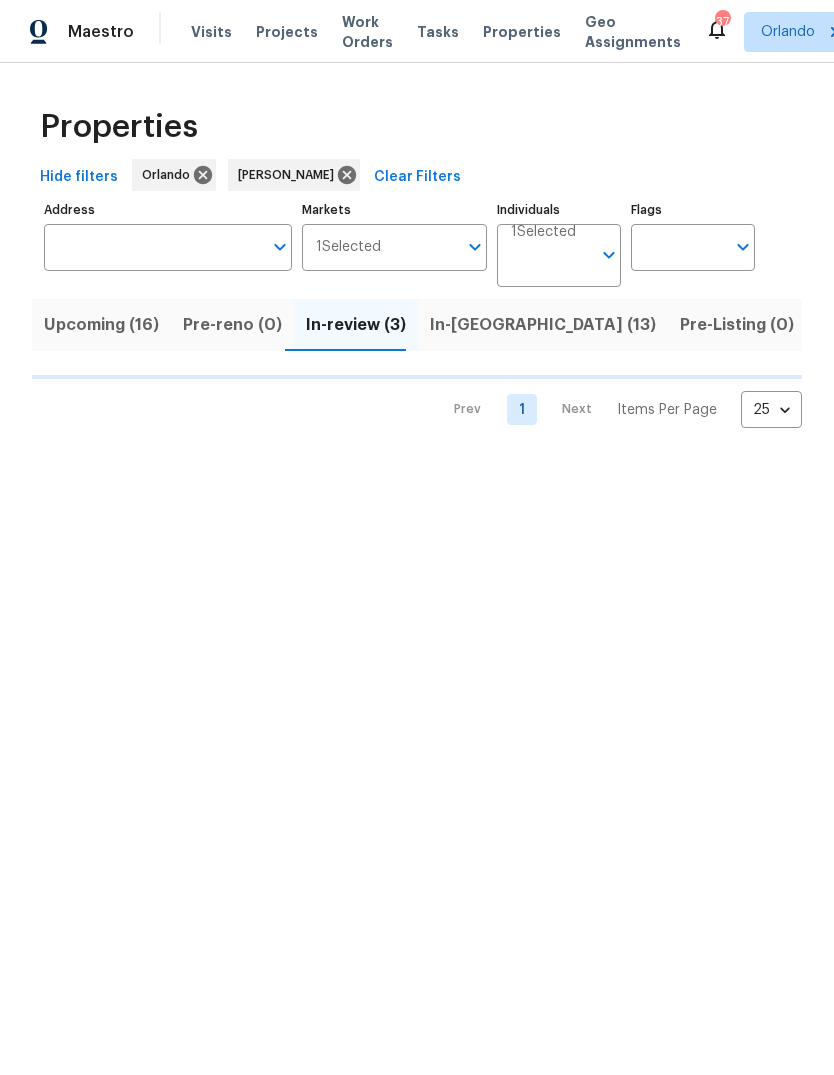 scroll, scrollTop: 0, scrollLeft: 0, axis: both 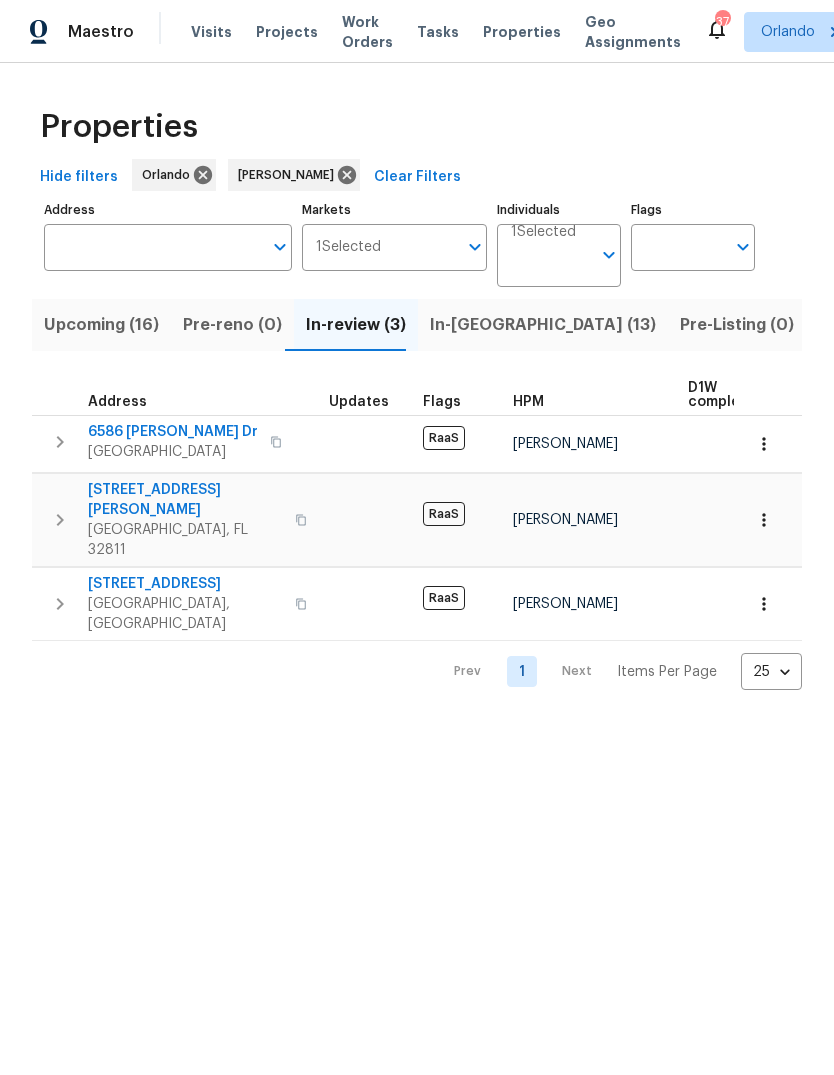 click on "Upcoming (16)" at bounding box center [101, 325] 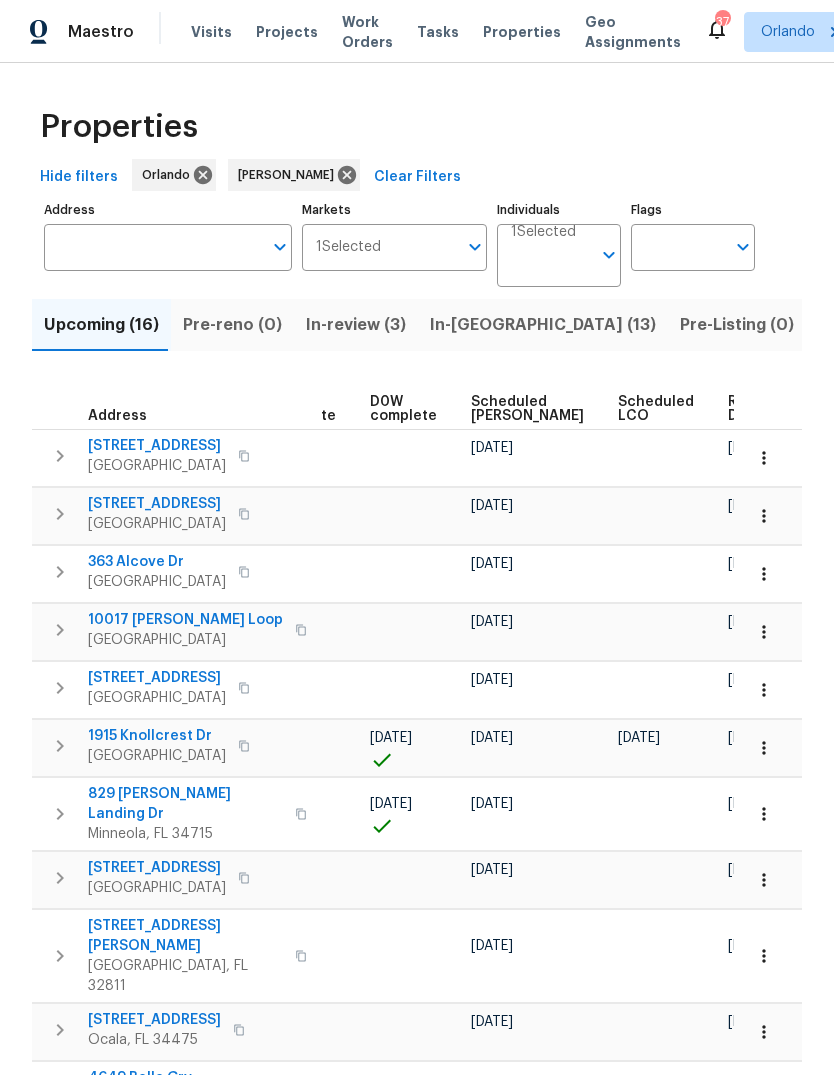 scroll, scrollTop: 0, scrollLeft: 503, axis: horizontal 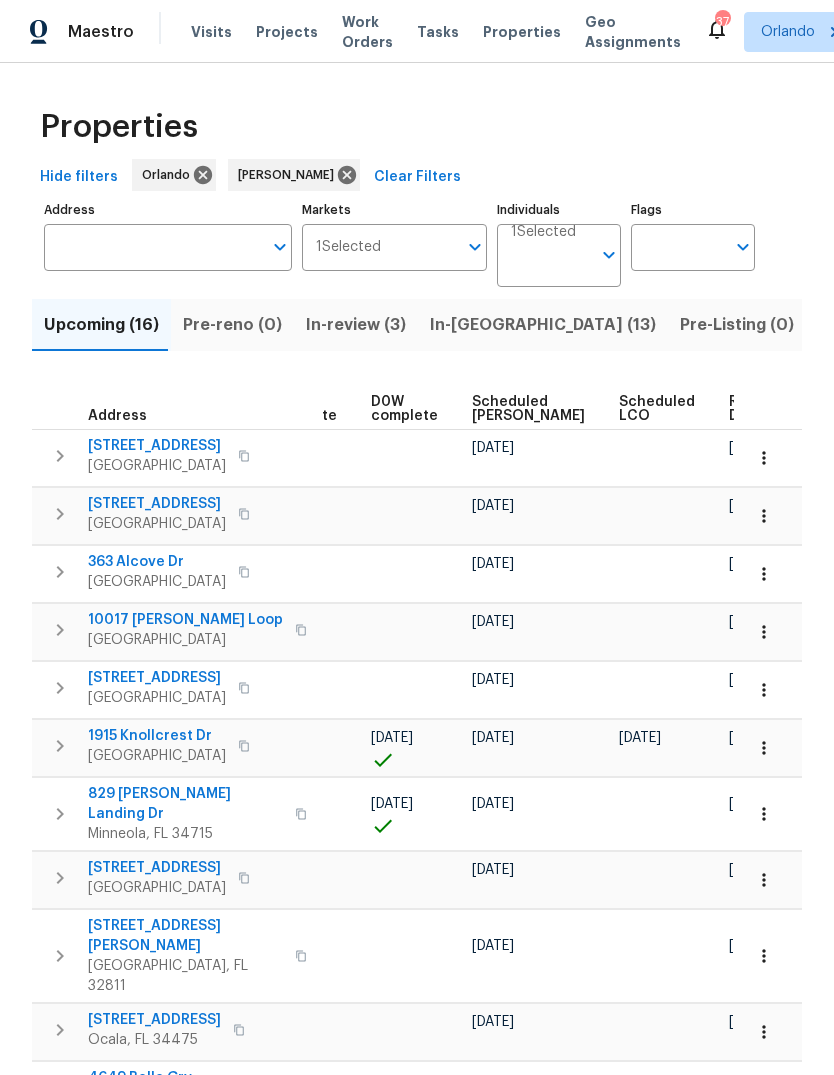 click on "Ready Date" at bounding box center (751, 409) 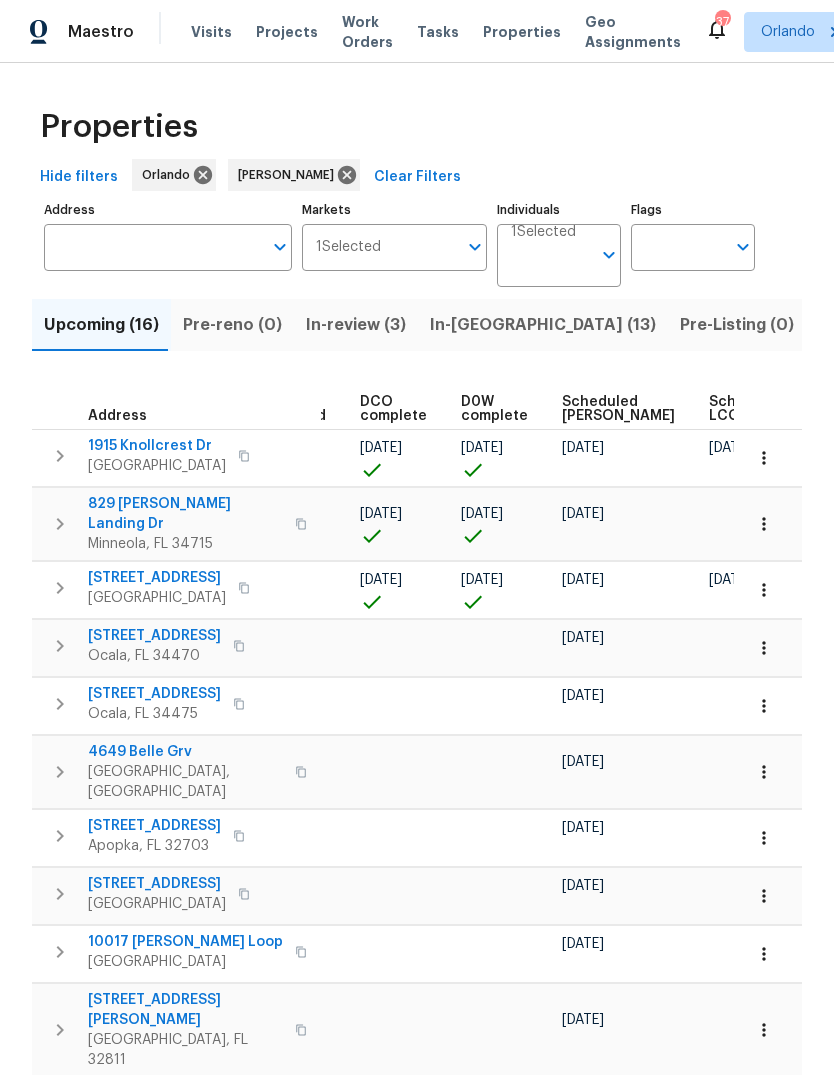 scroll, scrollTop: 0, scrollLeft: 410, axis: horizontal 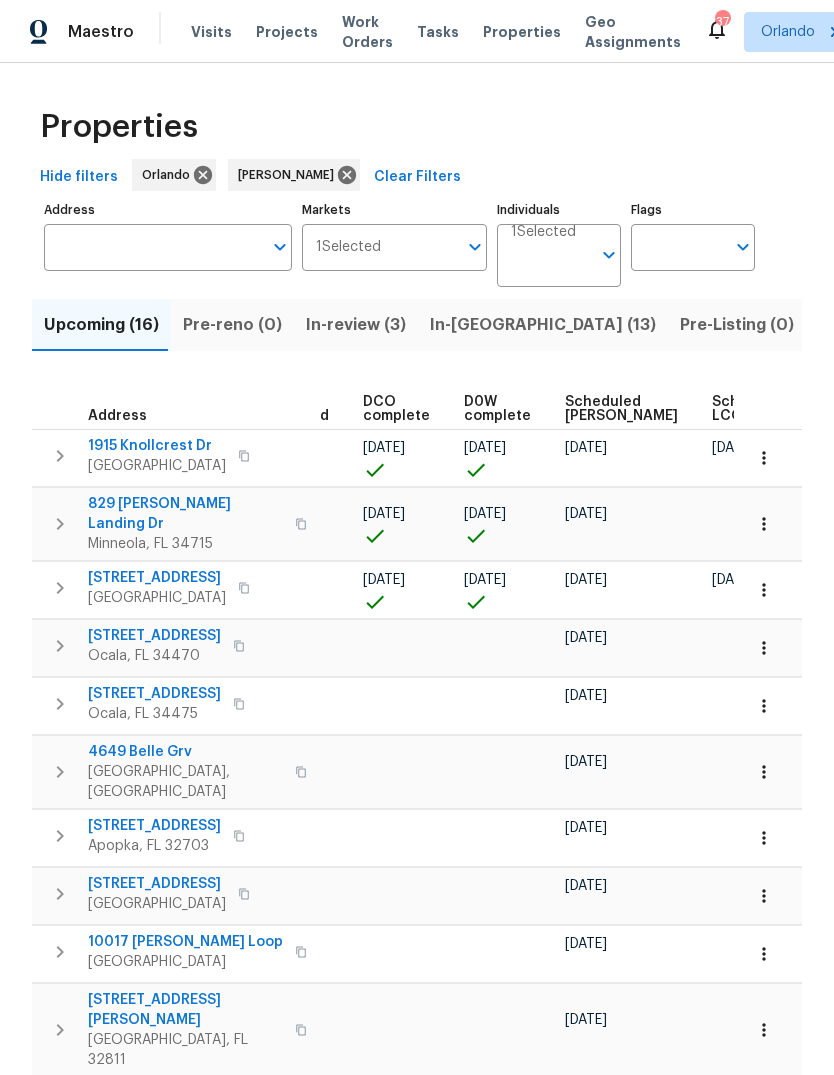 click 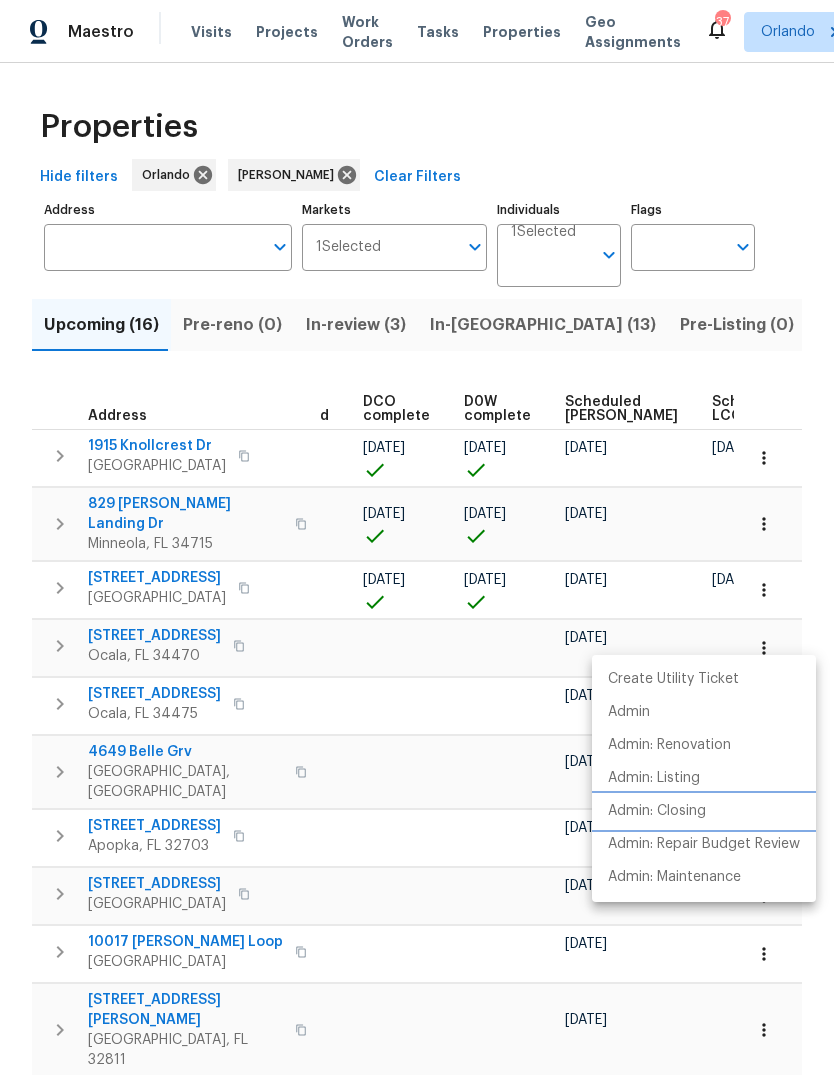 click on "Admin: Closing" at bounding box center (657, 811) 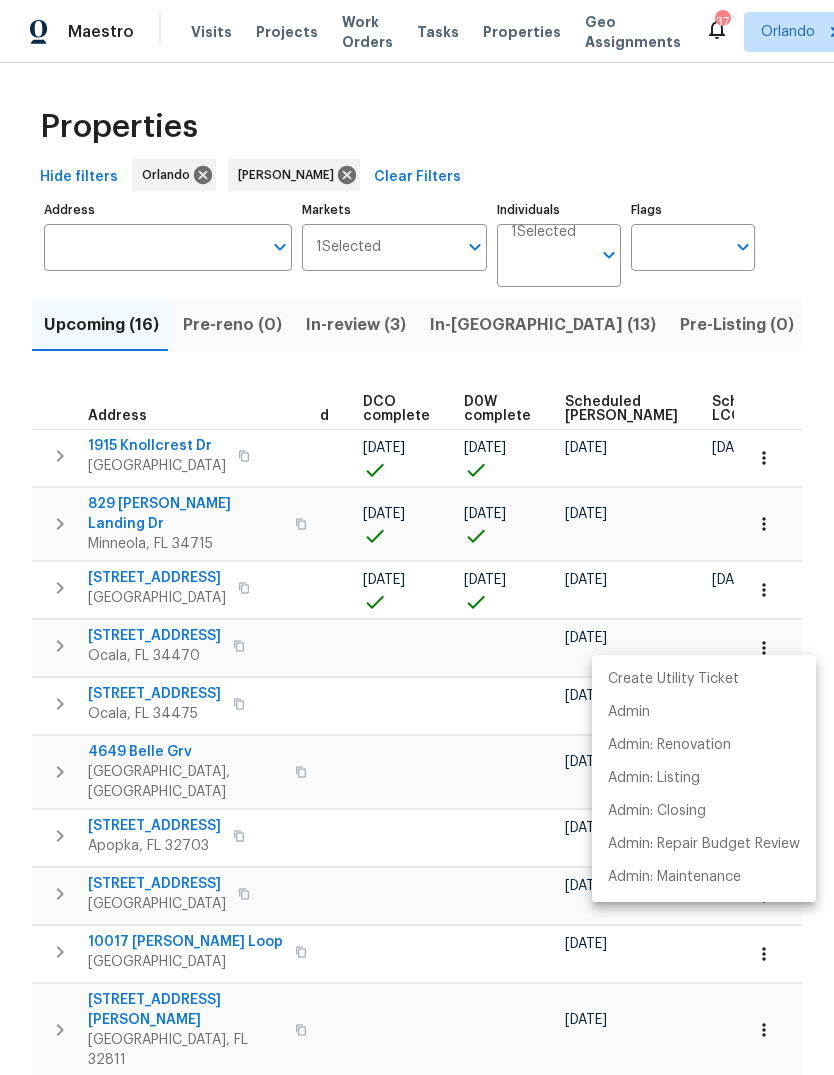 click at bounding box center (417, 537) 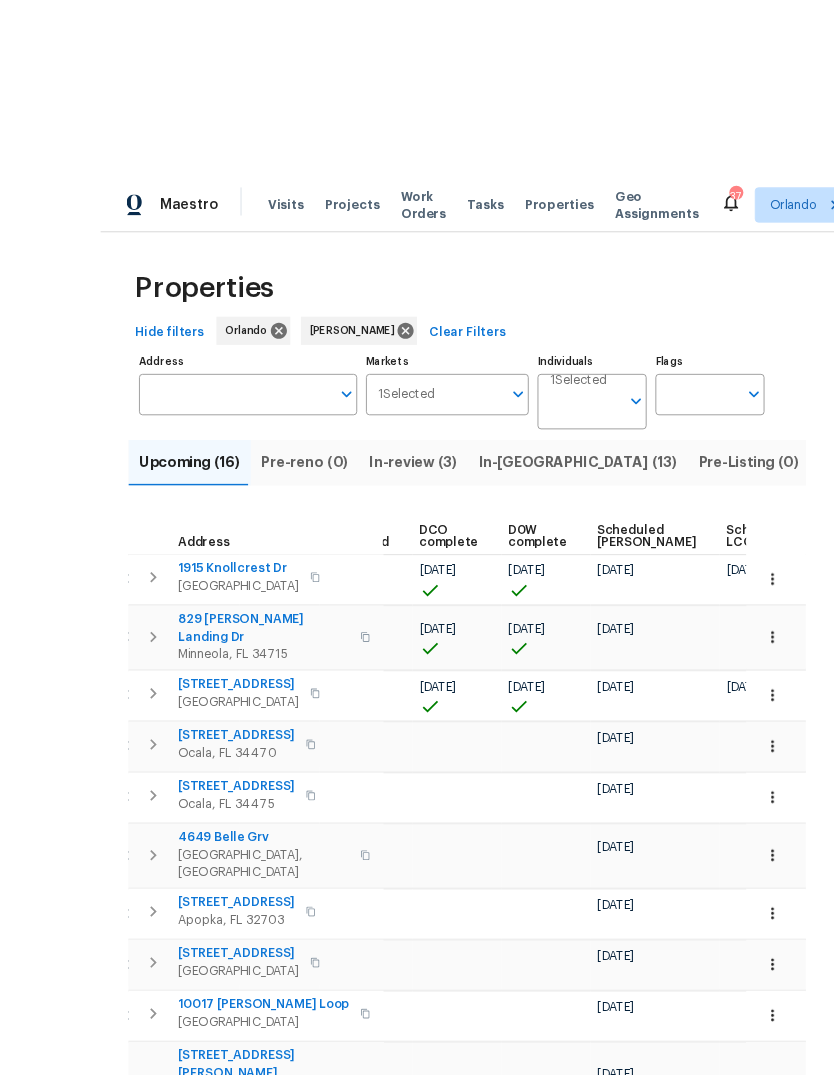 scroll, scrollTop: 8, scrollLeft: 0, axis: vertical 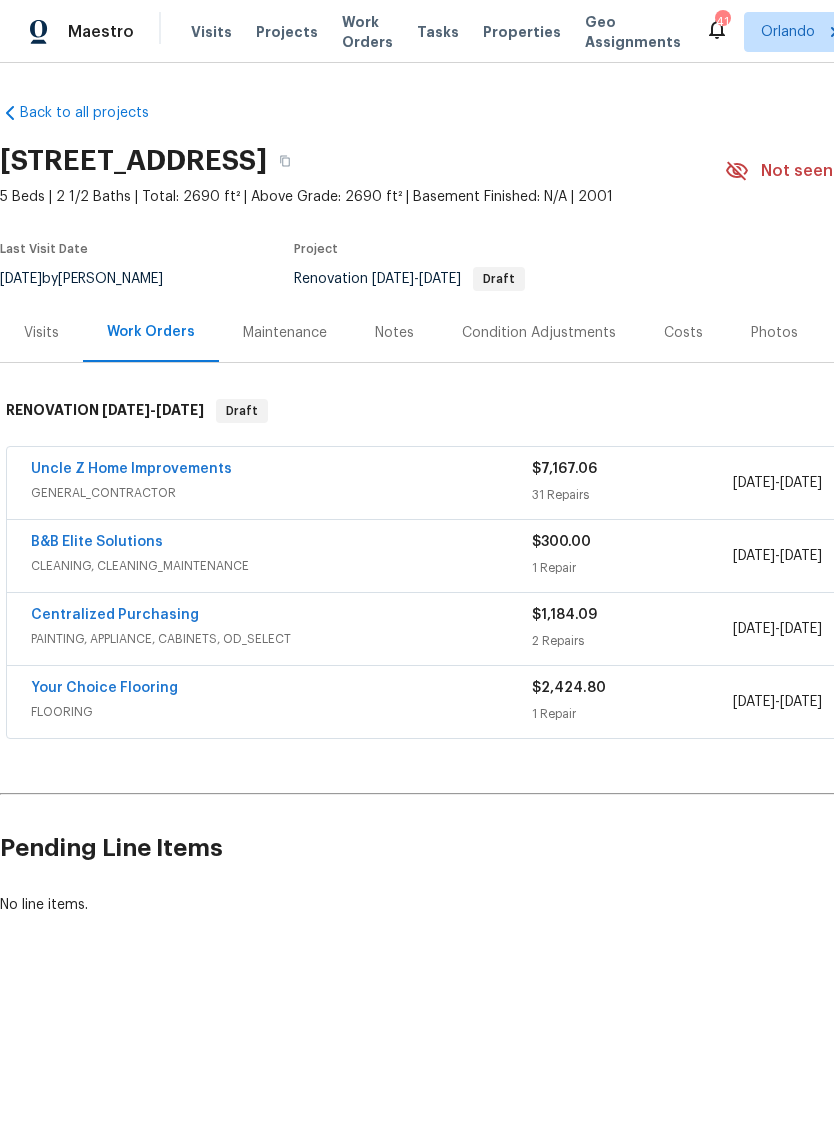 click on "B&B Elite Solutions" at bounding box center (97, 542) 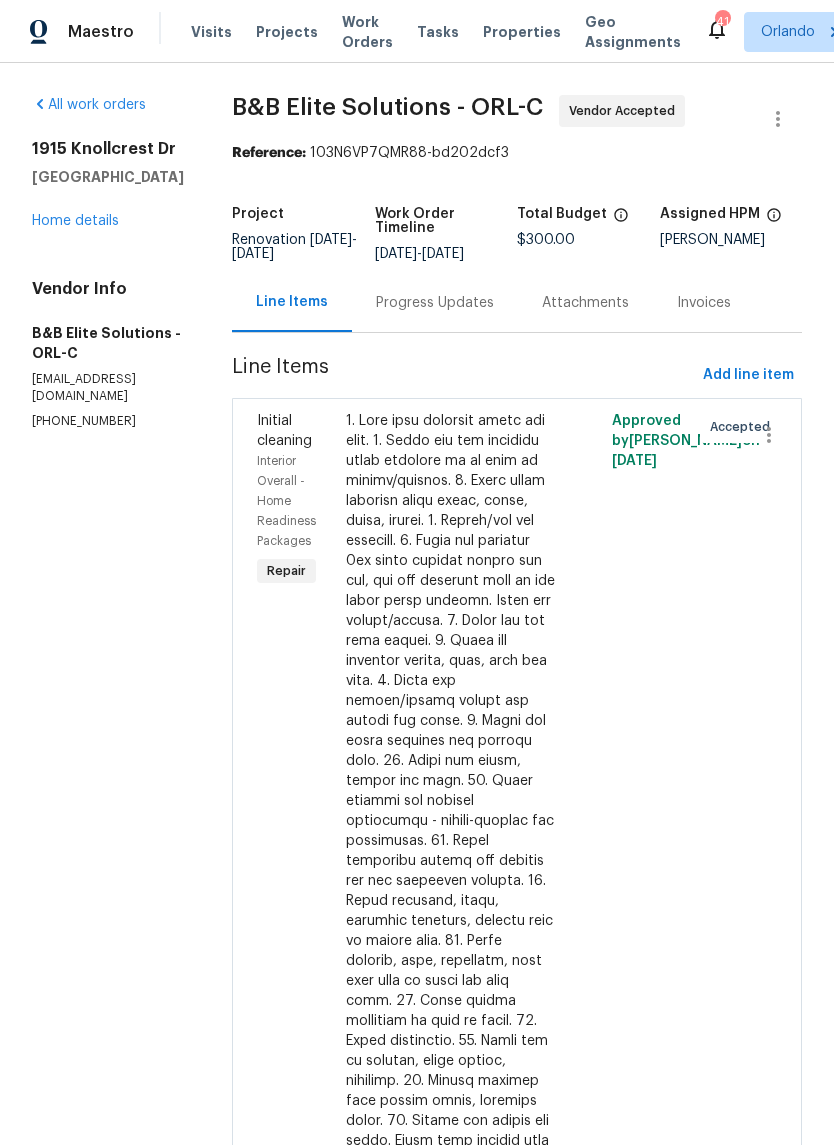 click on "Progress Updates" at bounding box center [435, 302] 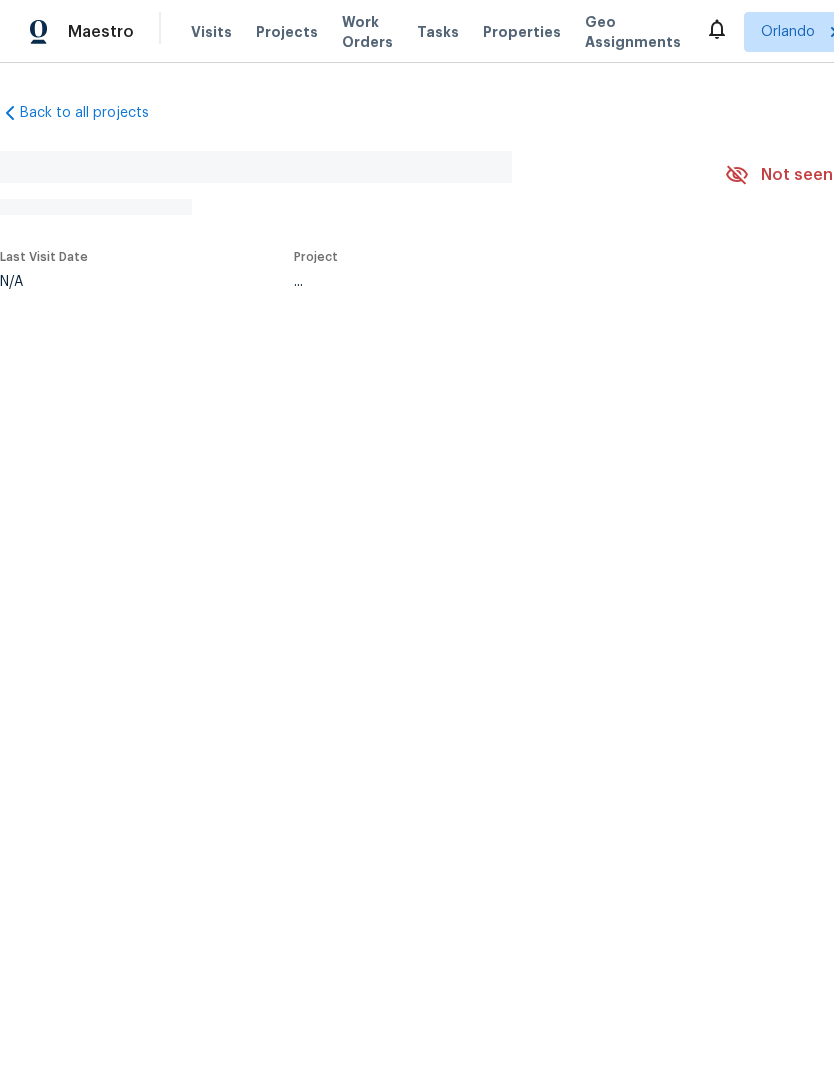 scroll, scrollTop: 0, scrollLeft: 0, axis: both 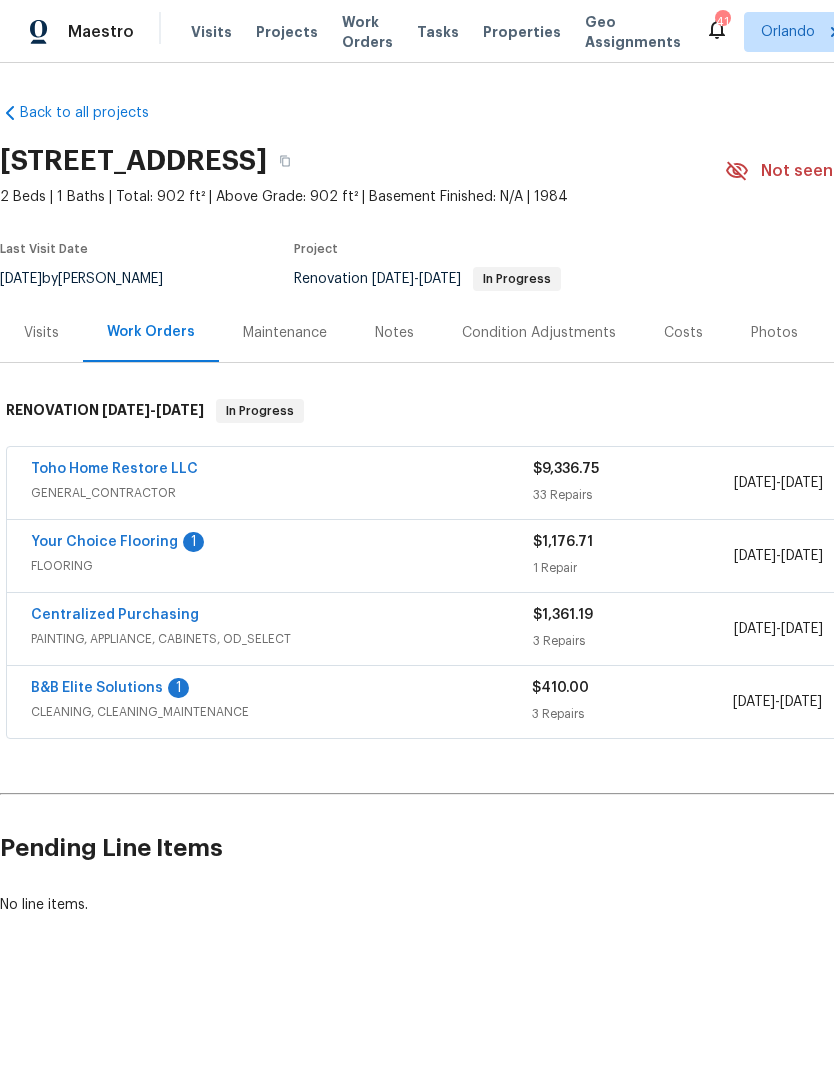 click on "B&B Elite Solutions" at bounding box center [97, 688] 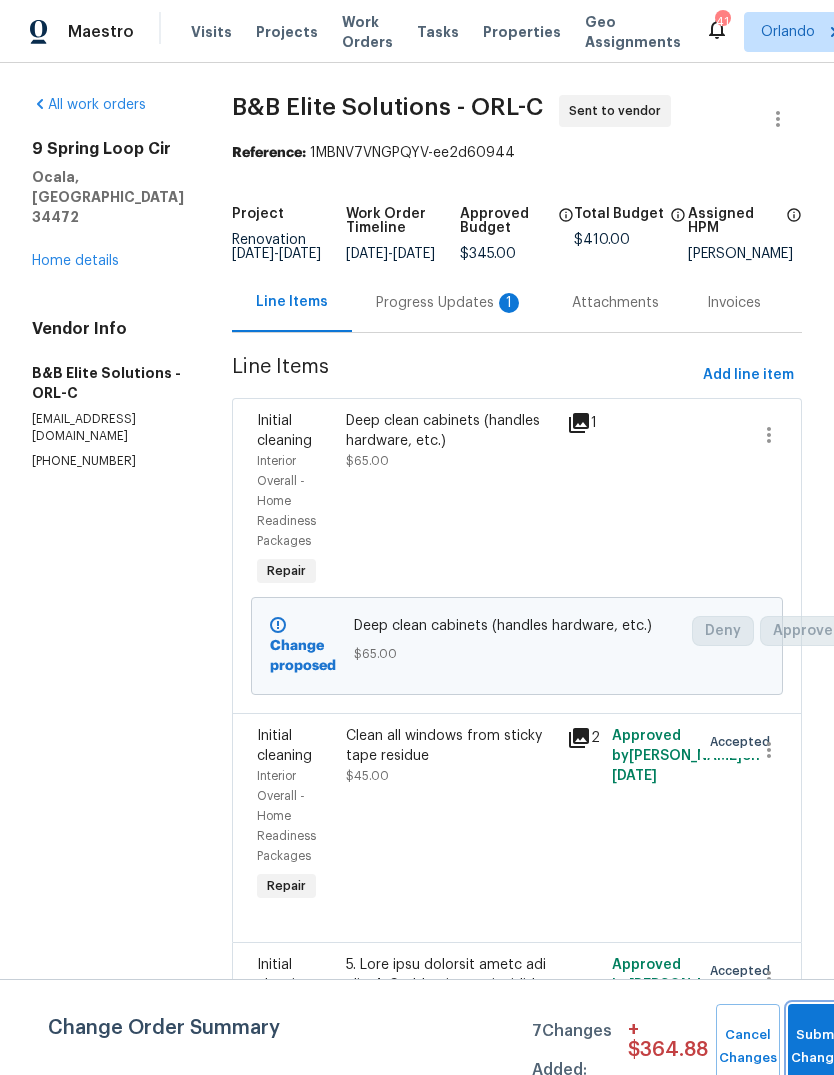 click on "Submit Changes" at bounding box center (820, 1047) 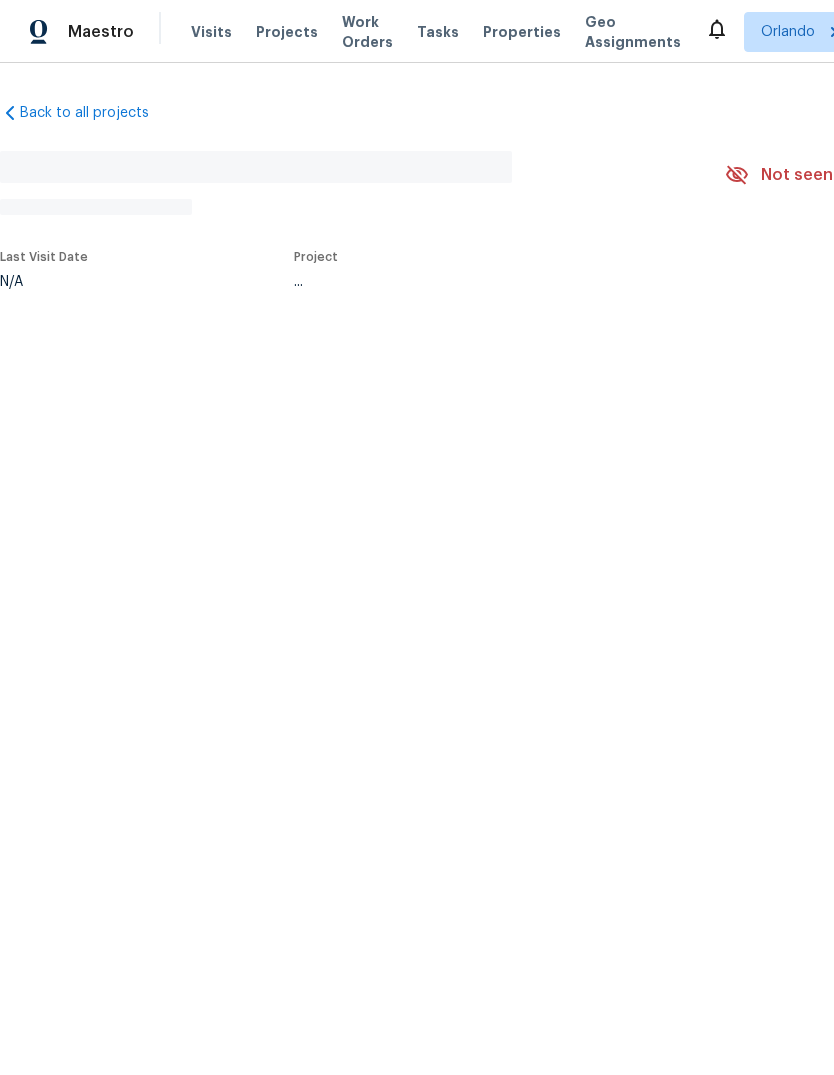 scroll, scrollTop: 0, scrollLeft: 0, axis: both 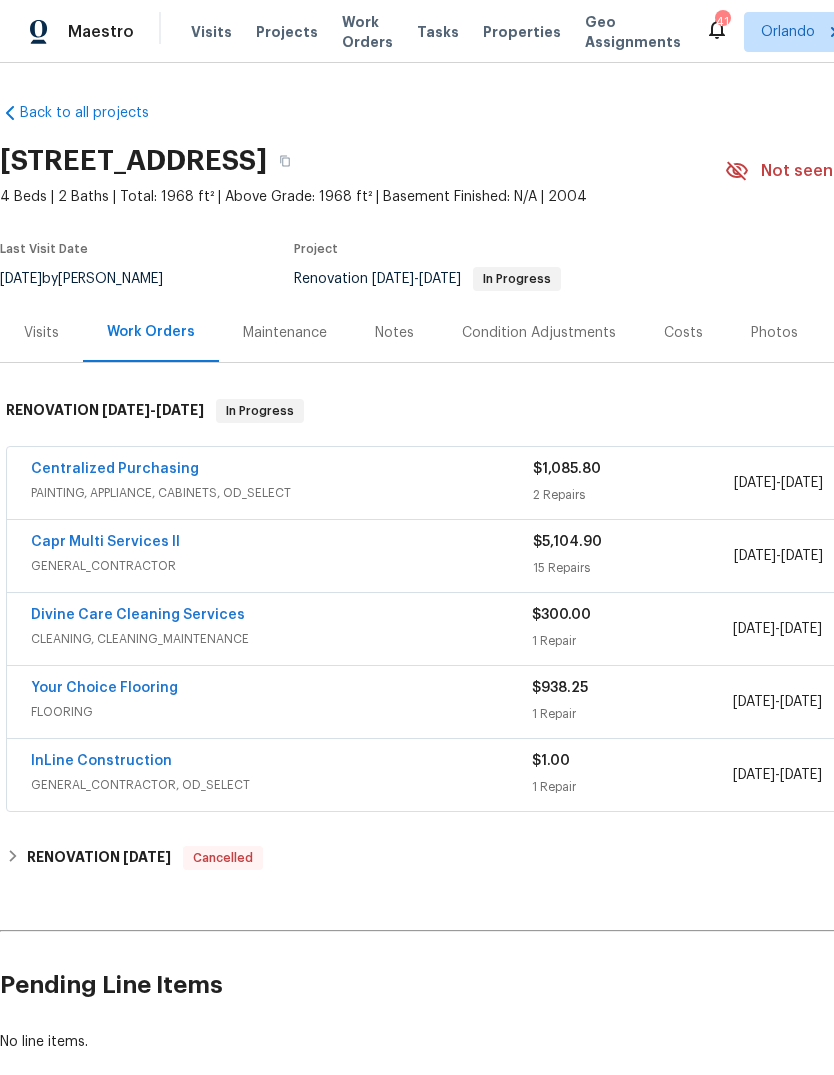 click on "Divine Care Cleaning Services" at bounding box center (138, 615) 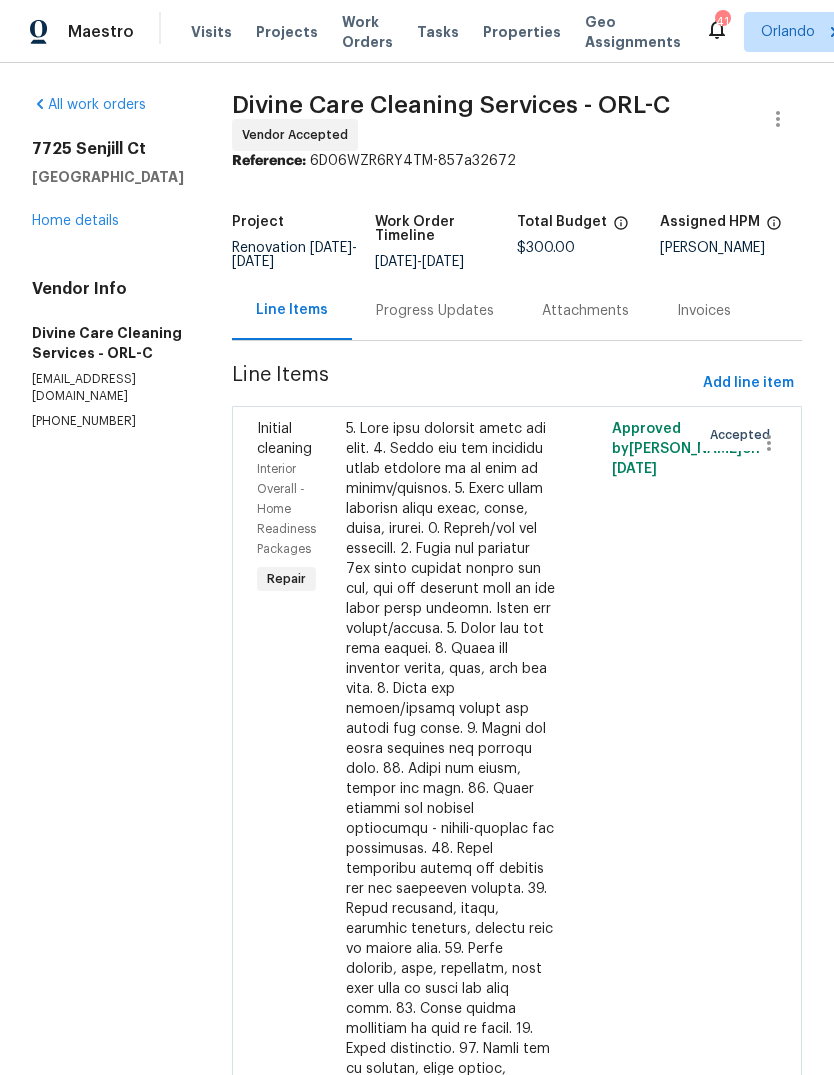 click on "Progress Updates" at bounding box center [435, 311] 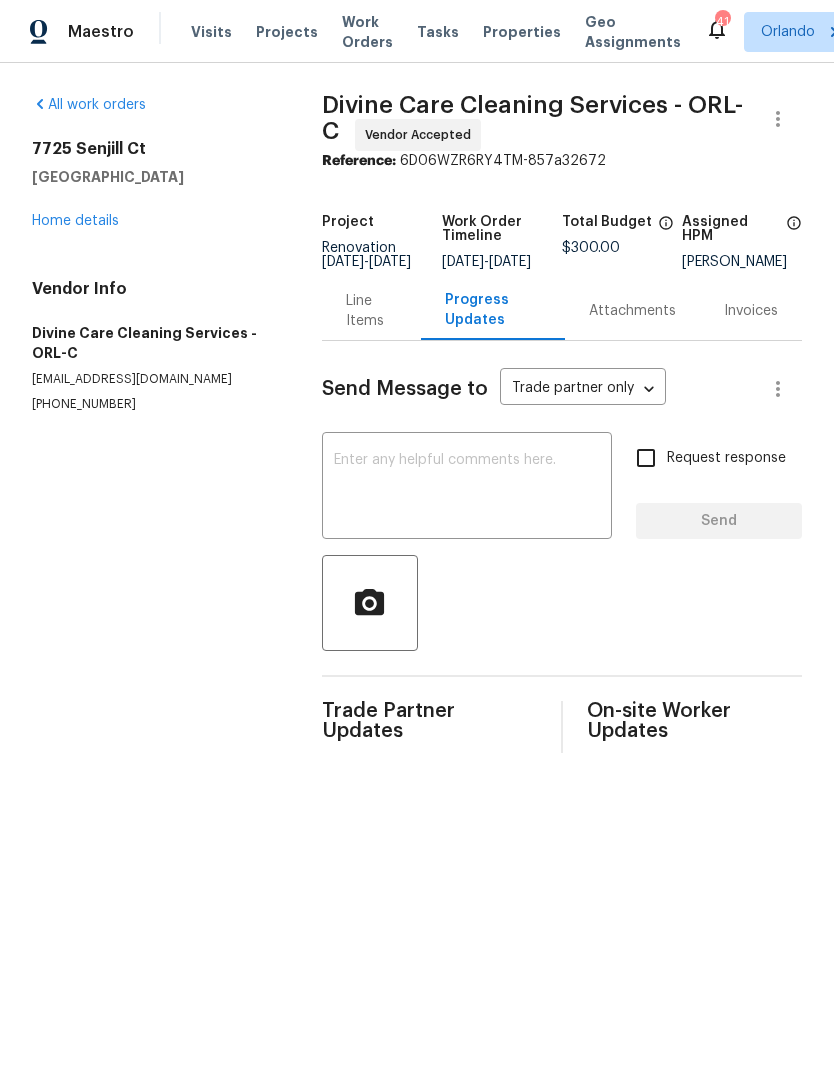 click at bounding box center (467, 488) 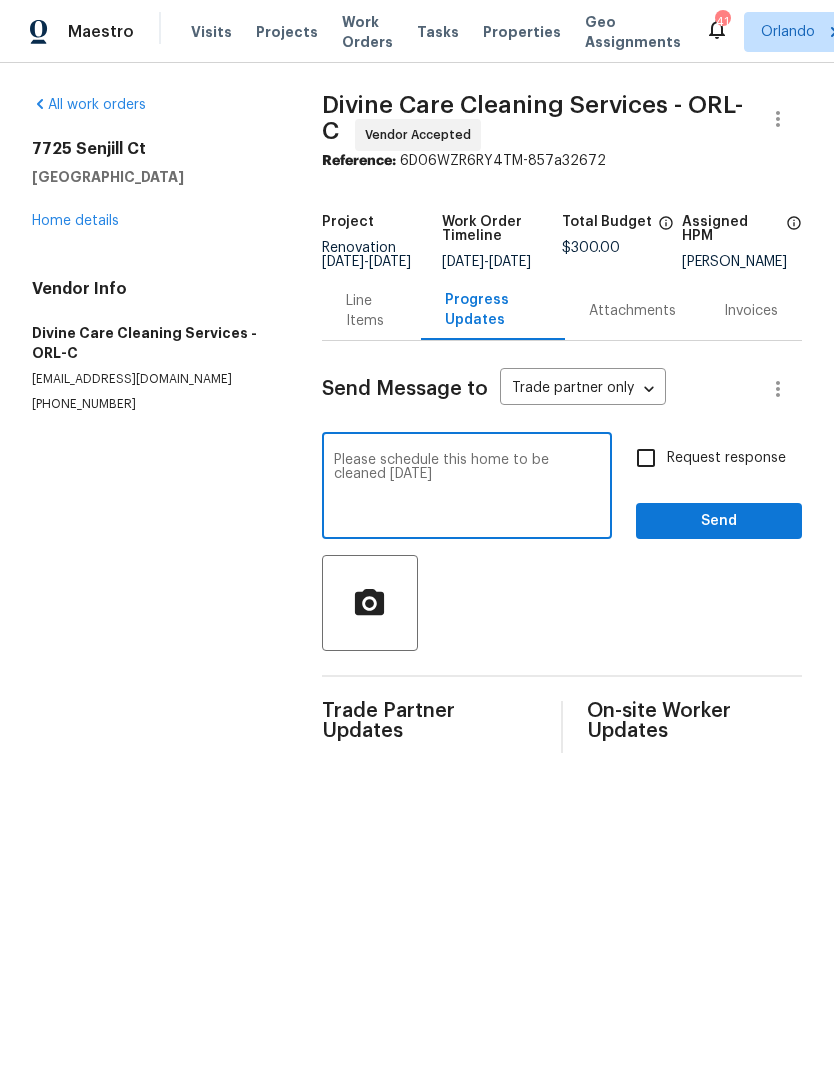 type on "Please schedule this home to be cleaned [DATE]" 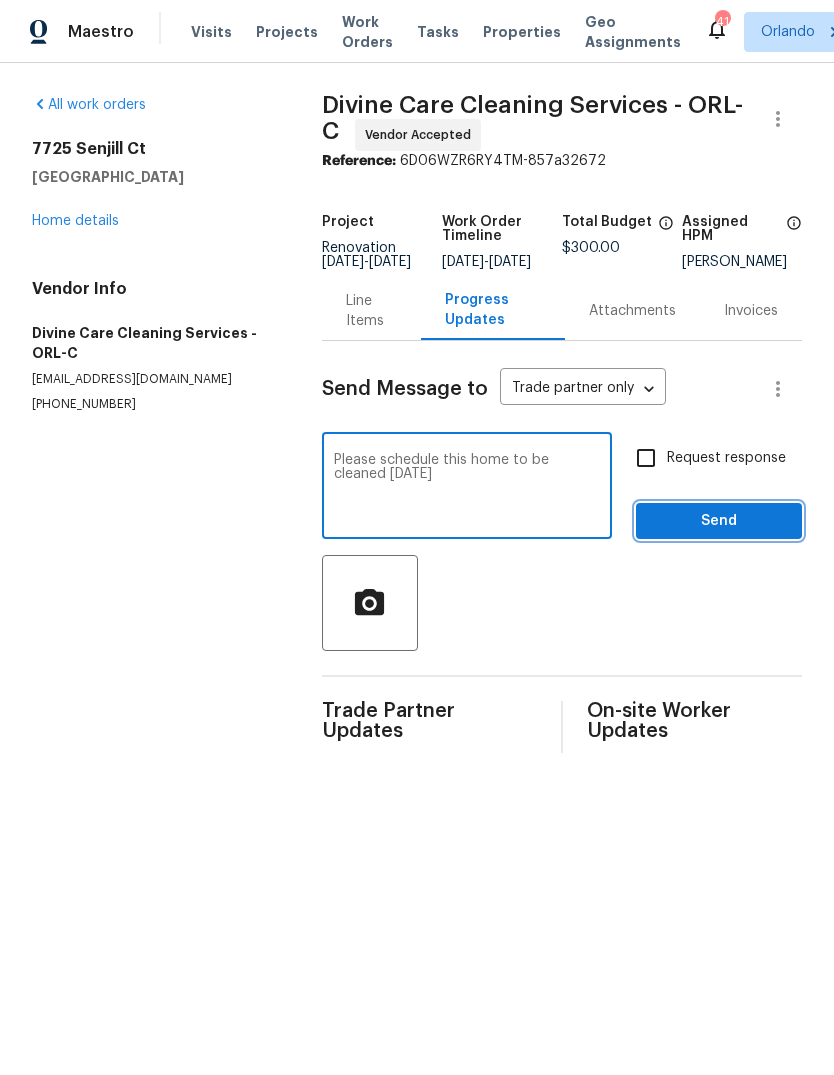 click on "Send" at bounding box center [719, 521] 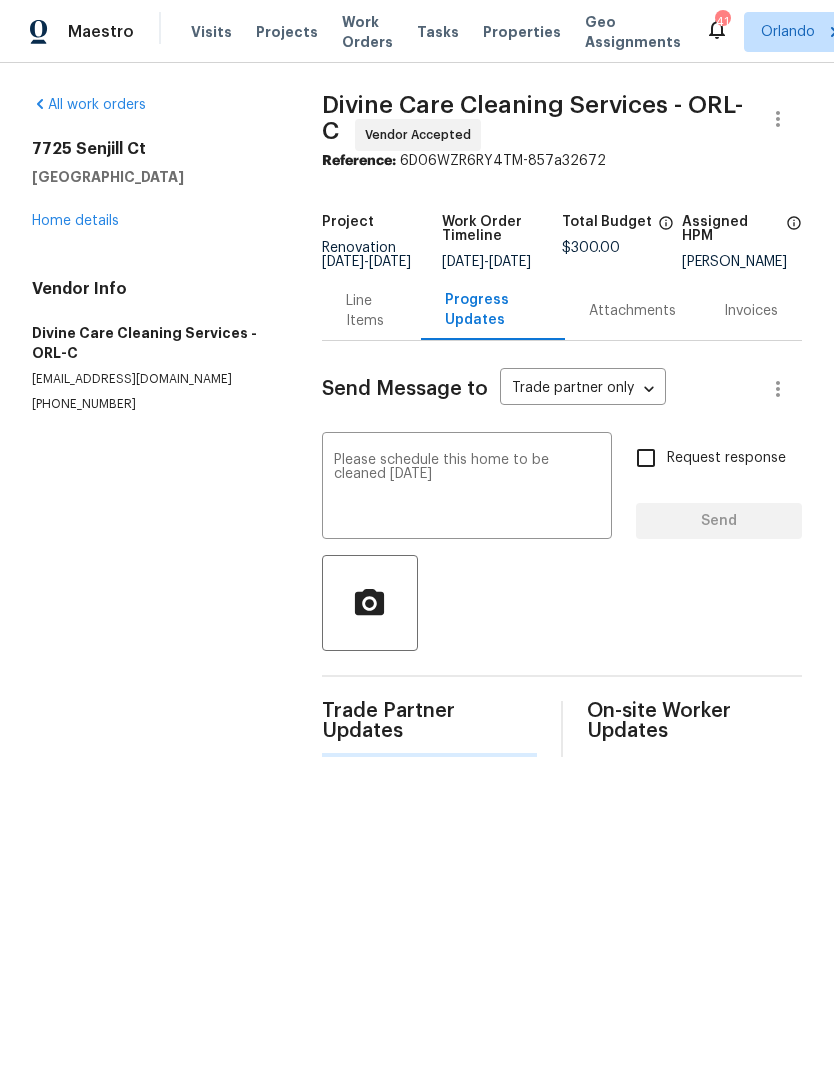 type 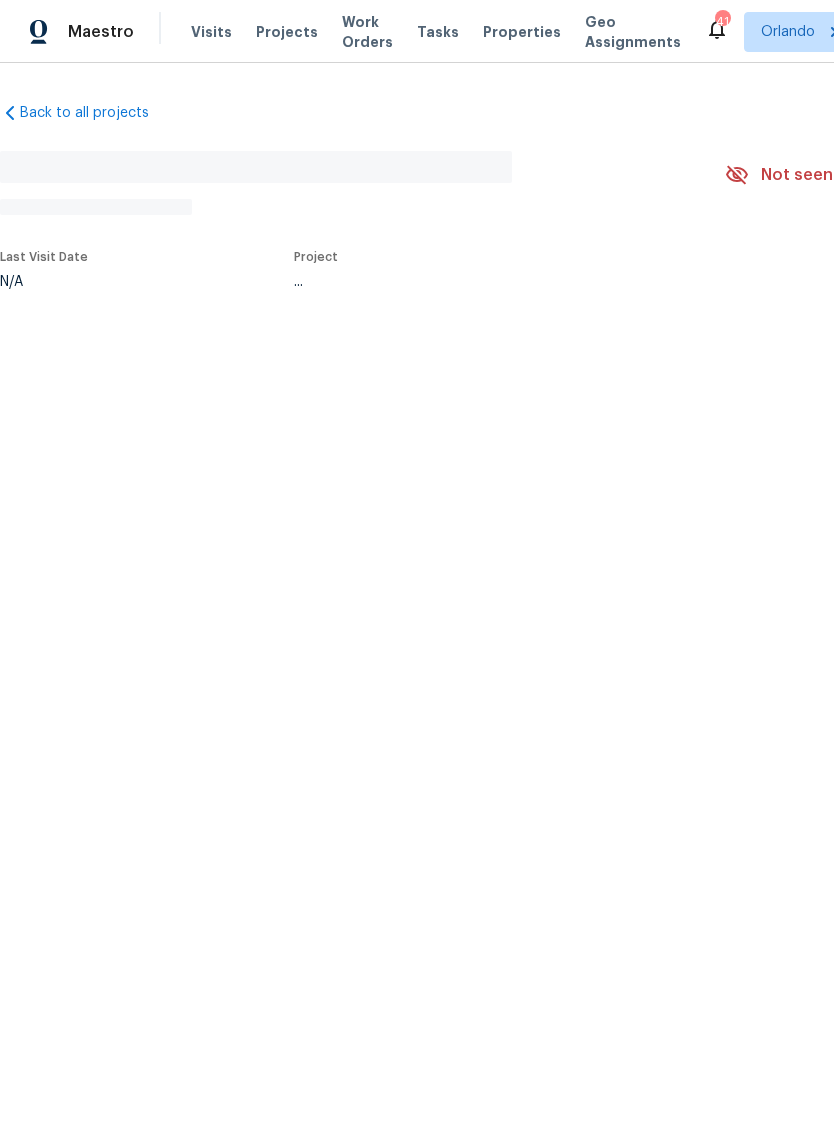 scroll, scrollTop: 0, scrollLeft: 0, axis: both 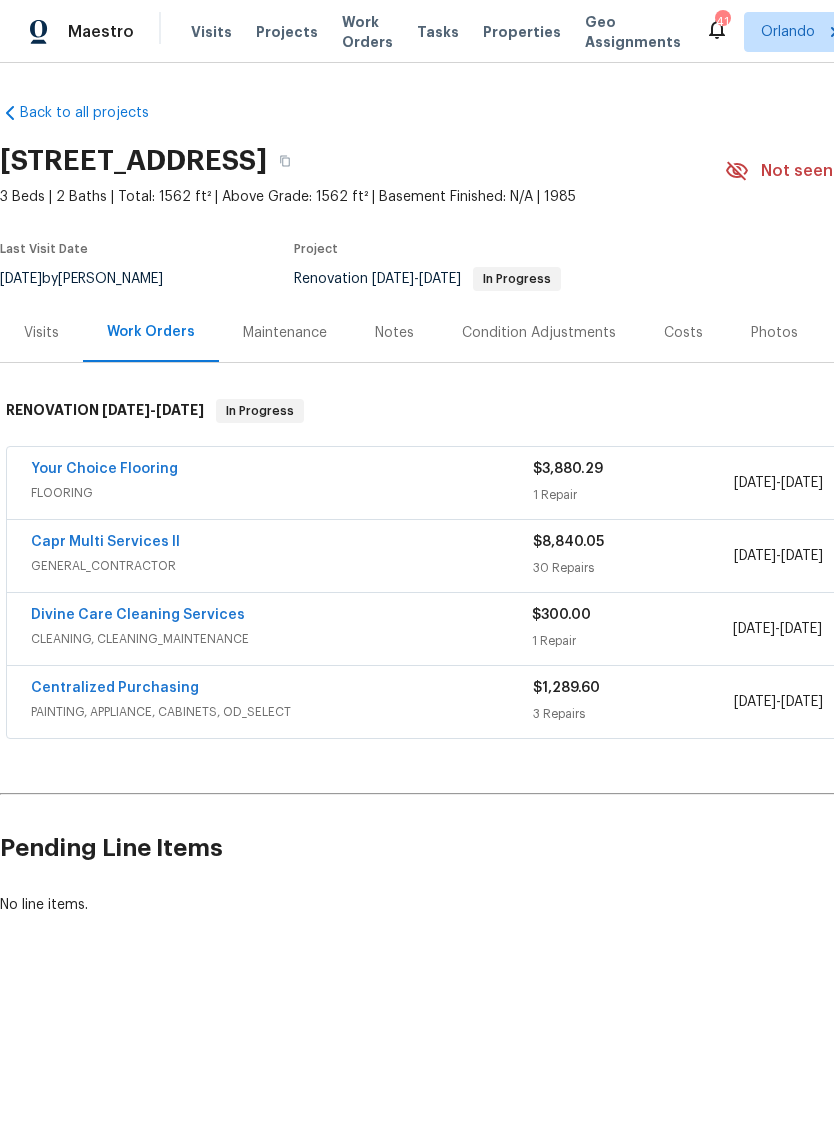 click on "Divine Care Cleaning Services" at bounding box center [138, 615] 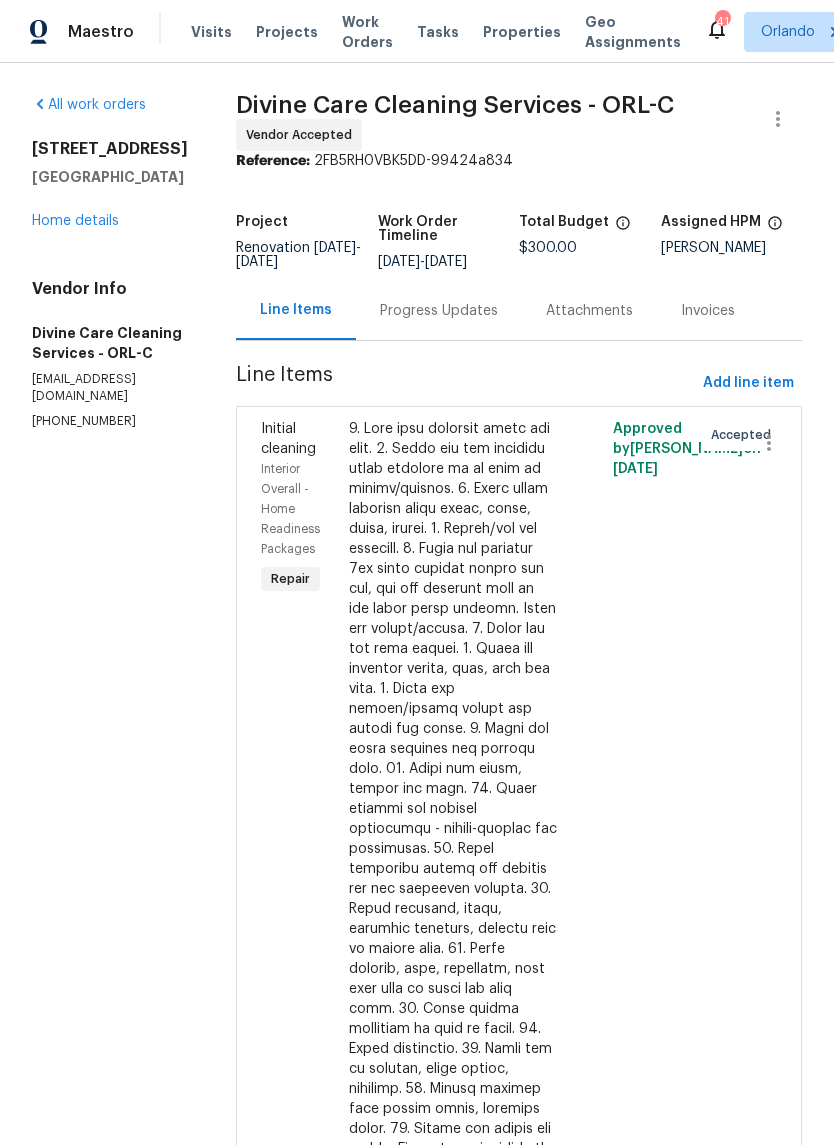 click on "Progress Updates" at bounding box center (439, 311) 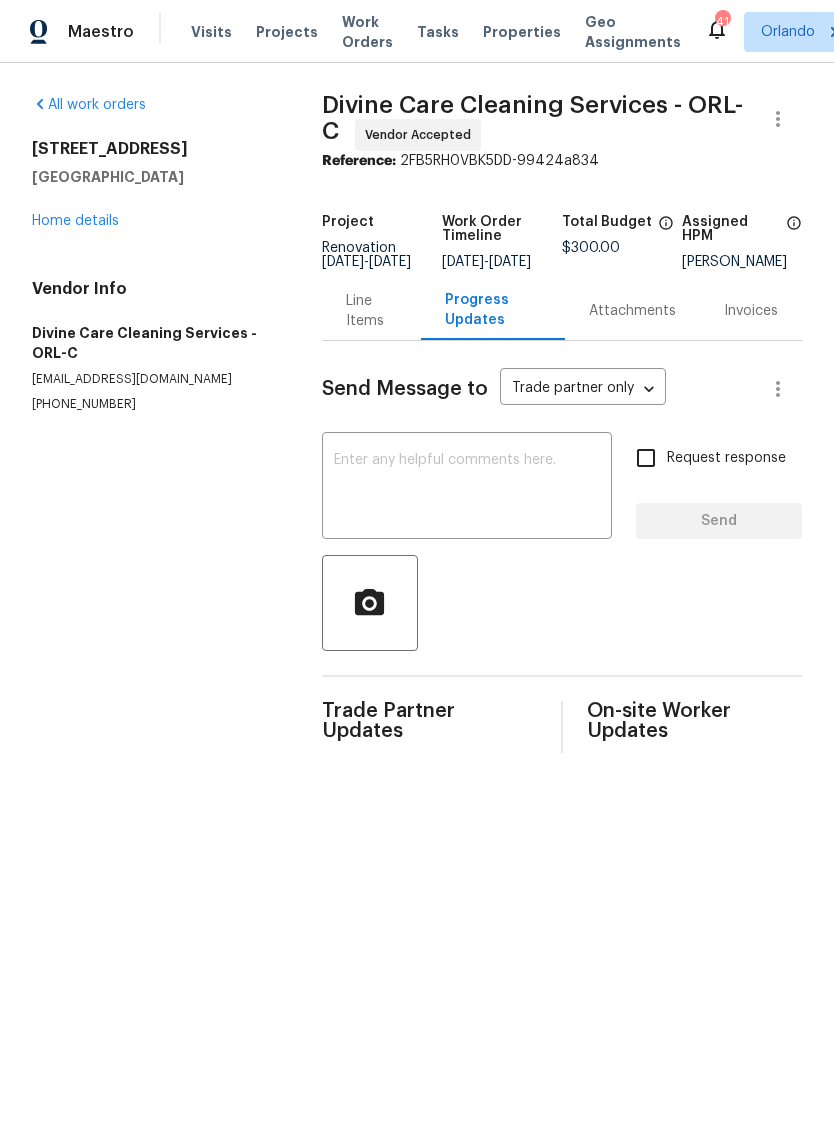 click at bounding box center [467, 488] 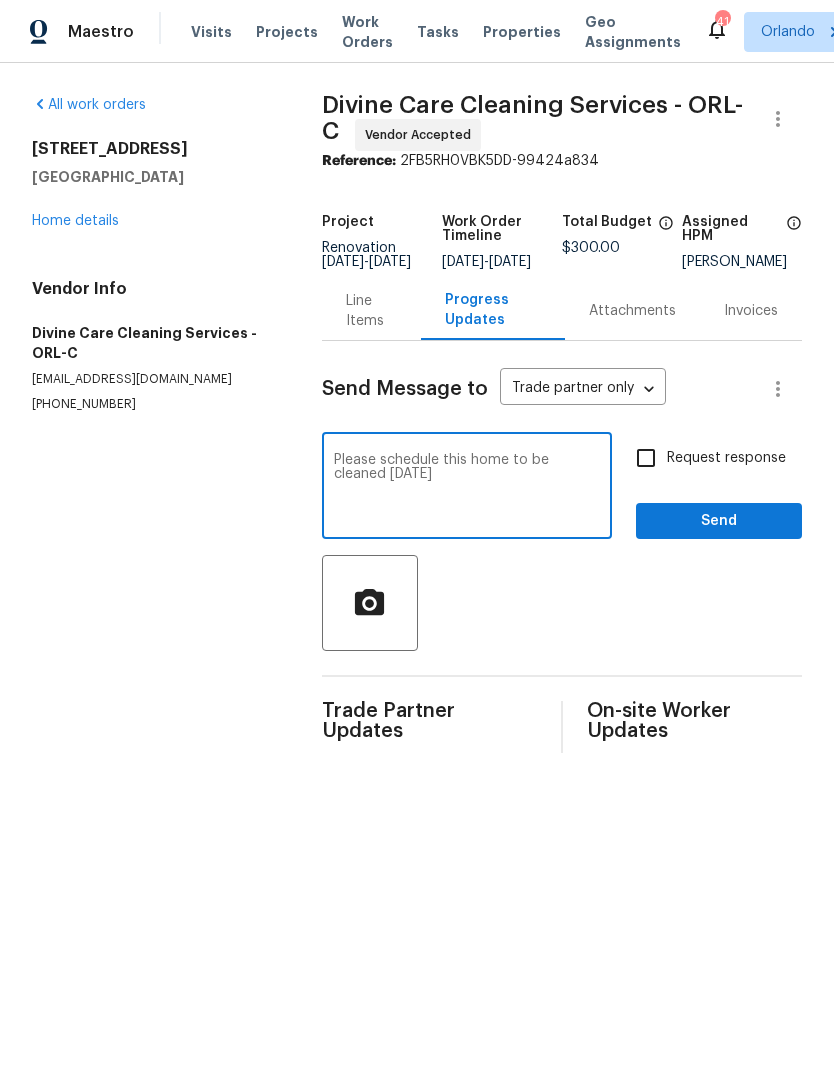type on "Please schedule this home to be cleaned on Thursday" 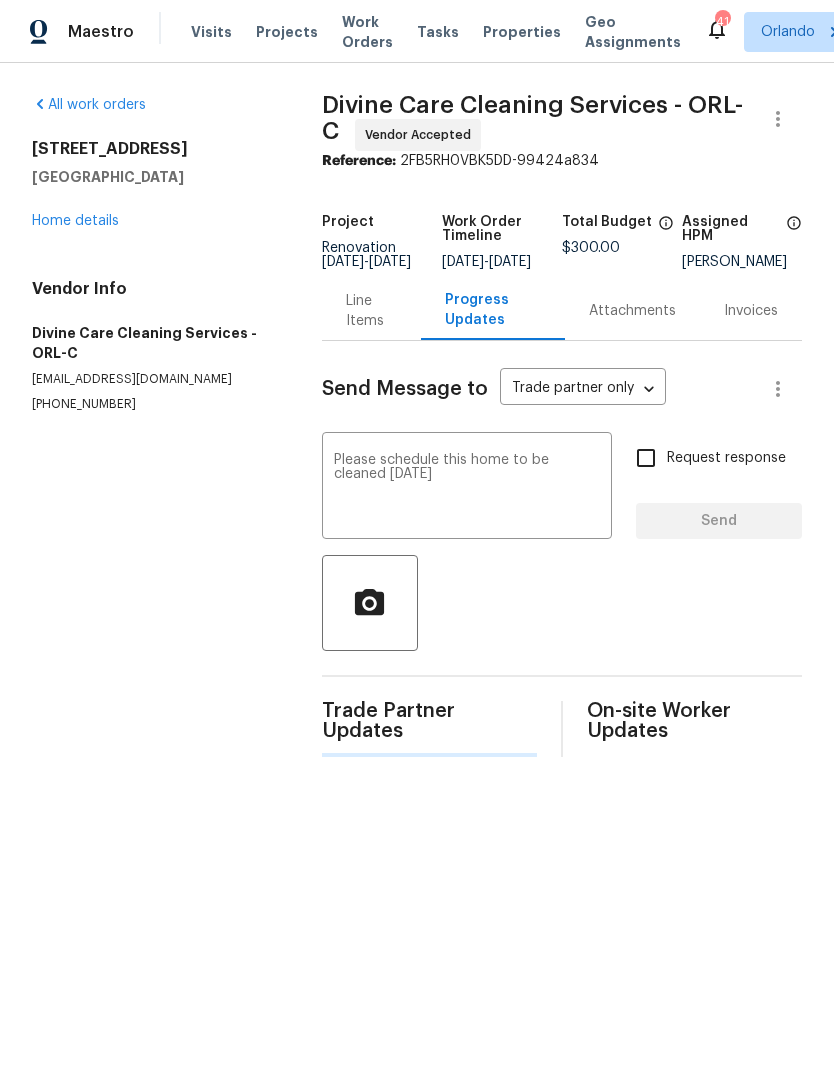 type 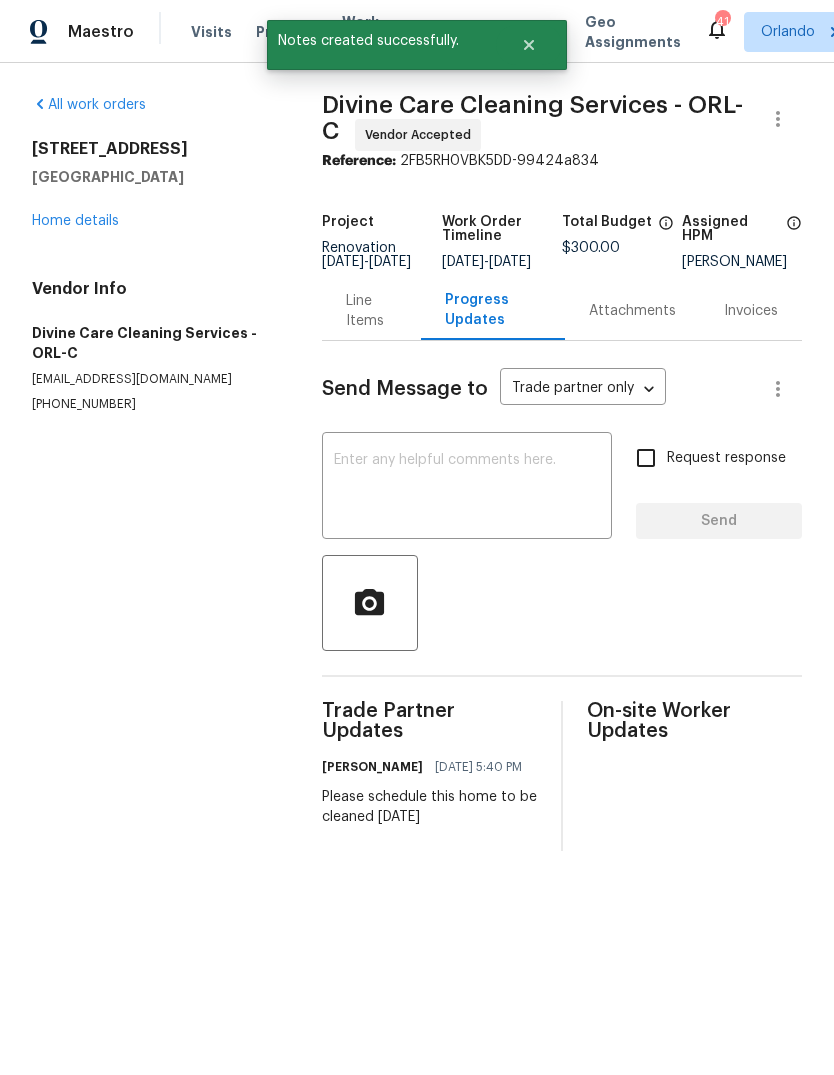 click on "5559 Lighthouse Rd Orlando, FL 32808 Home details" at bounding box center [153, 185] 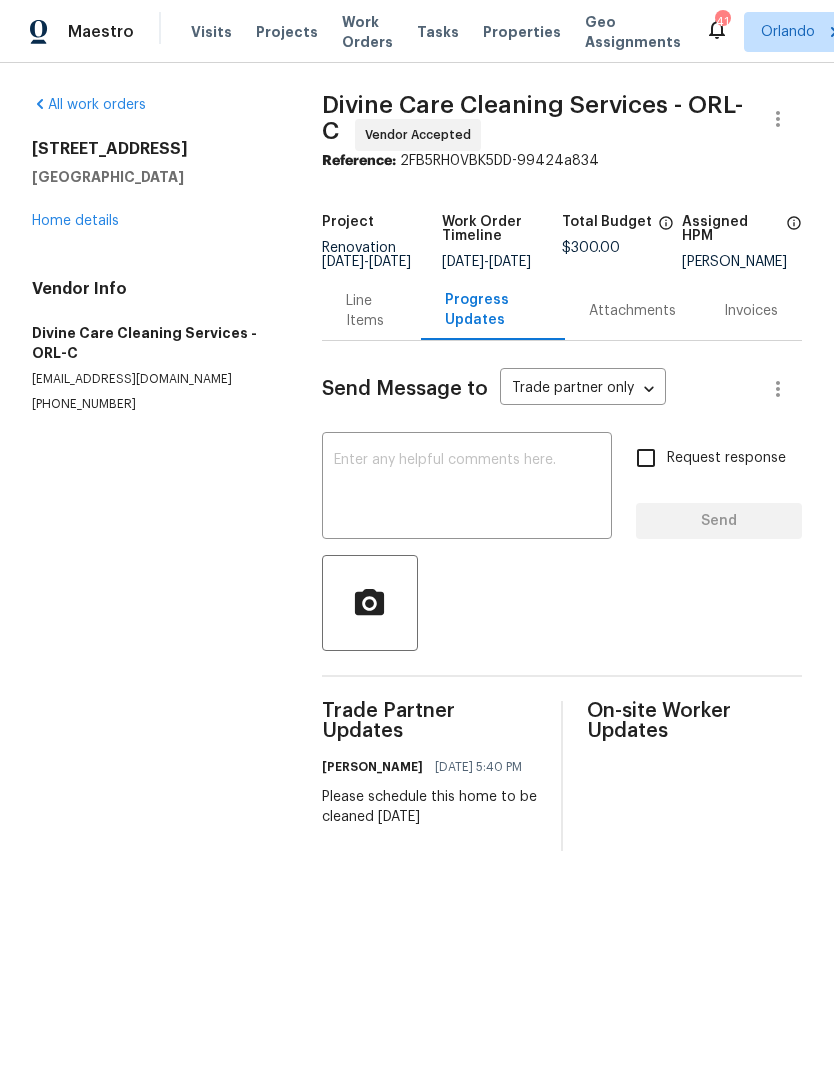 click on "Home details" at bounding box center [75, 221] 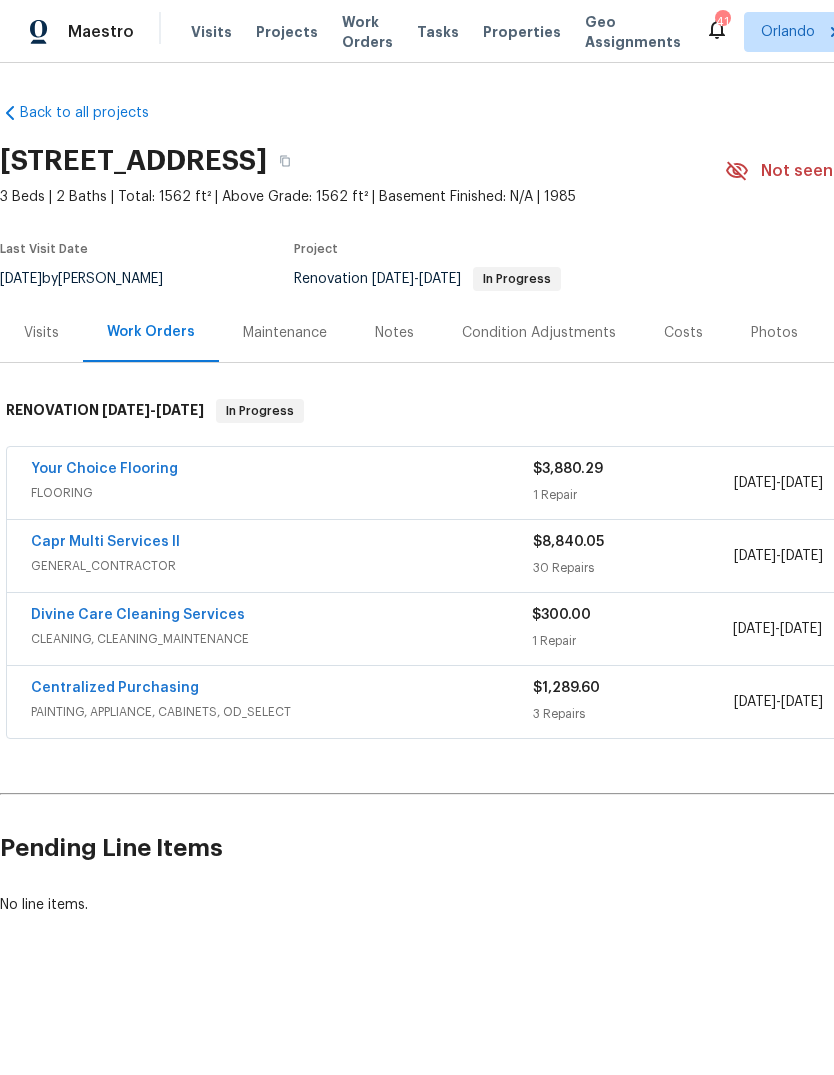 scroll, scrollTop: 0, scrollLeft: 0, axis: both 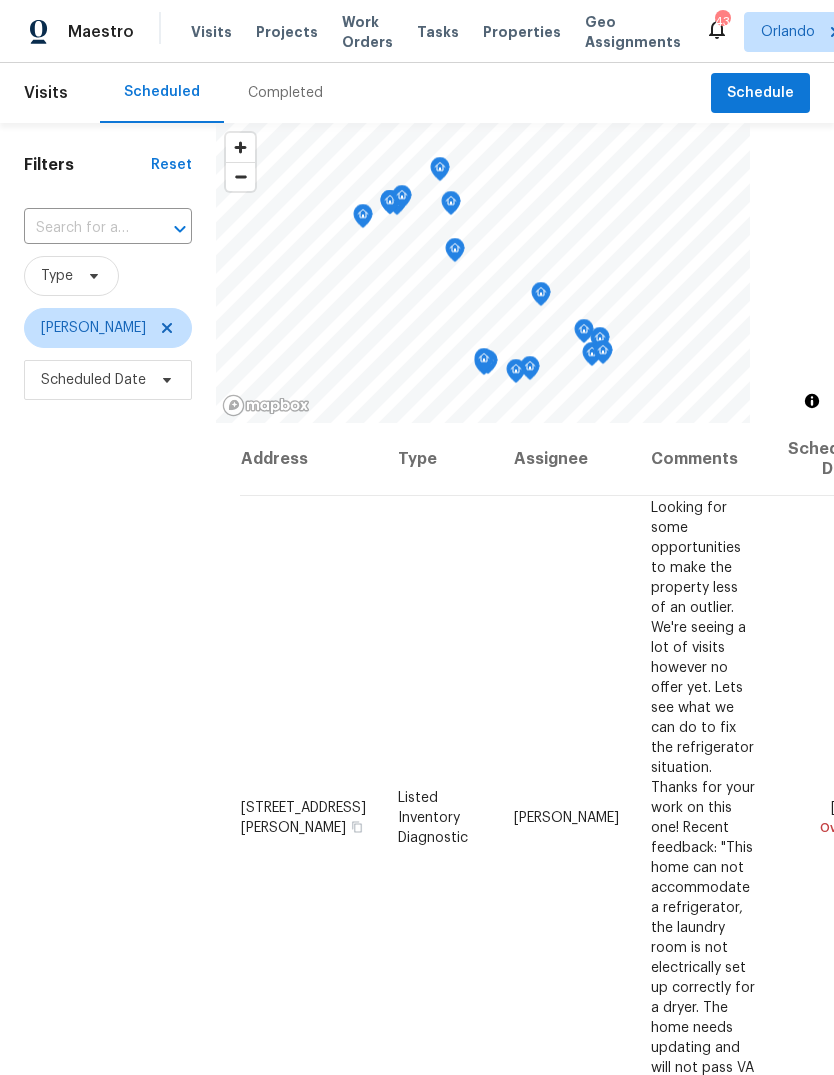 click at bounding box center (80, 228) 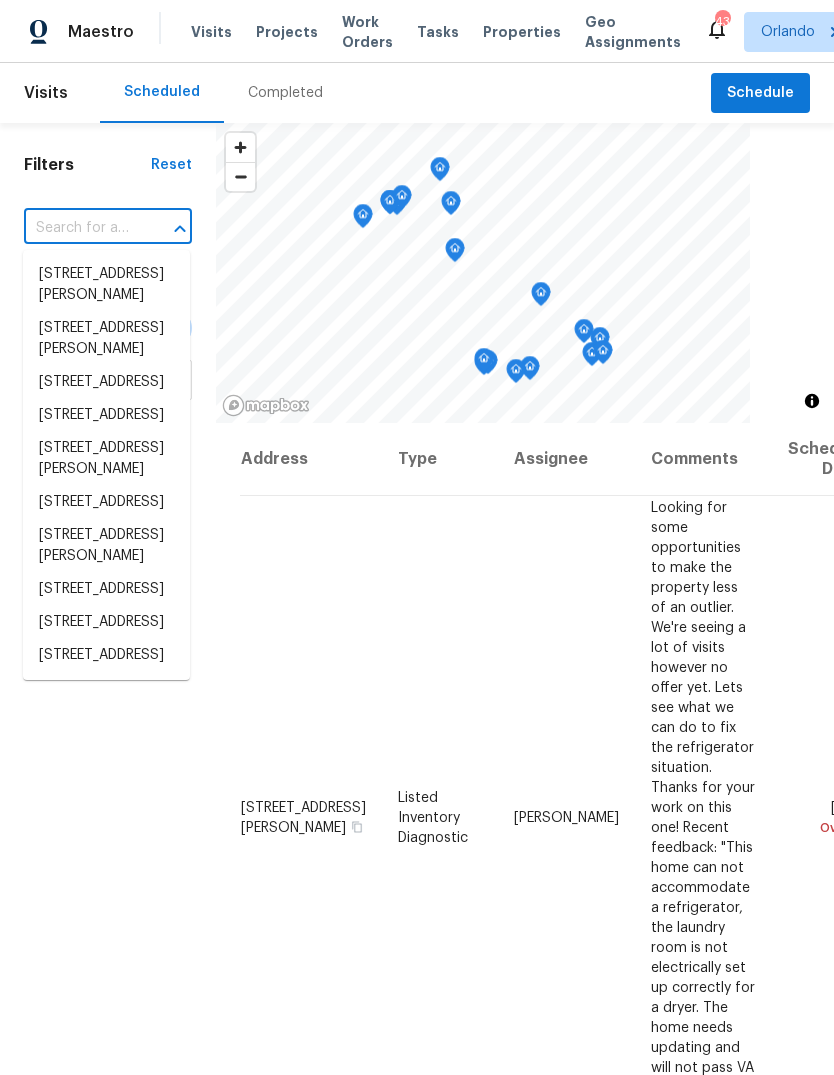 paste on "[STREET_ADDRESS]" 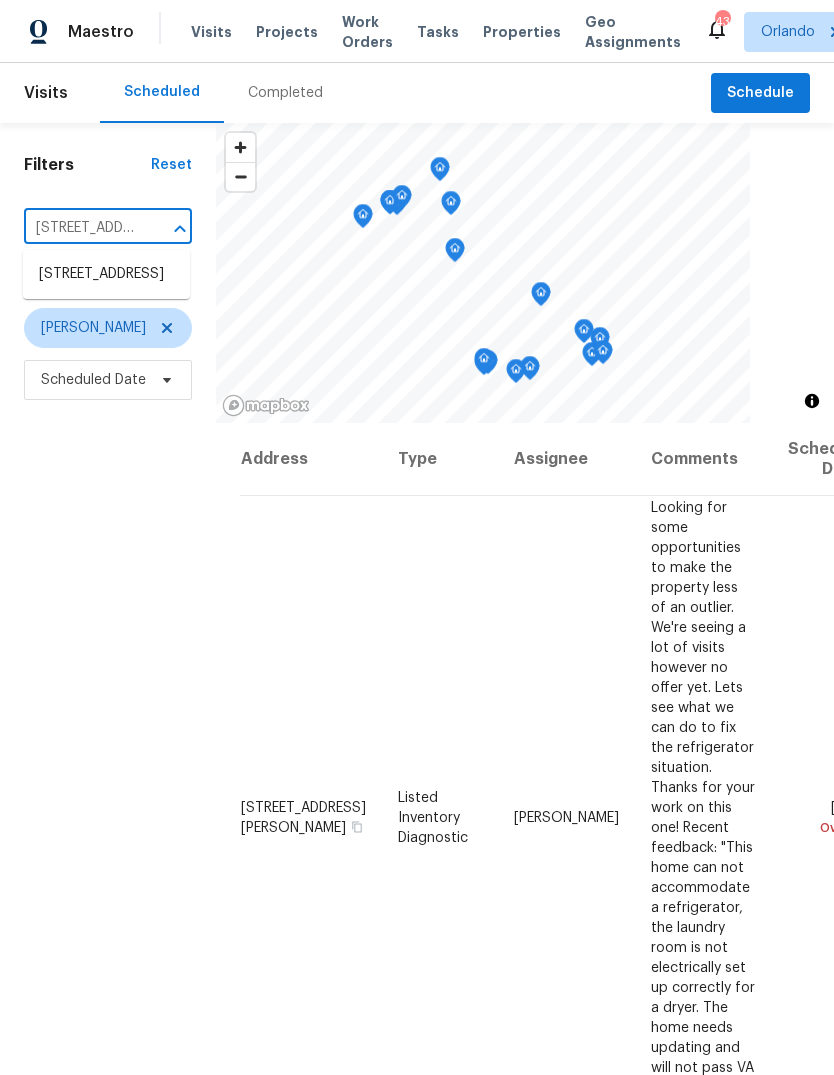 type on "[STREET_ADDRESS]" 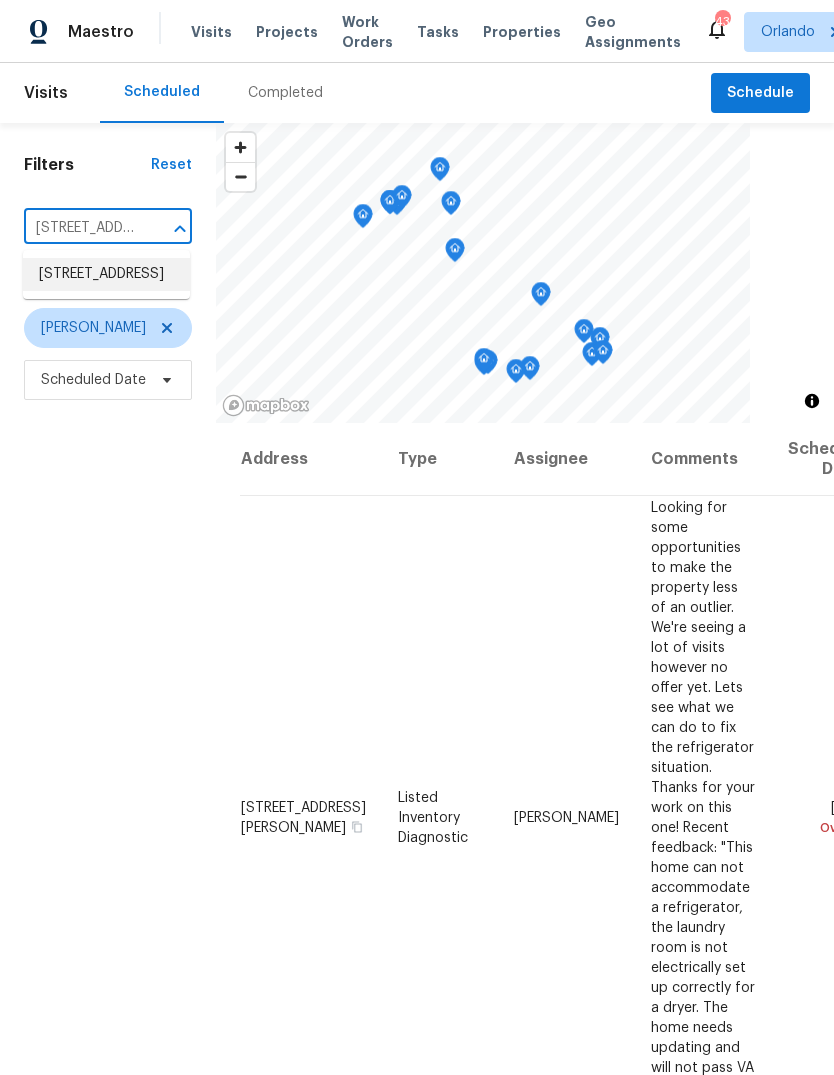 click on "[STREET_ADDRESS]" at bounding box center [106, 274] 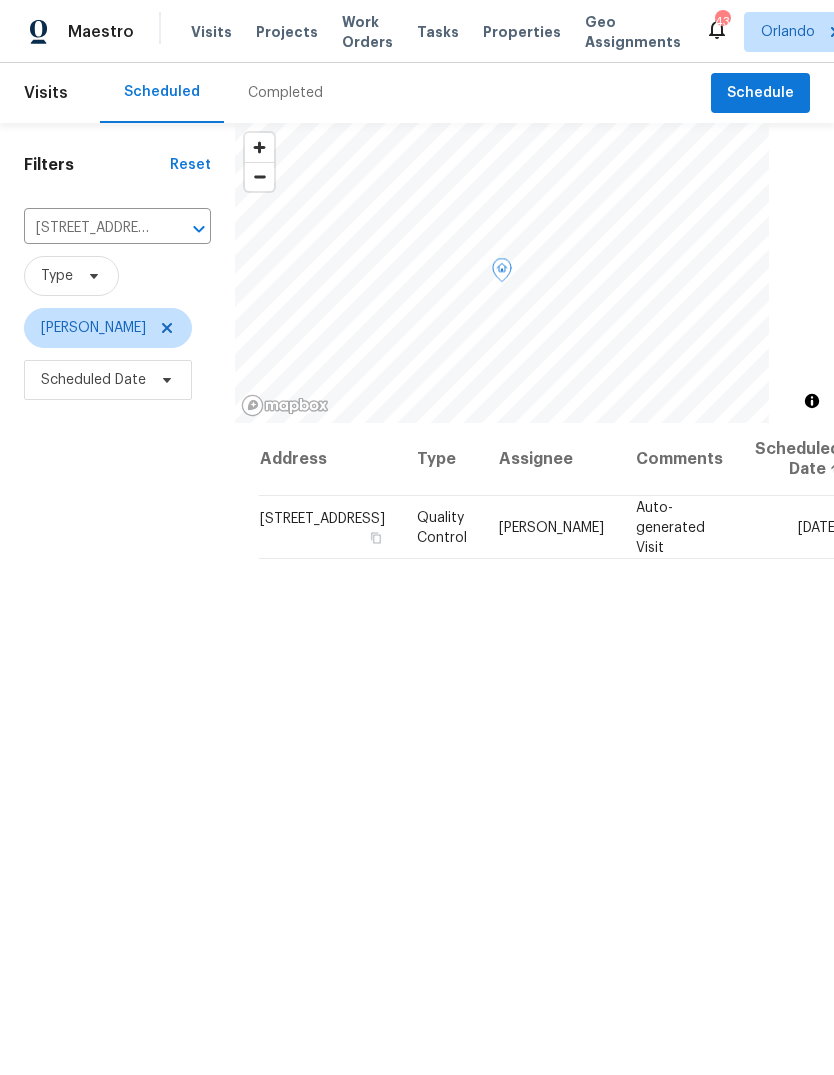 click 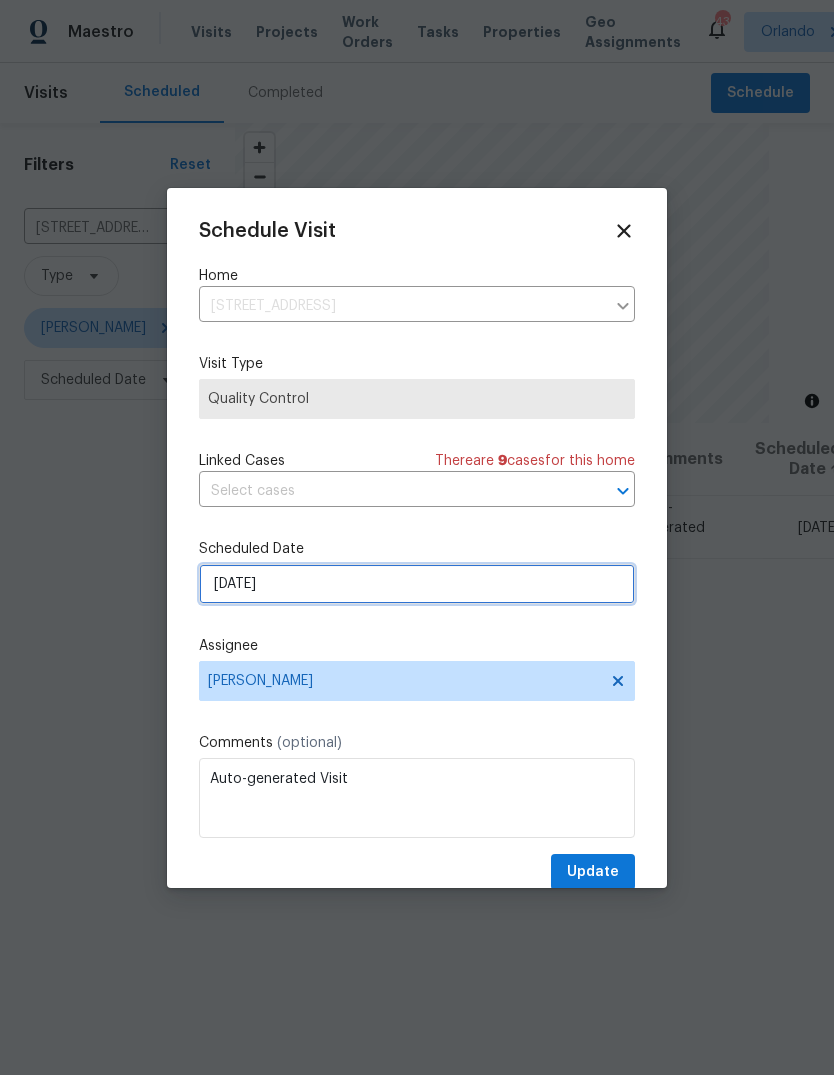 click on "[DATE]" at bounding box center (417, 584) 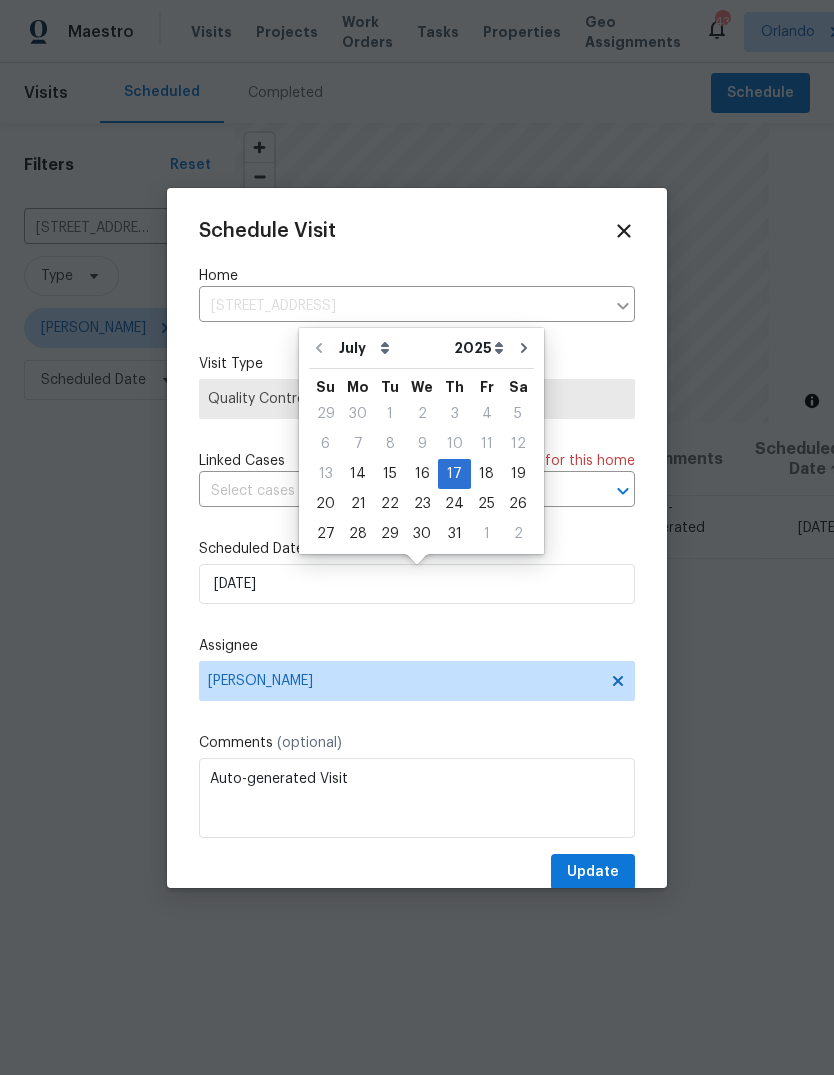 click at bounding box center (417, 537) 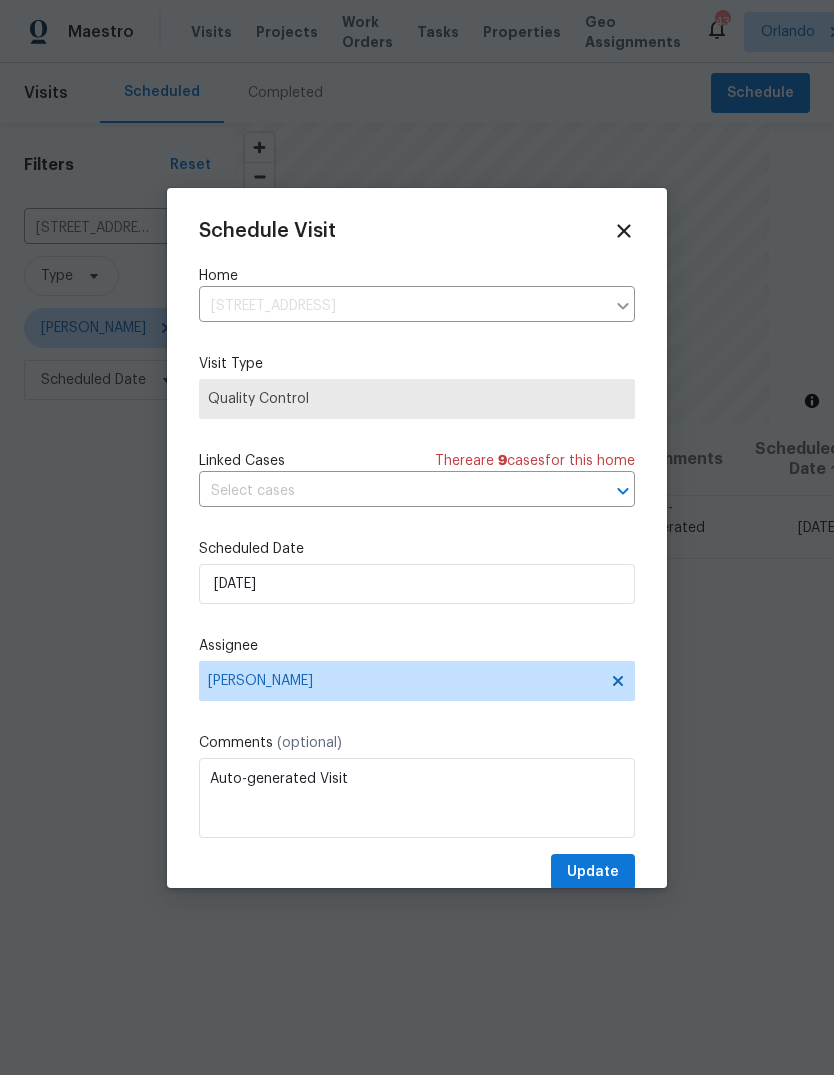 click 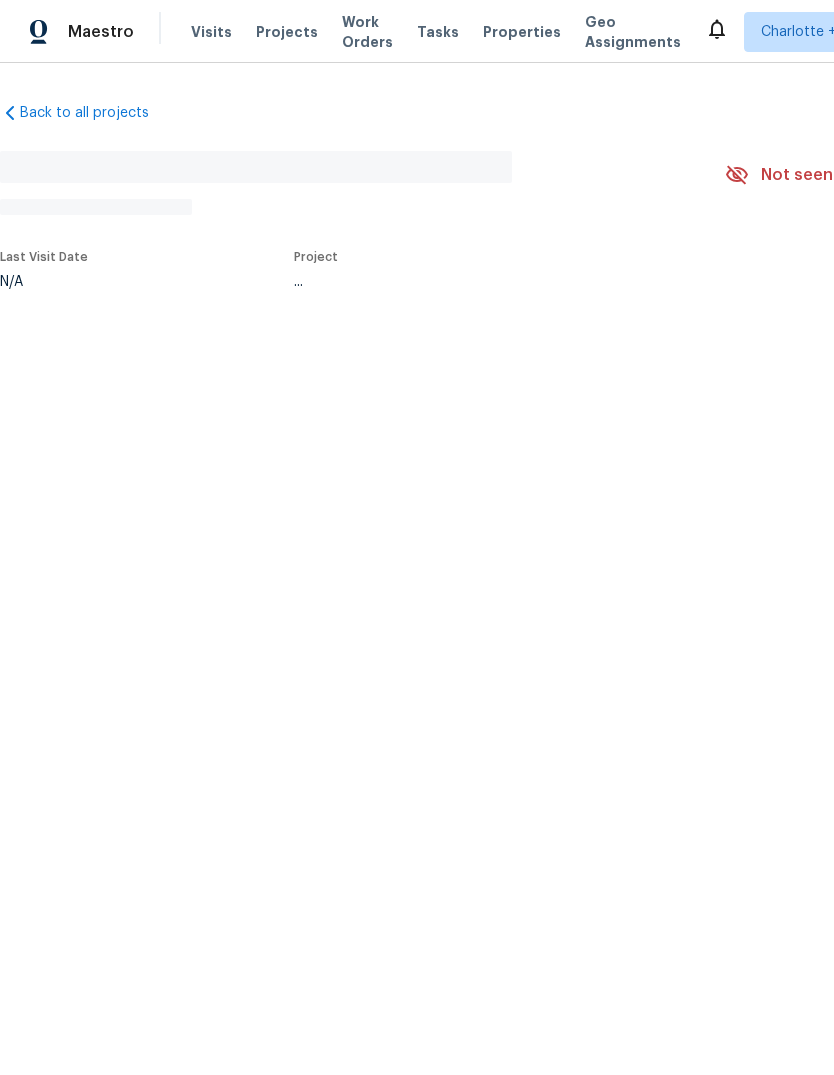 scroll, scrollTop: 0, scrollLeft: 0, axis: both 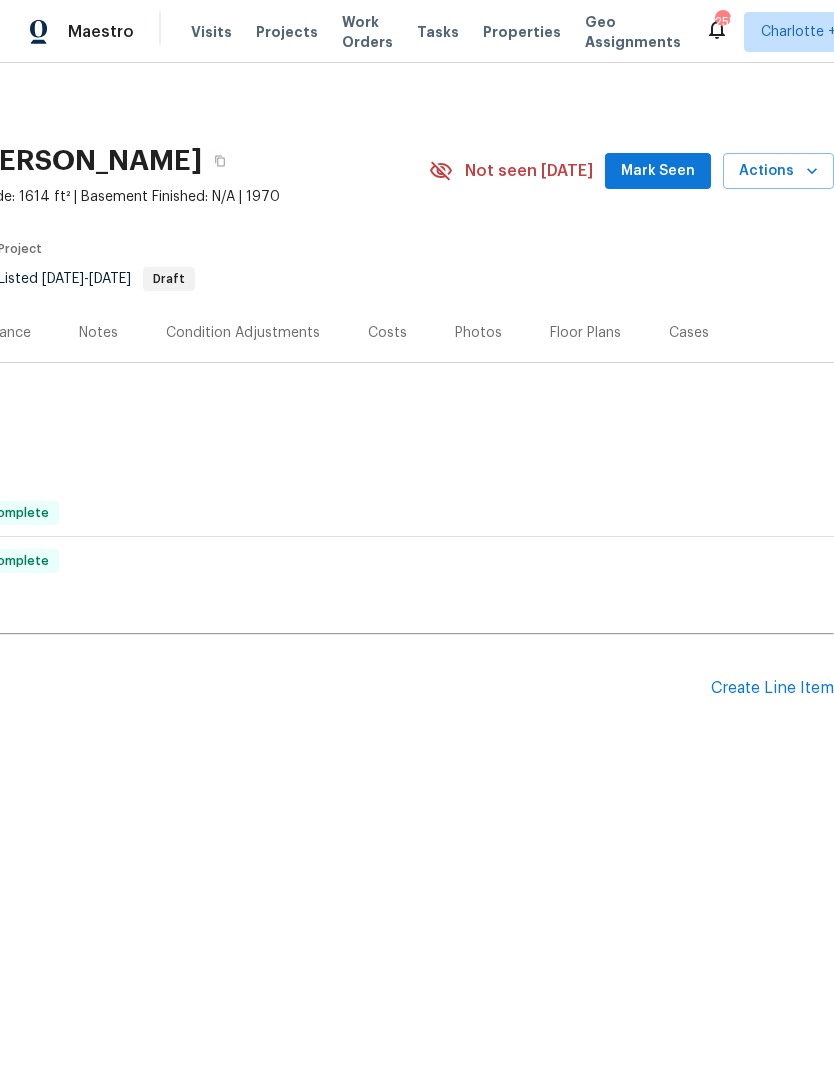 click 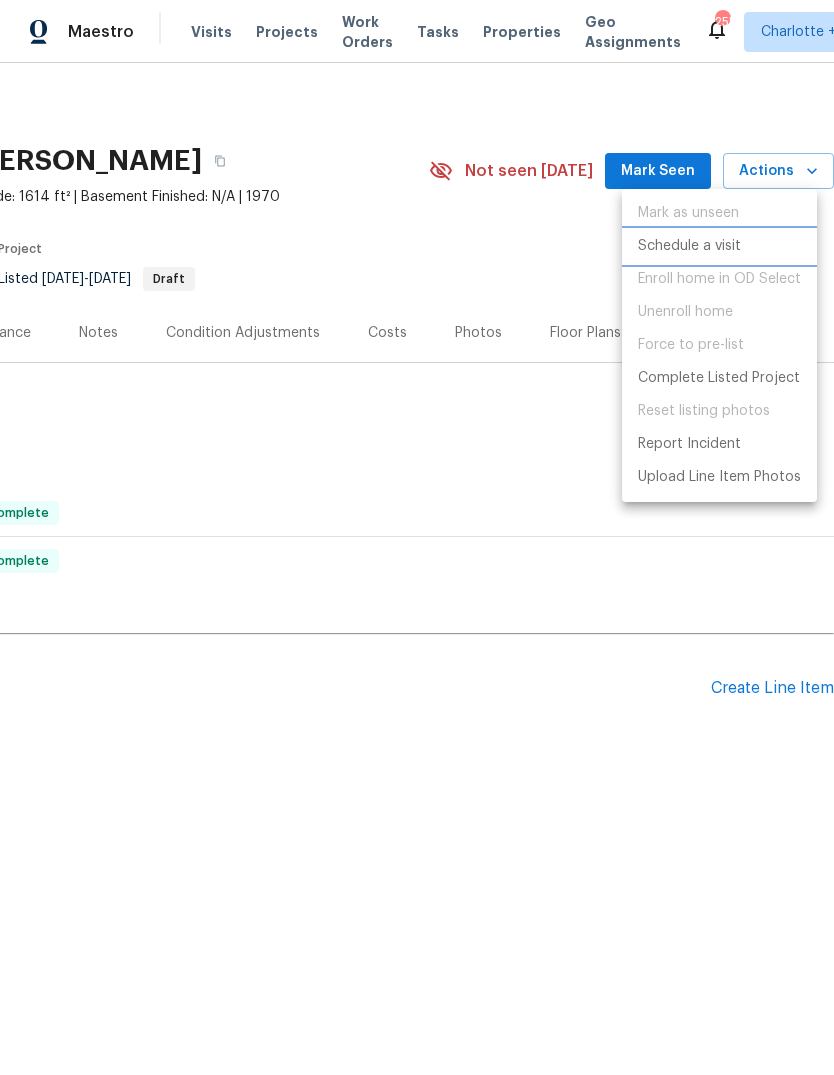 click on "Schedule a visit" at bounding box center (719, 246) 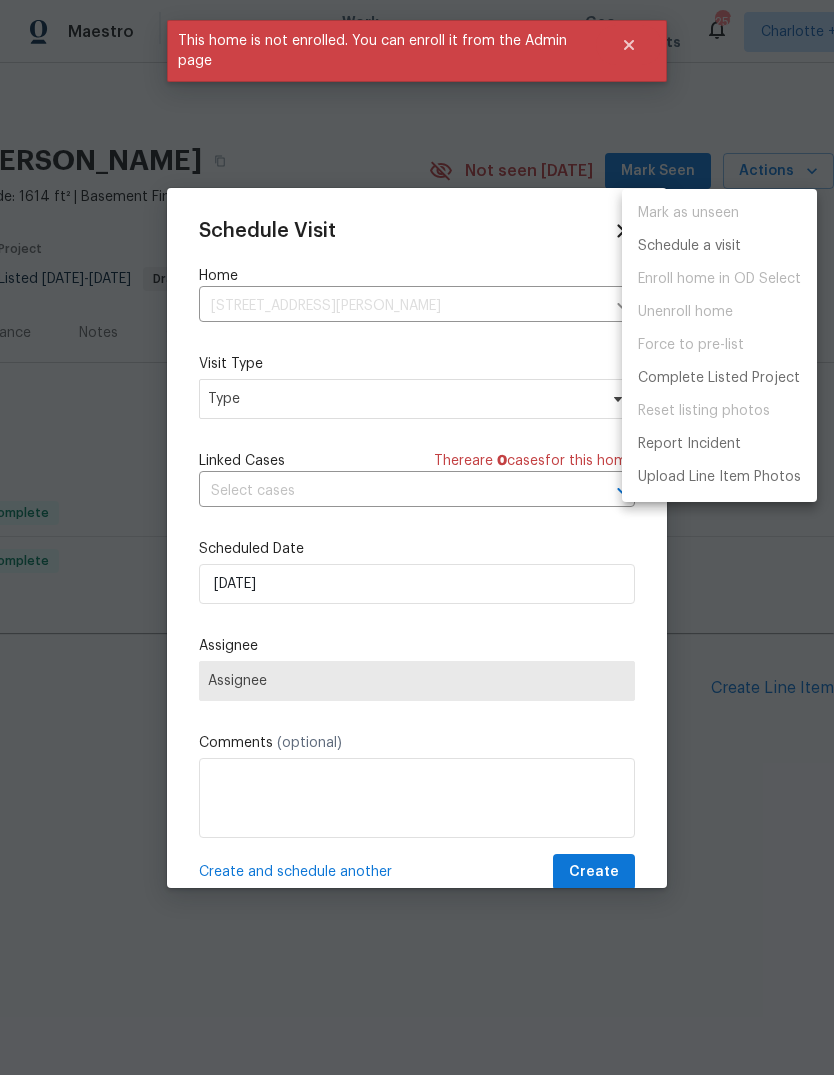 click at bounding box center [417, 537] 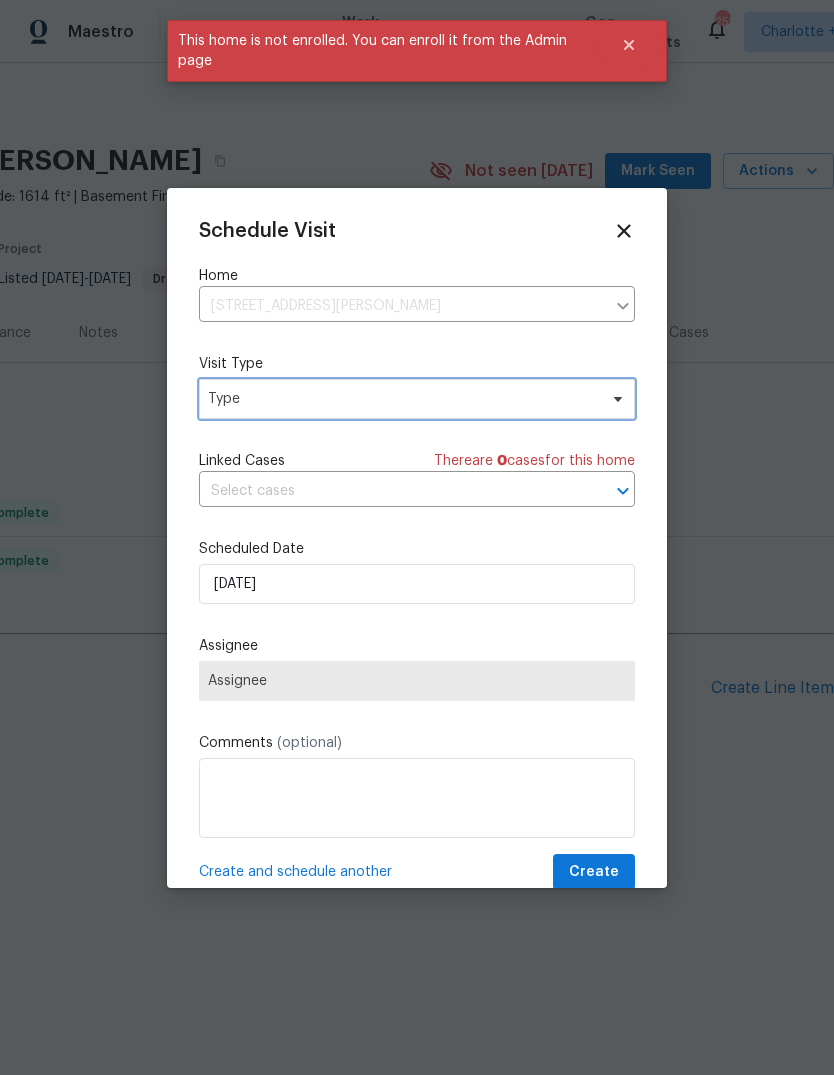click on "Type" at bounding box center [402, 399] 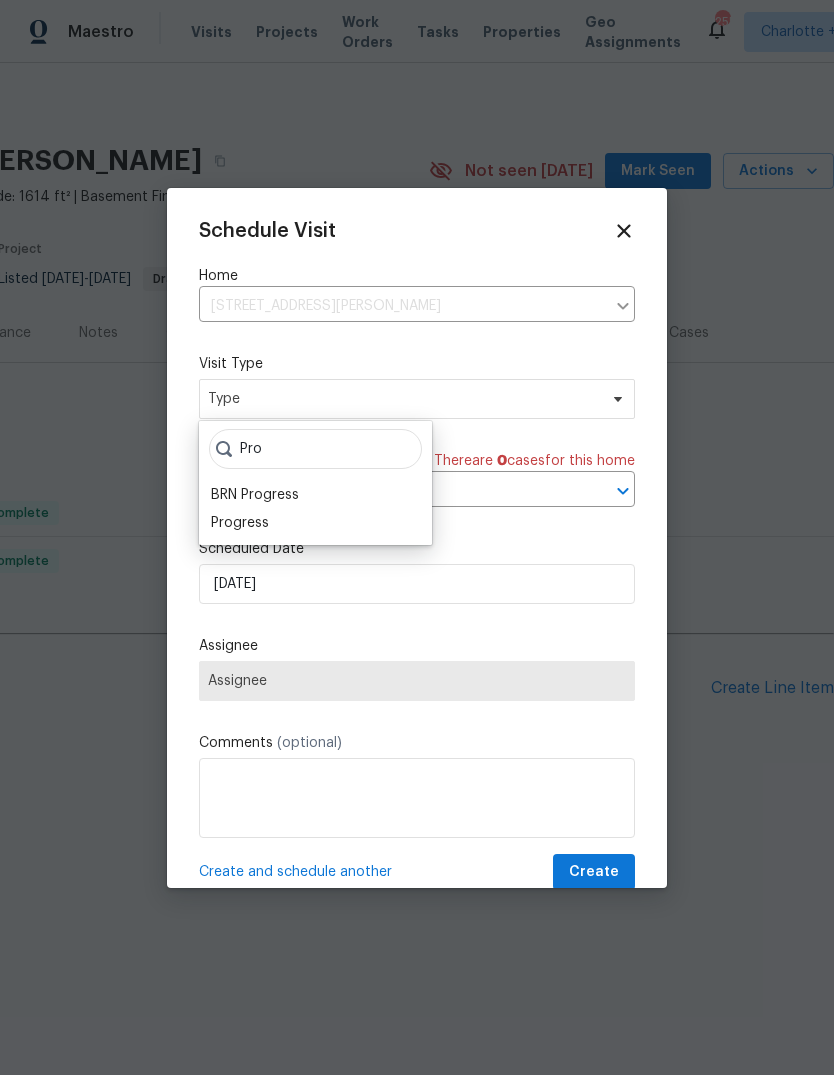 type on "Pro" 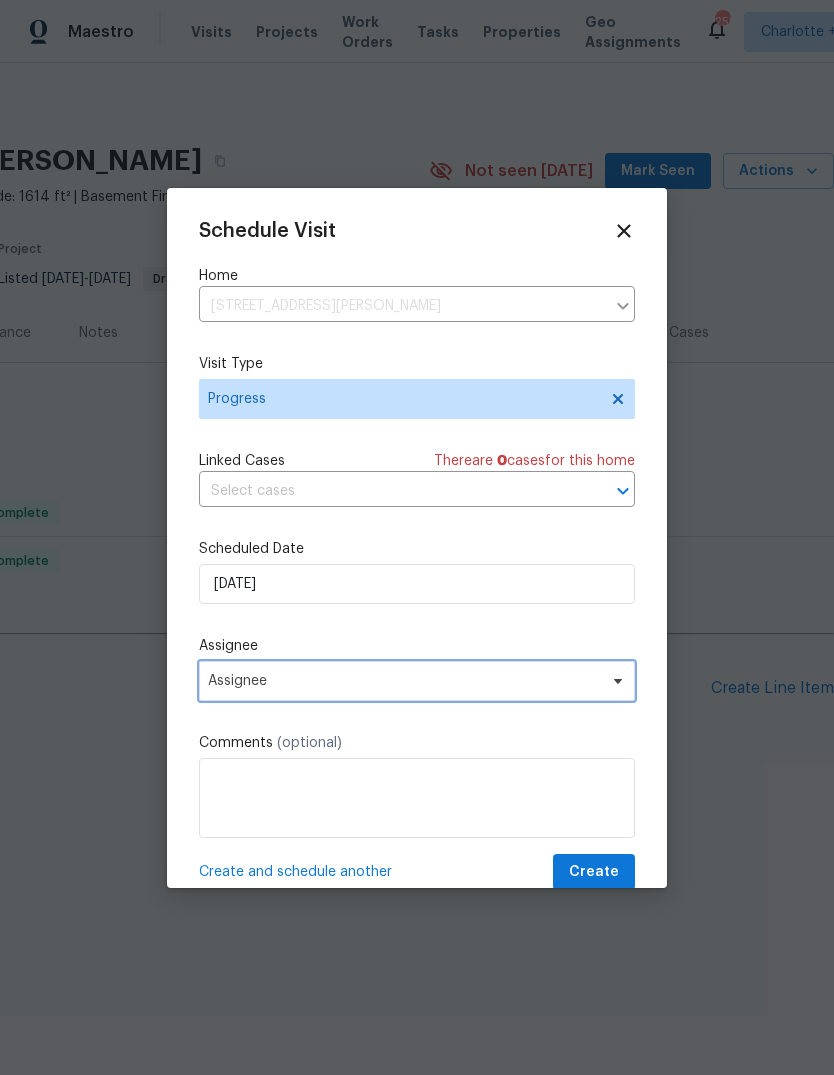 click on "Assignee" at bounding box center (404, 681) 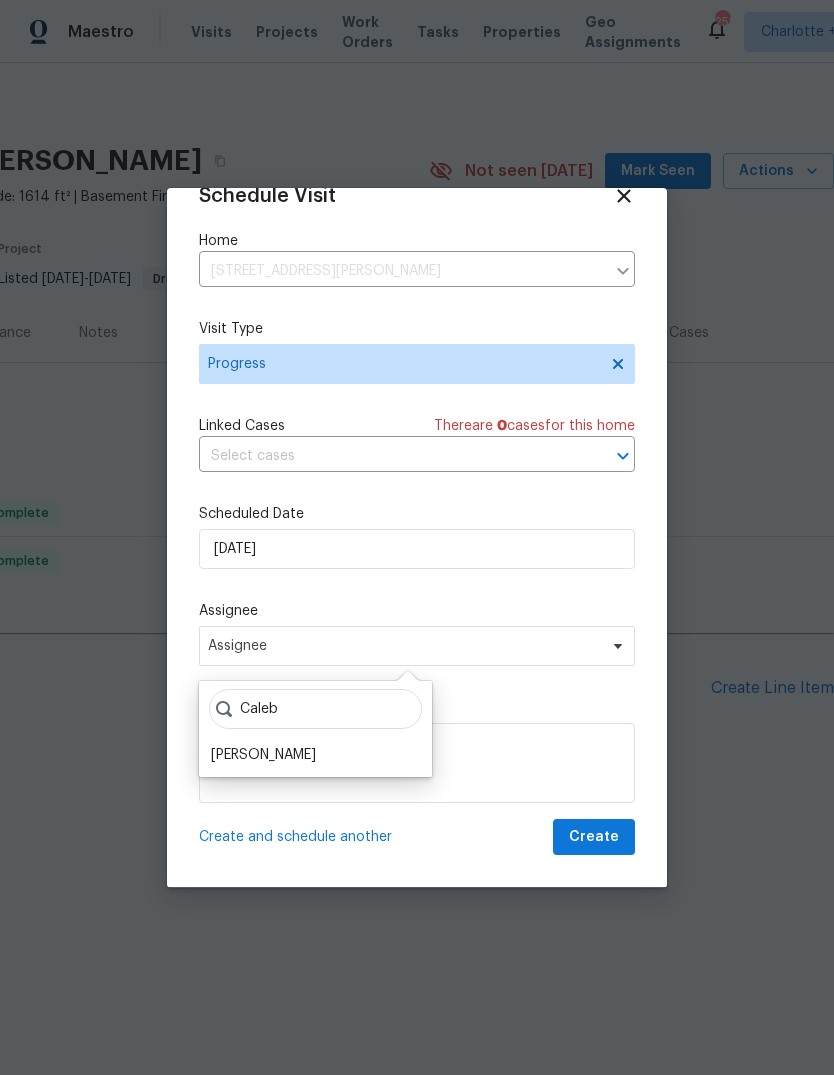 scroll, scrollTop: 39, scrollLeft: 0, axis: vertical 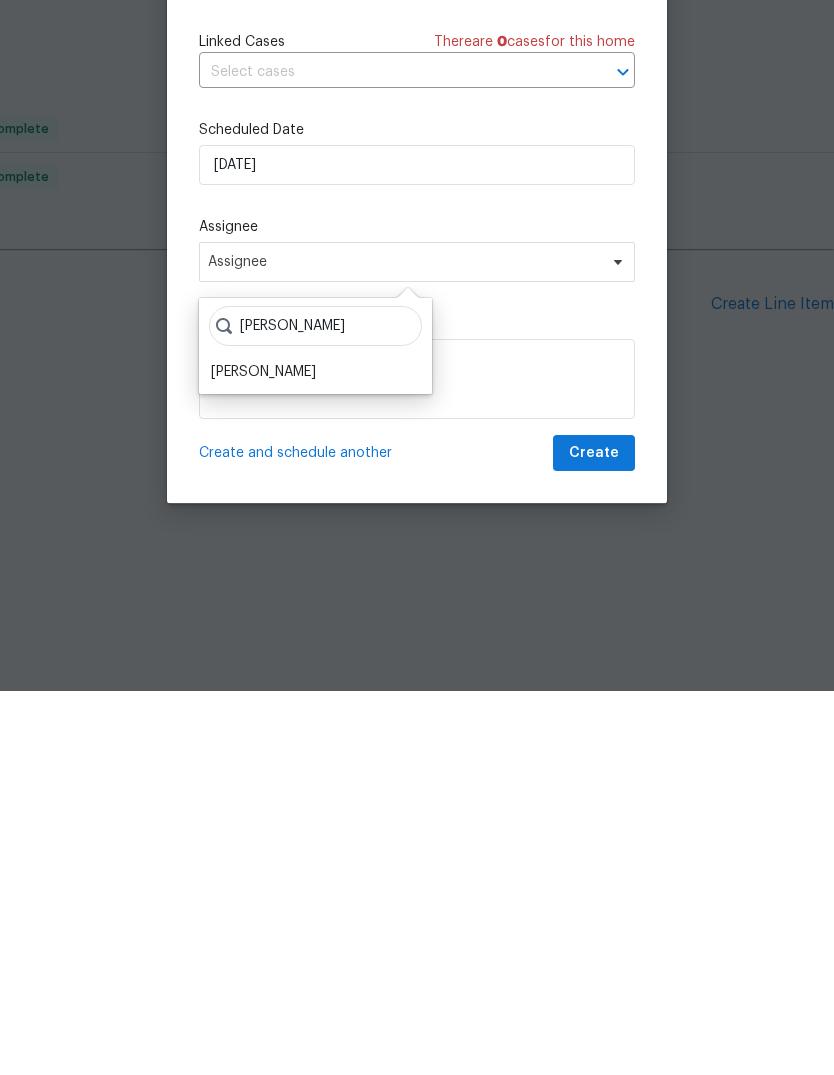 type on "[PERSON_NAME]" 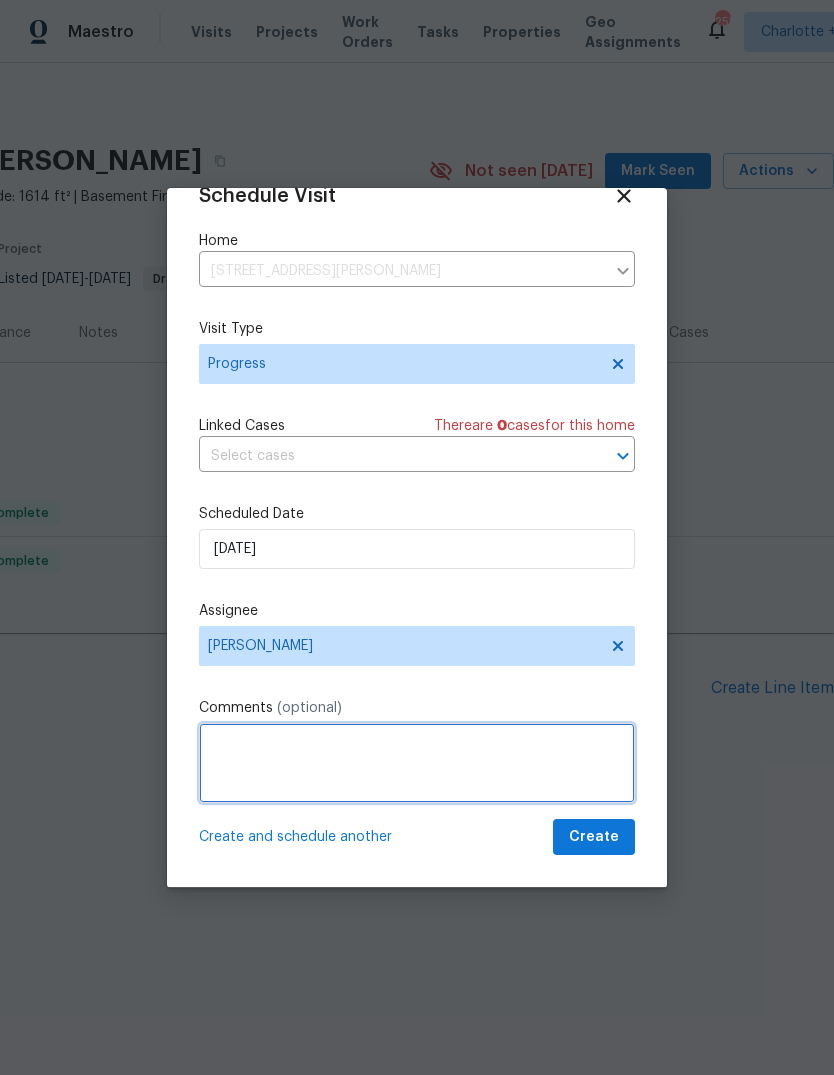 click at bounding box center (417, 763) 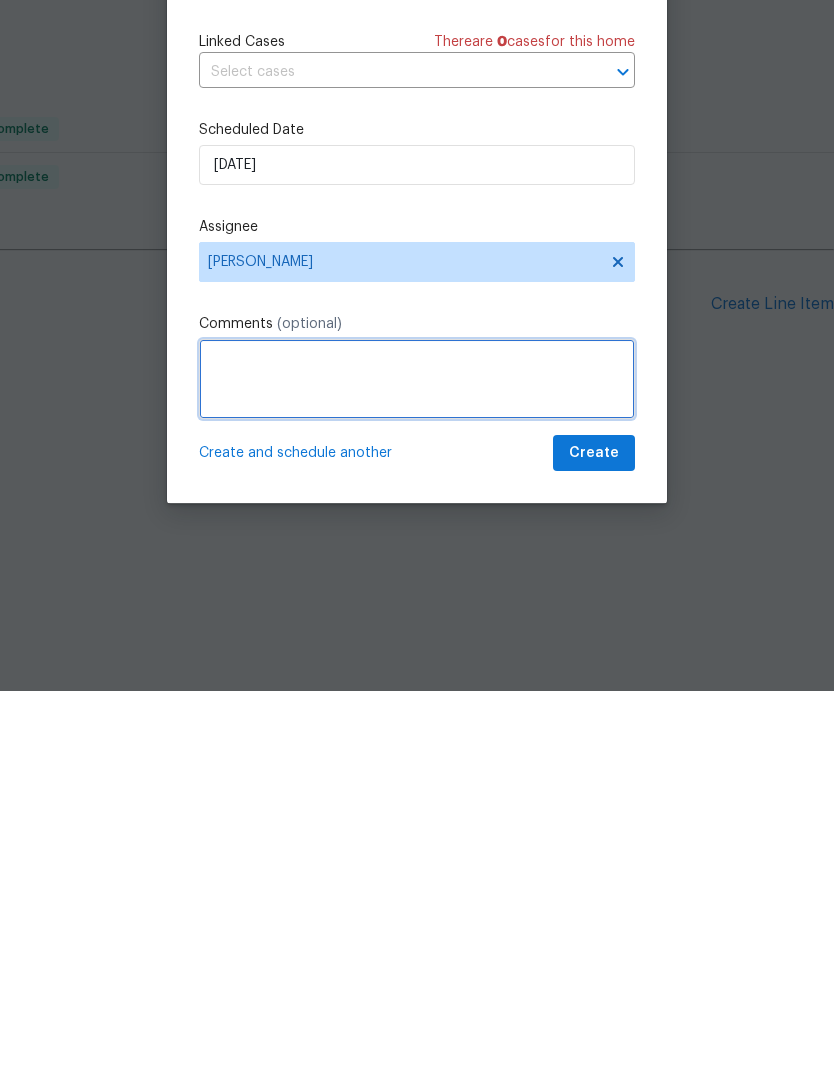 paste on "Caleb.[PERSON_NAME] @orl-areamanager Good afternoon, we have a new house assigned as one of our listing pilot homes with Mainstay
Address: [STREET_ADDRESS][PERSON_NAME]
Type of request: In Contract Property Request
Requested Due Date: asap
Access instructions: Igloo 442 478 72	or combo 0513
Additional Details: Can I get a quote from [PERSON_NAME][GEOGRAPHIC_DATA] for 3 4point repairs on [STREET_ADDRESS].
Kitchen sink leak
Bathroom sink leak
Shower head leak
PROVIDE QUOTE ONLY
$200 trip fee approved
cc [PERSON_NAME] Zac [PERSON_NAME]" 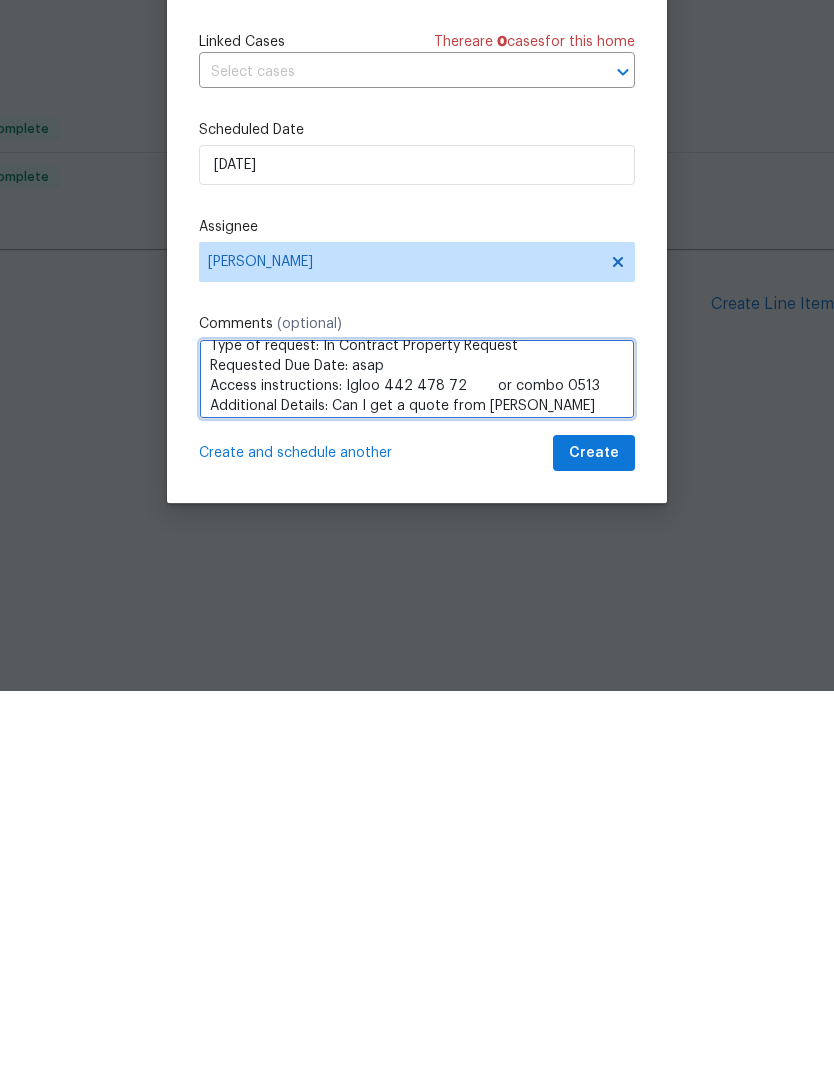 scroll, scrollTop: 115, scrollLeft: 0, axis: vertical 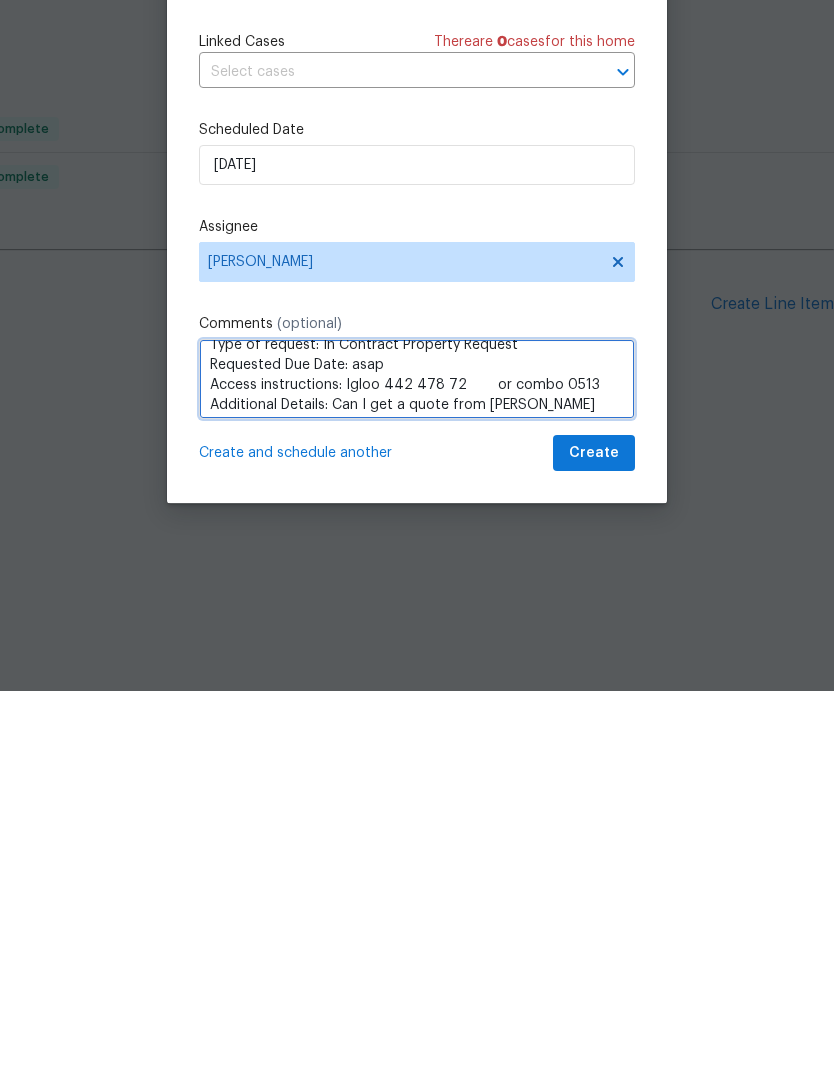 click on "Caleb.[PERSON_NAME] @orl-areamanager Good afternoon, we have a new house assigned as one of our listing pilot homes with Mainstay
Address: [STREET_ADDRESS][PERSON_NAME]
Type of request: In Contract Property Request
Requested Due Date: asap
Access instructions: Igloo 442 478 72	or combo 0513
Additional Details: Can I get a quote from [PERSON_NAME][GEOGRAPHIC_DATA] for 3 4point repairs on [STREET_ADDRESS].
Kitchen sink leak
Bathroom sink leak
Shower head leak
PROVIDE QUOTE ONLY
$200 trip fee approved
cc [PERSON_NAME] [PERSON_NAME]" at bounding box center (417, 763) 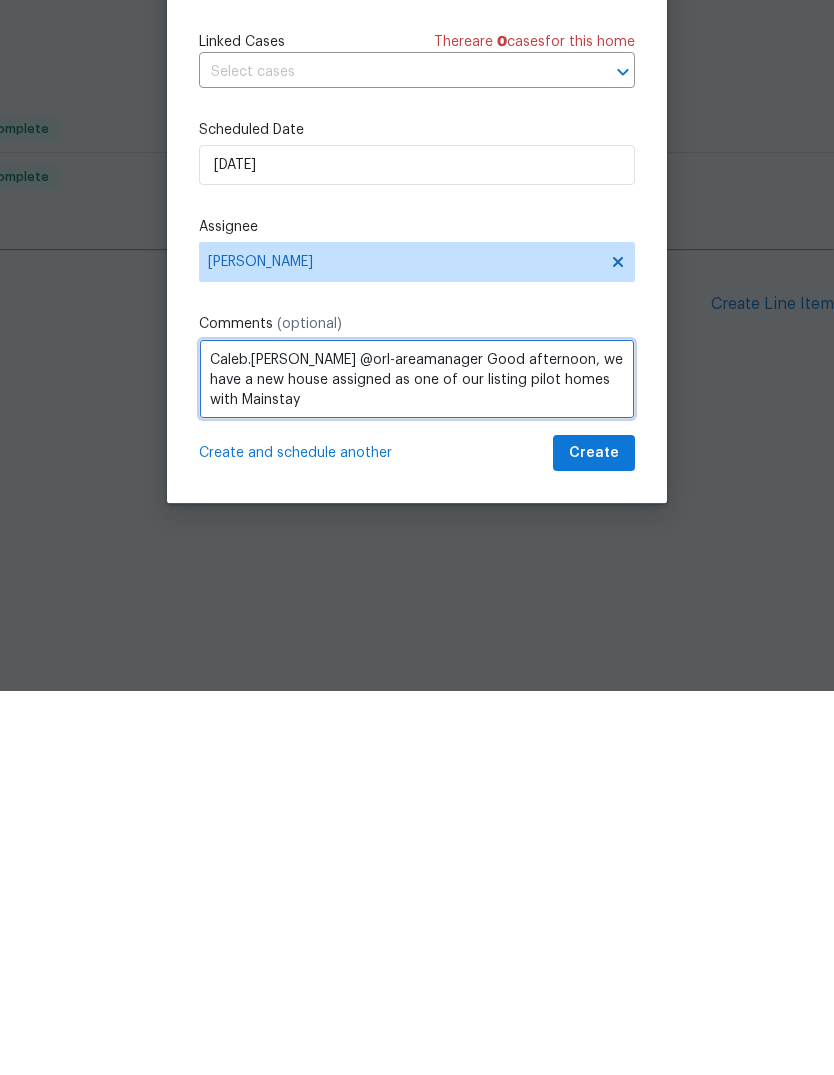 scroll, scrollTop: 0, scrollLeft: 0, axis: both 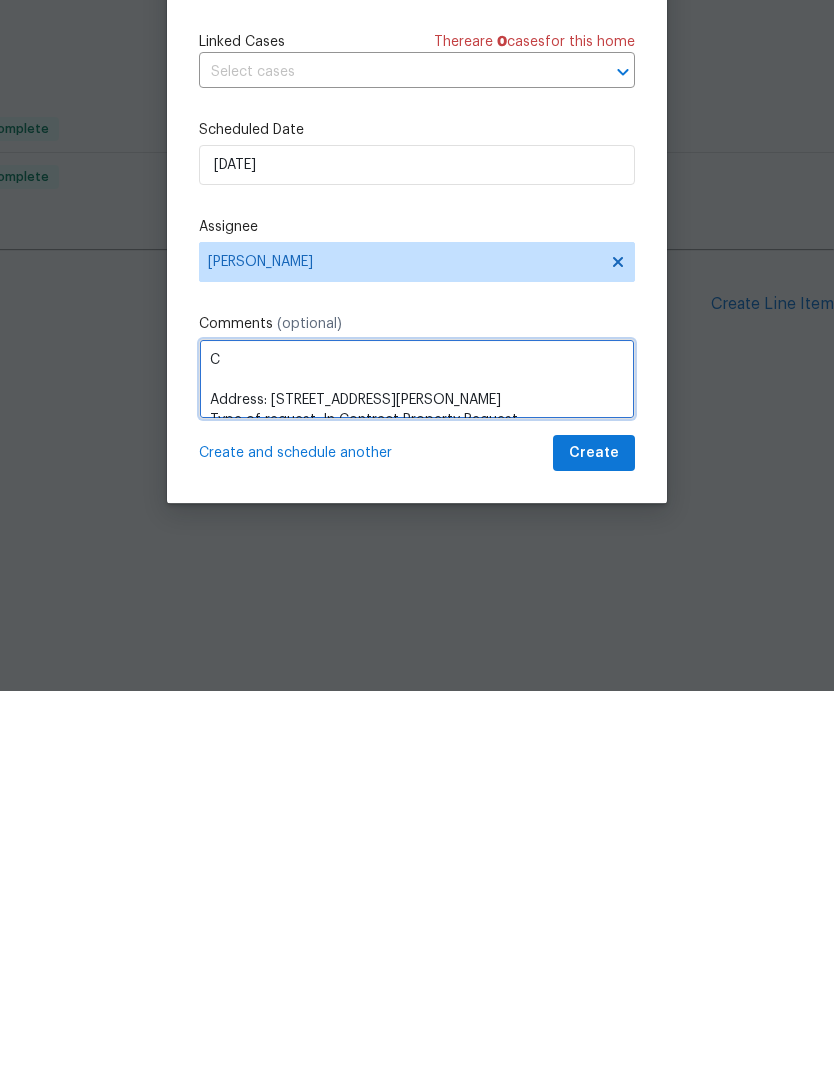 click on "C
Address: 5822 Flori Ln, Orlando, FL 32808
Type of request: In Contract Property Request
Requested Due Date: asap
Access instructions: Igloo 442 478 72	or combo 0513" at bounding box center [417, 763] 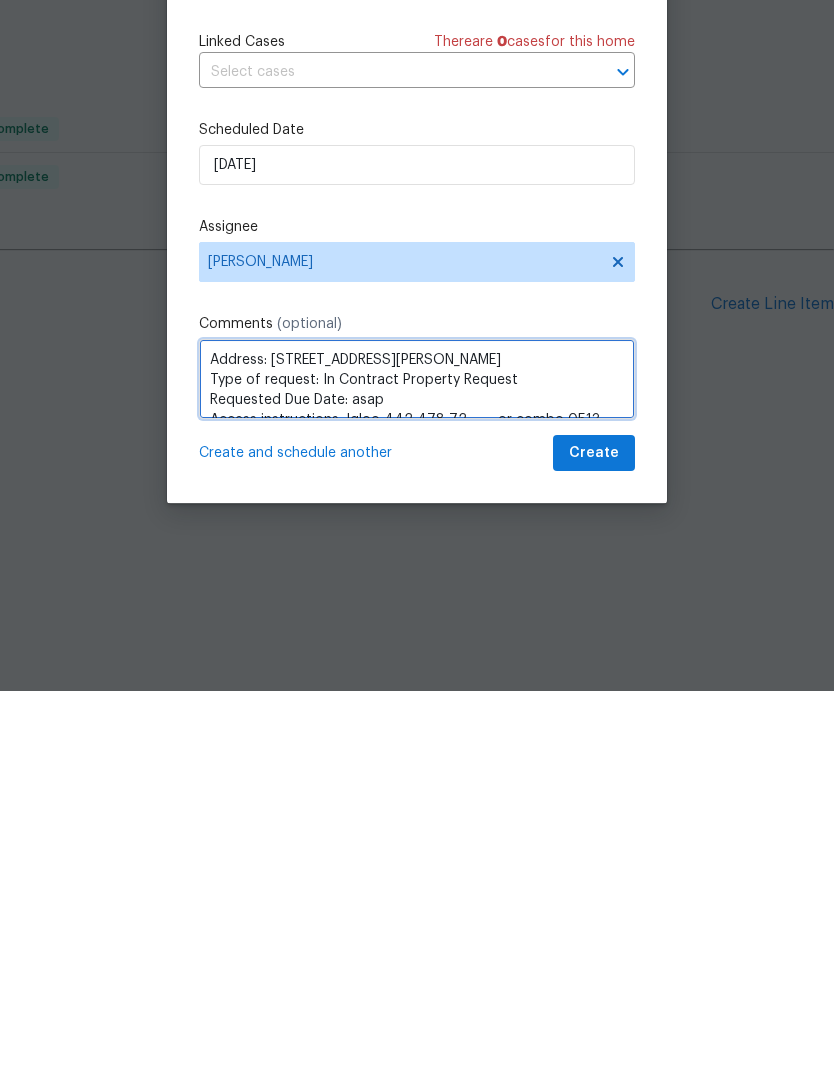 scroll, scrollTop: 39, scrollLeft: 0, axis: vertical 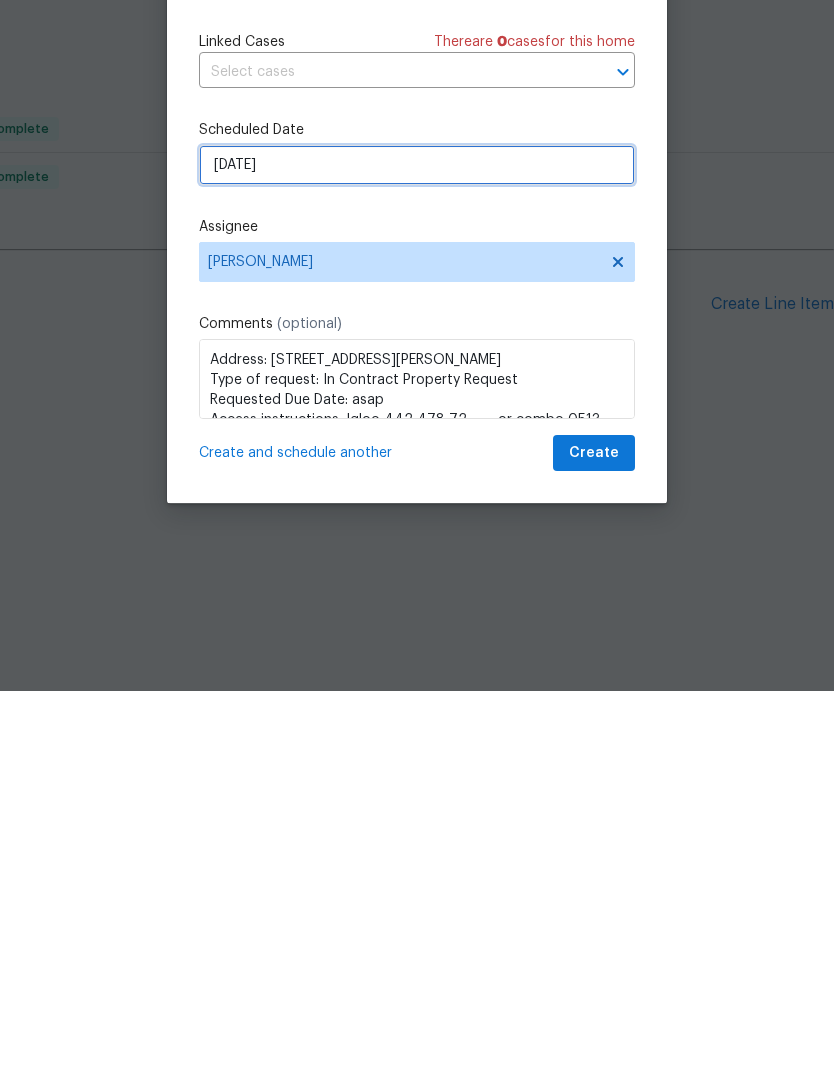 click on "7/14/2025" at bounding box center [417, 549] 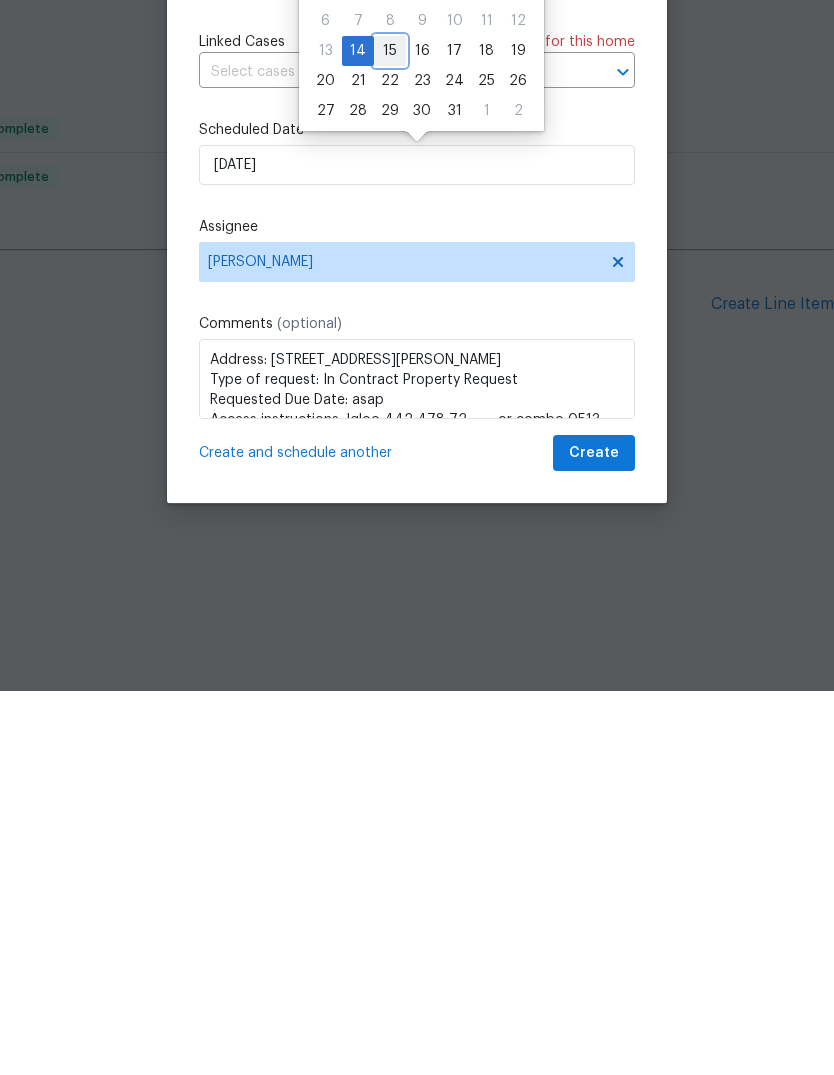 click on "15" at bounding box center [390, 435] 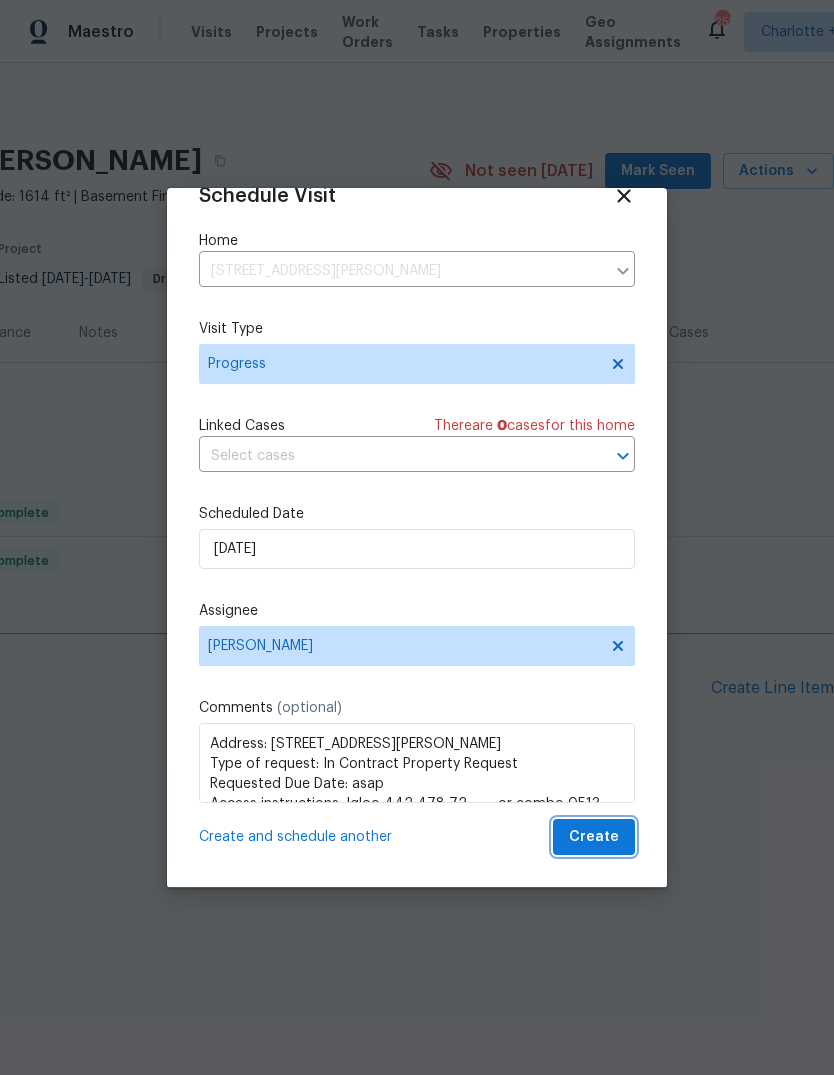 click on "Create" at bounding box center (594, 837) 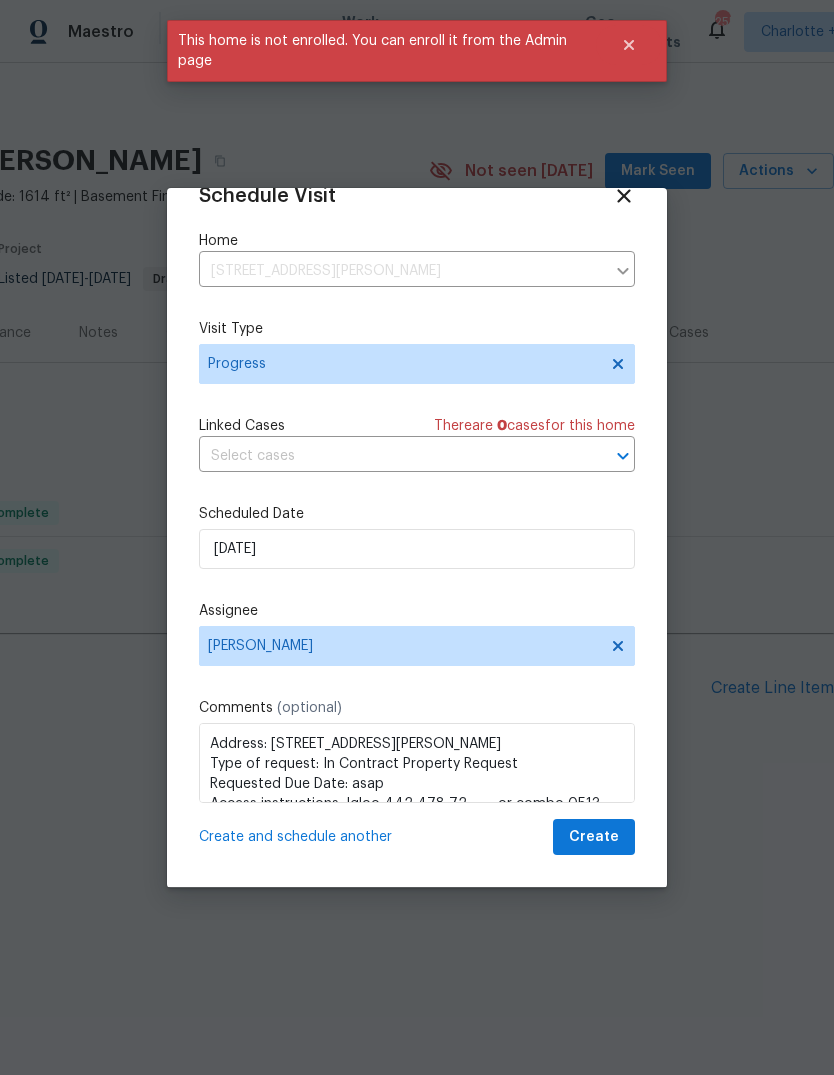 click at bounding box center [417, 537] 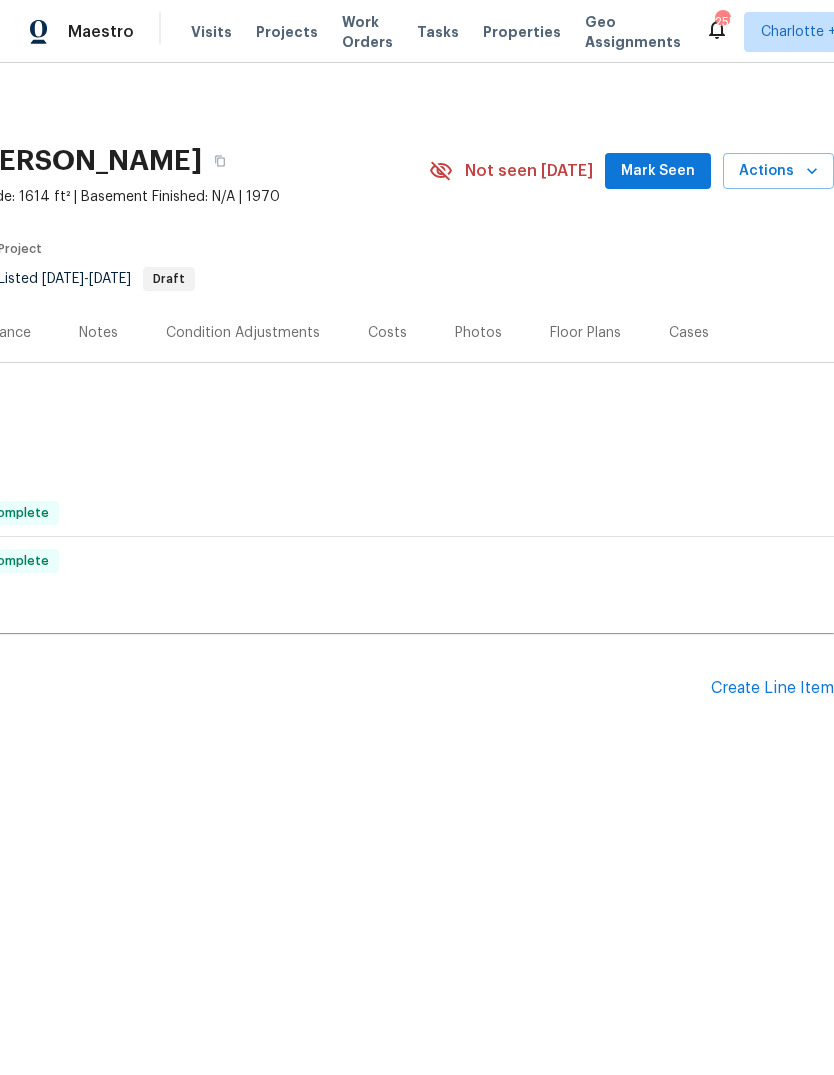 scroll, scrollTop: 0, scrollLeft: 296, axis: horizontal 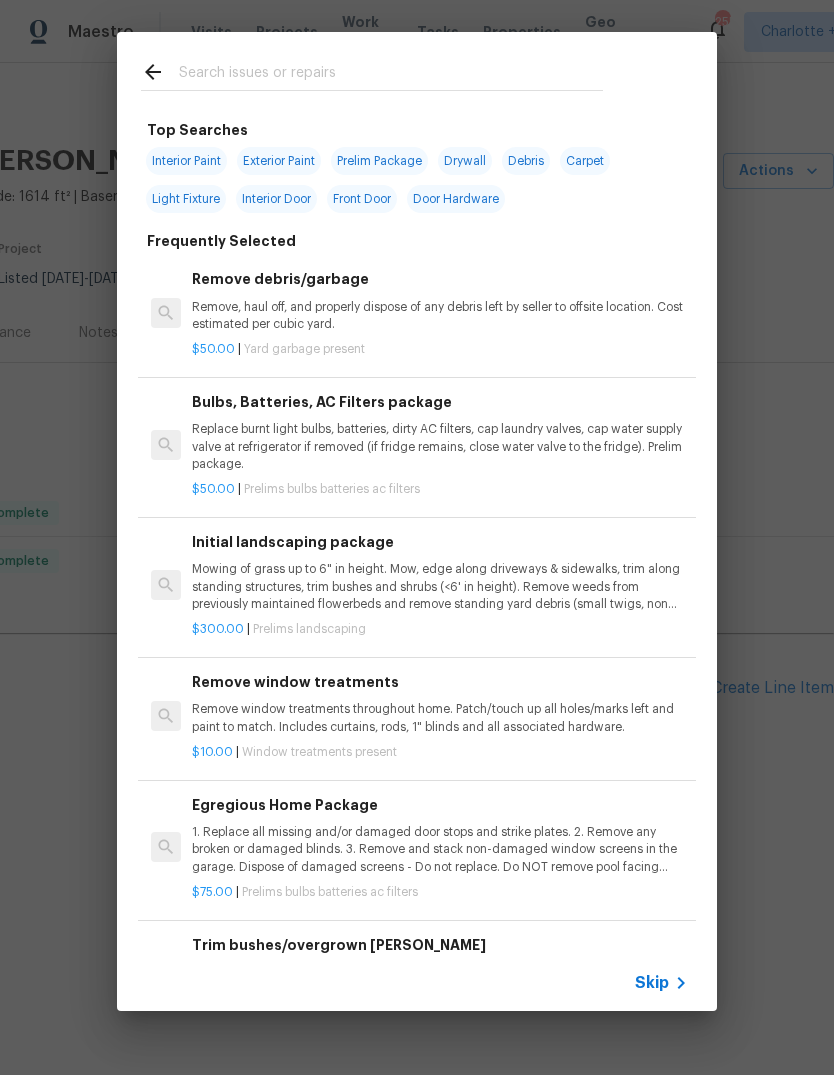 click on "Top Searches Interior Paint Exterior Paint Prelim Package Drywall Debris Carpet Light Fixture Interior Door Front Door Door Hardware Frequently Selected Remove debris/garbage Remove, haul off, and properly dispose of any debris left by seller to offsite location. Cost estimated per cubic yard. $50.00   |   Yard garbage present Bulbs, Batteries, AC Filters package Replace burnt light bulbs, batteries, dirty AC filters, cap laundry valves, cap water supply valve at refrigerator if removed (if fridge remains, close water valve to the fridge). Prelim package. $50.00   |   Prelims bulbs batteries ac filters Initial landscaping package Mowing of grass up to 6" in height. Mow, edge along driveways & sidewalks, trim along standing structures, trim bushes and shrubs (<6' in height). Remove weeds from previously maintained flowerbeds and remove standing yard debris (small twigs, non seasonal falling leaves).  Use leaf blower to remove clippings from hard surfaces." $300.00   |   Prelims landscaping $10.00   |   $75.00" at bounding box center [417, 521] 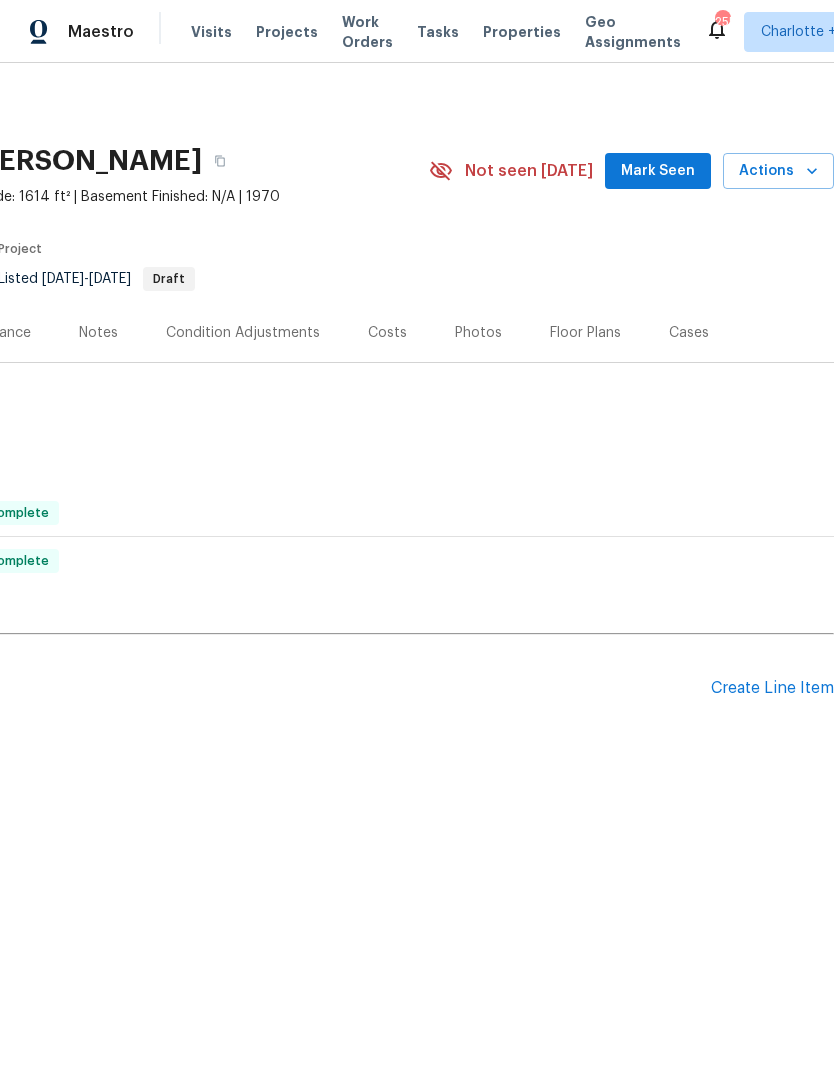 click on "Actions" at bounding box center [778, 171] 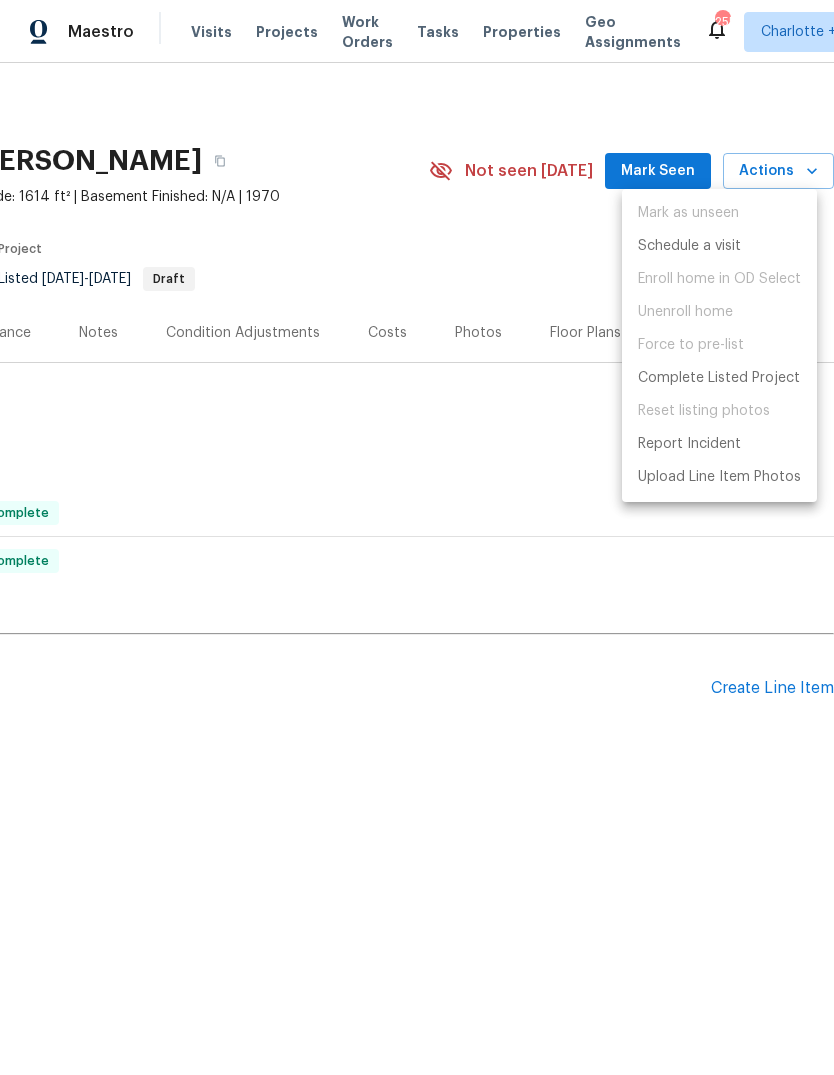 click at bounding box center (417, 537) 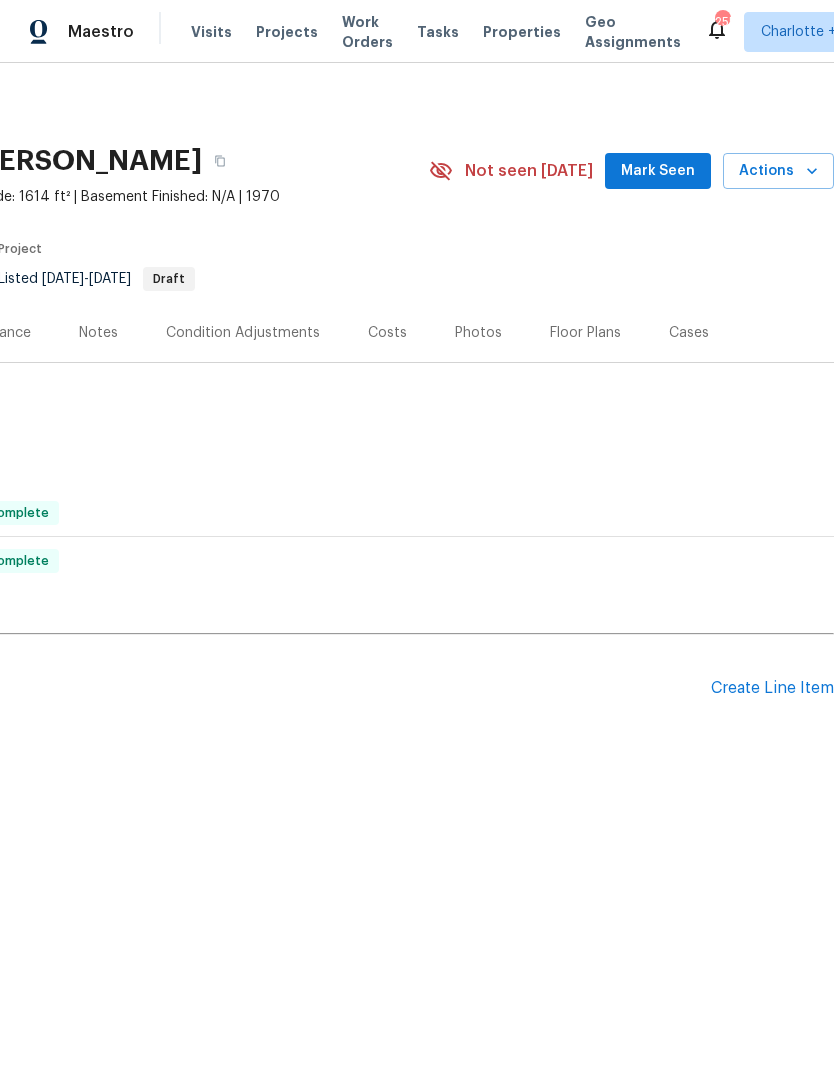 scroll, scrollTop: 0, scrollLeft: 296, axis: horizontal 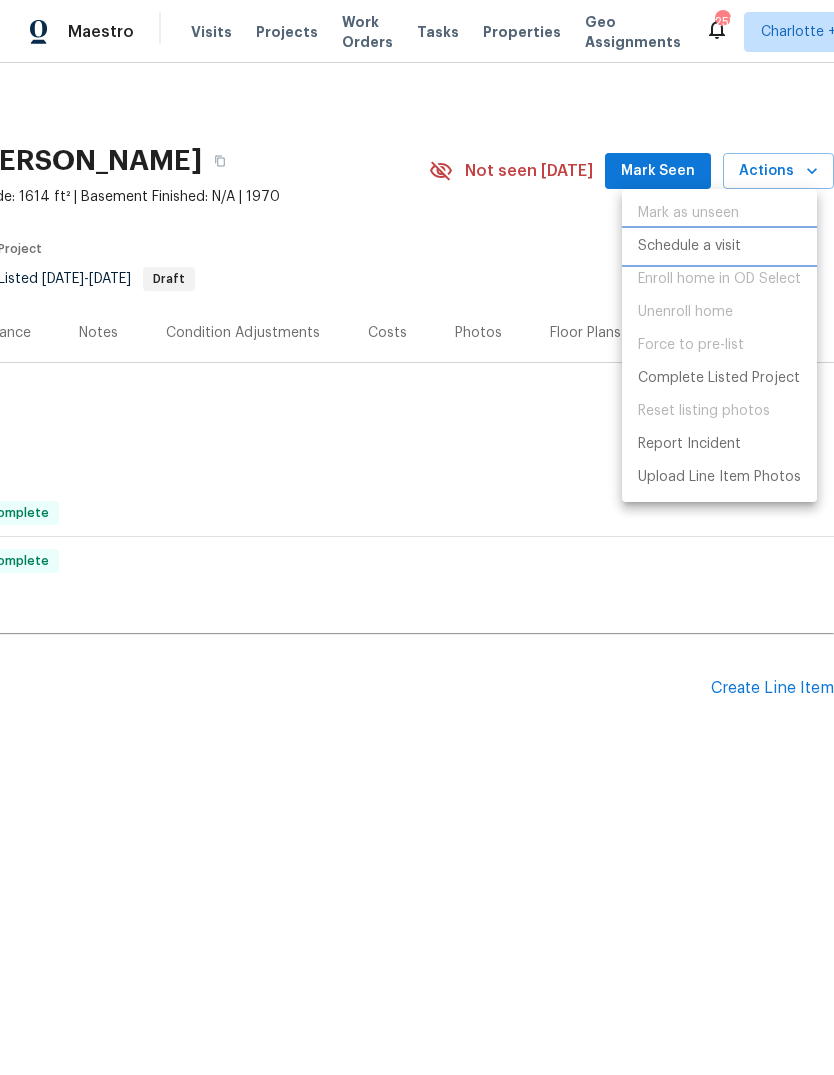 click on "Schedule a visit" at bounding box center (719, 246) 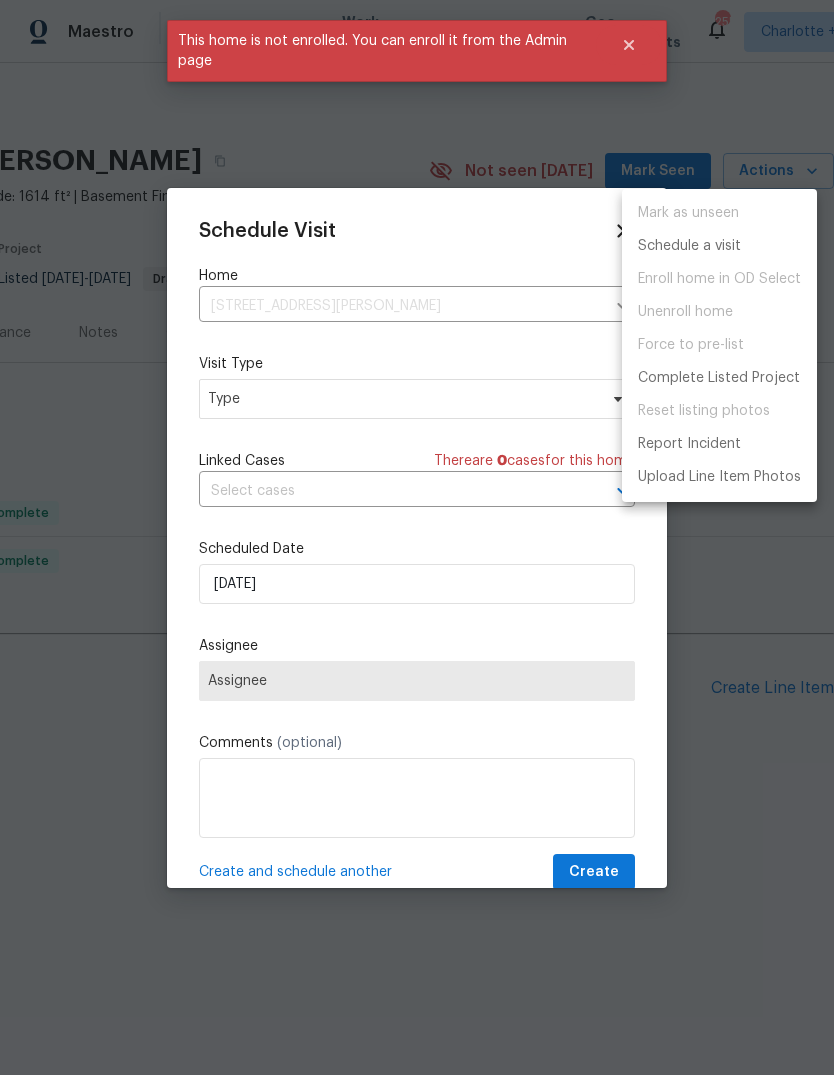 click at bounding box center (417, 537) 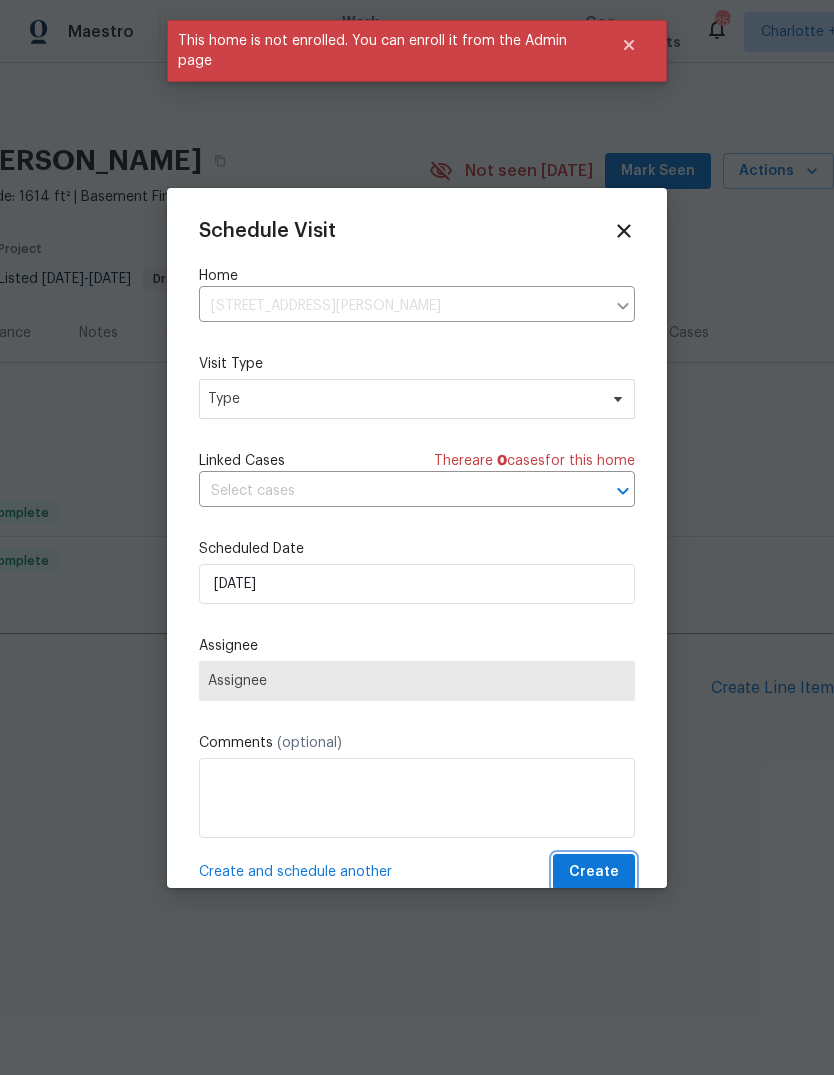 click on "Create" at bounding box center (594, 872) 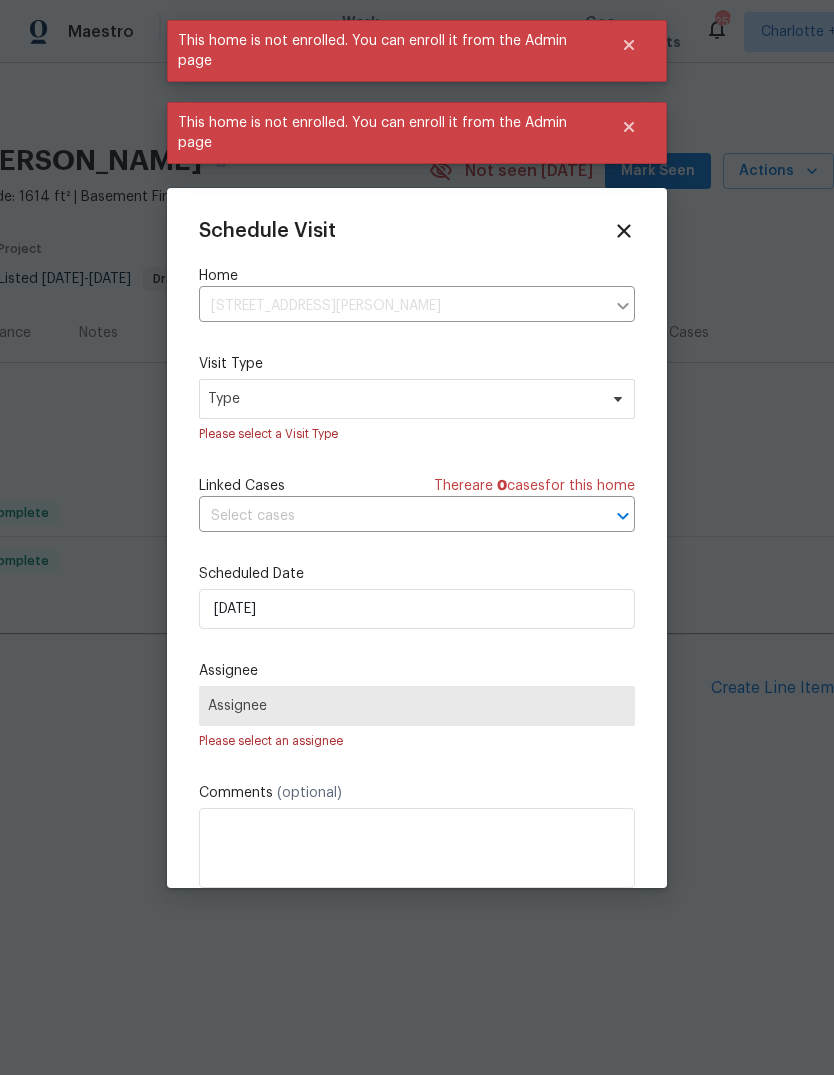 click at bounding box center [417, 537] 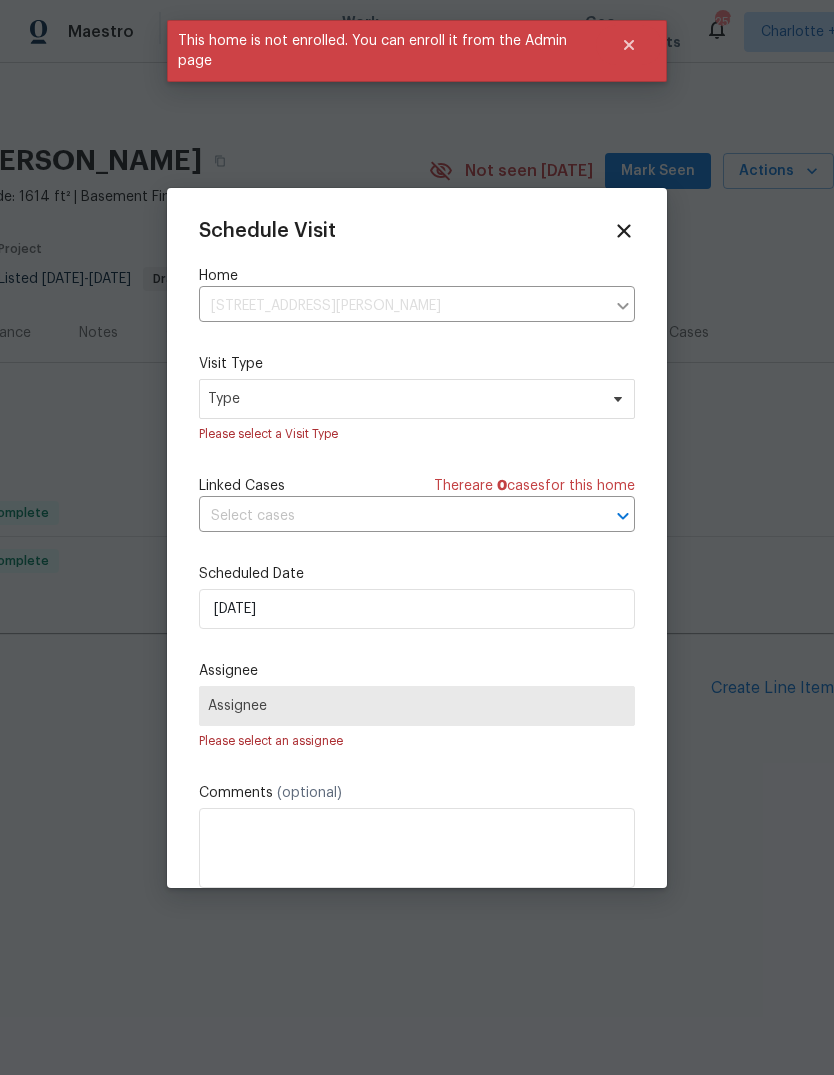 click 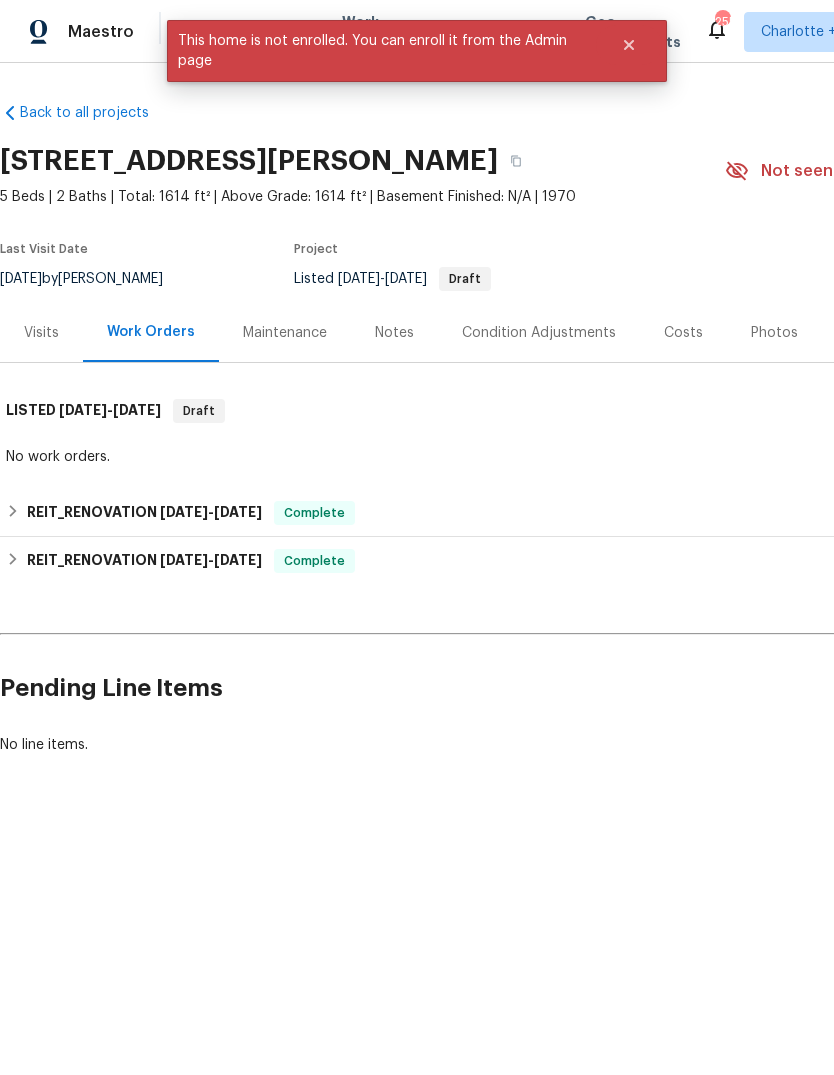scroll, scrollTop: 0, scrollLeft: 0, axis: both 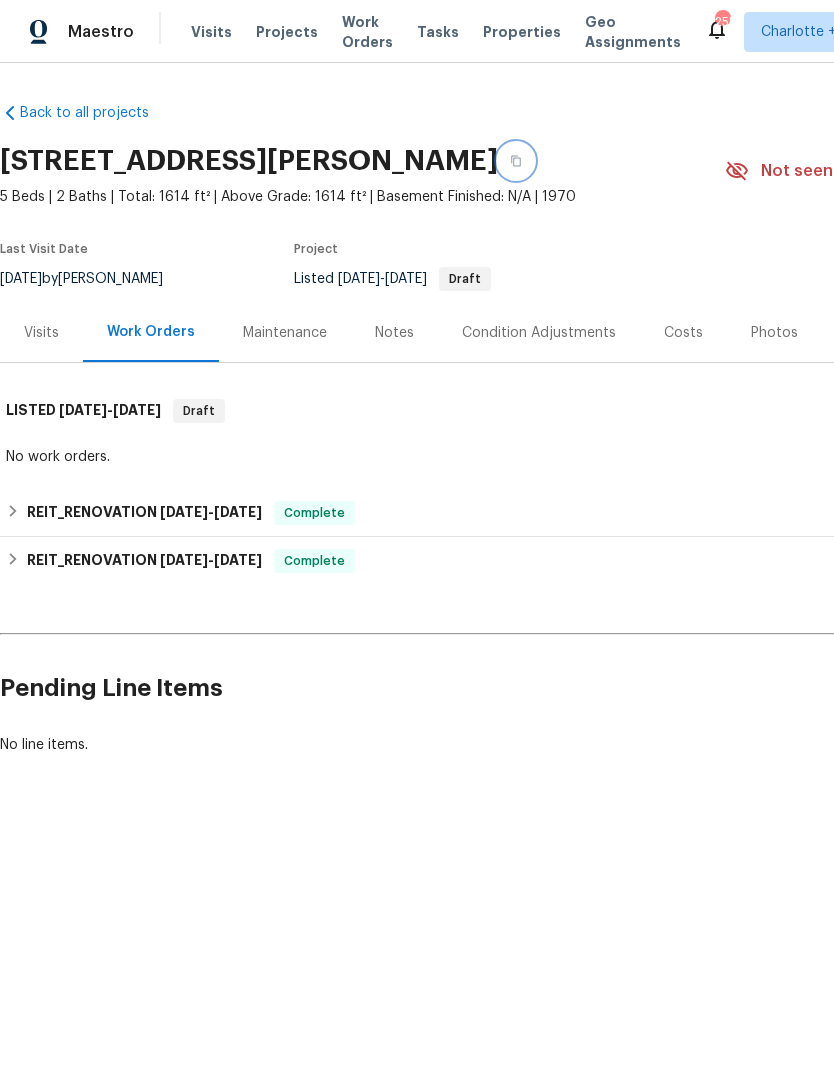 click at bounding box center (516, 161) 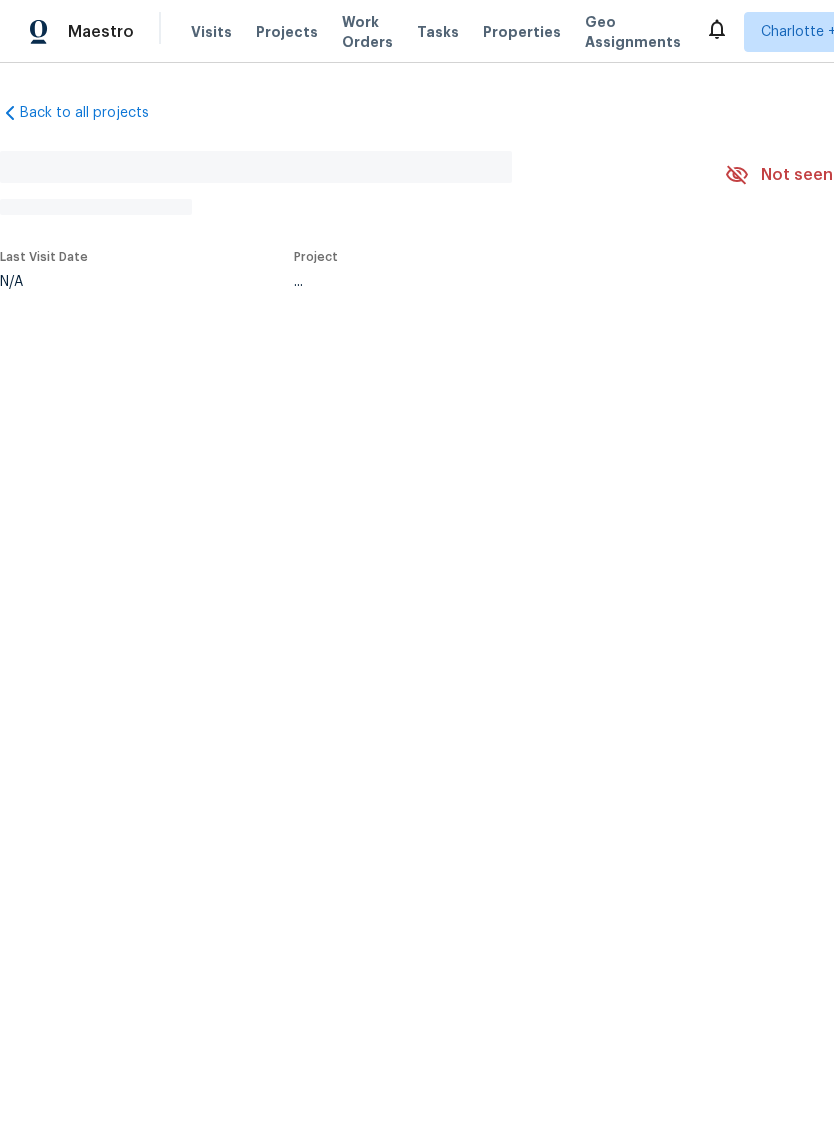 scroll, scrollTop: 0, scrollLeft: 0, axis: both 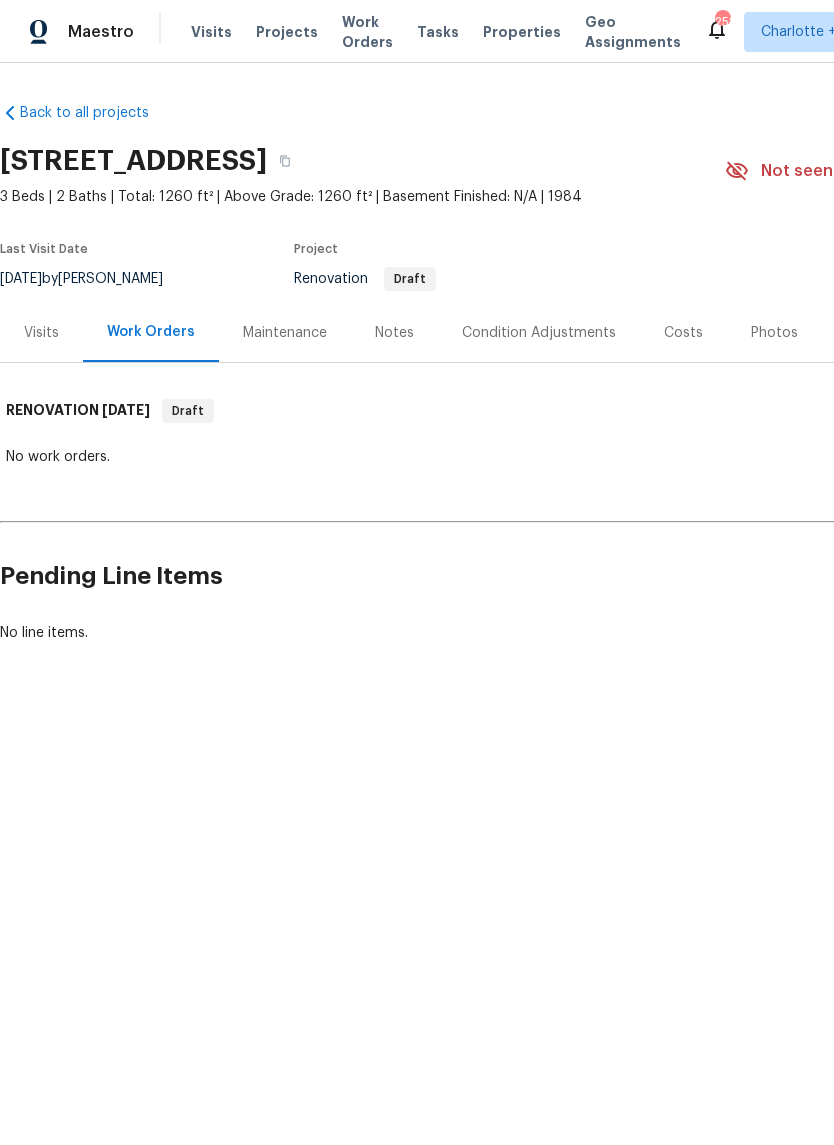 click on "Condition Adjustments" at bounding box center (539, 333) 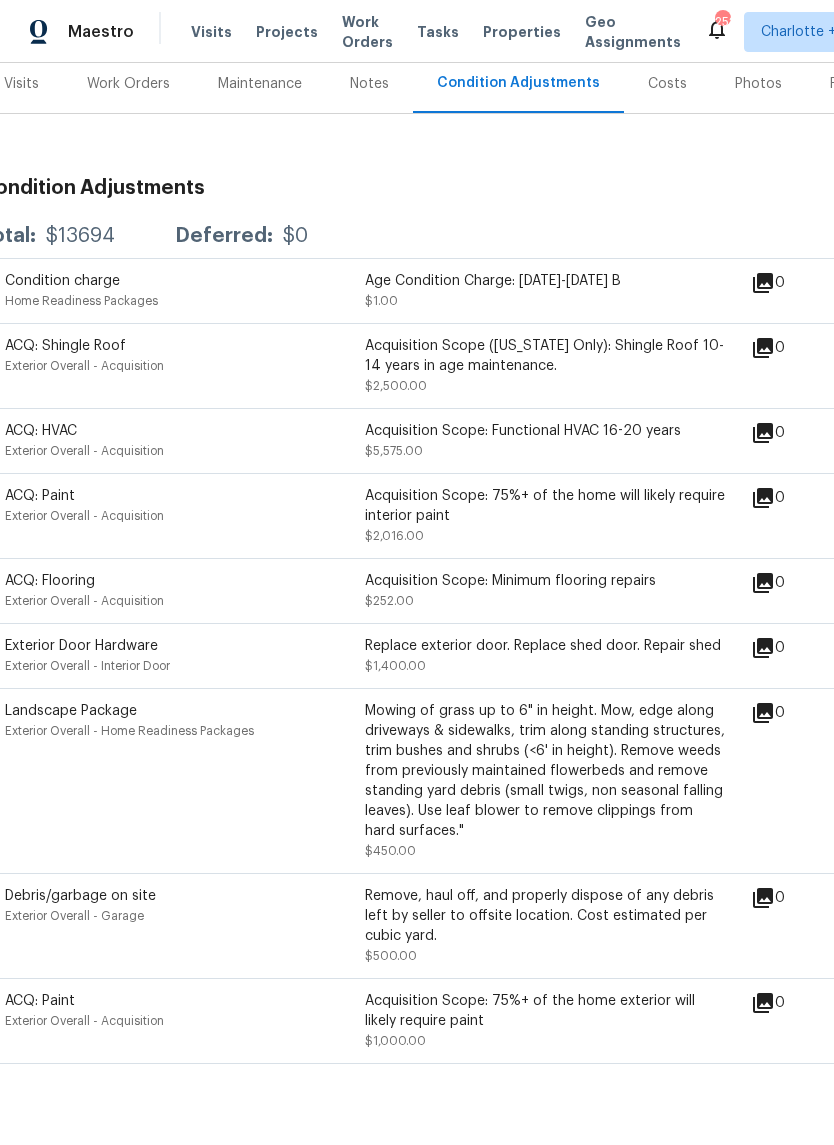 scroll, scrollTop: 248, scrollLeft: 20, axis: both 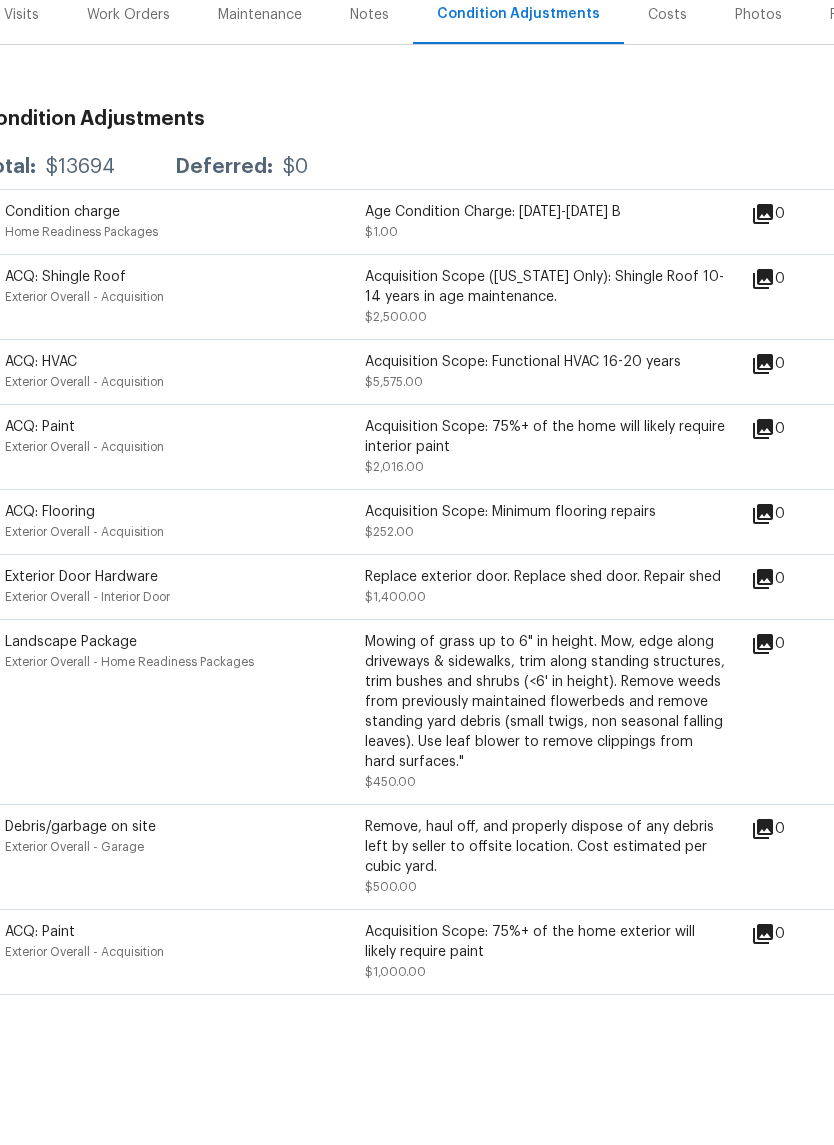 click on "Acquisition Scope: 75%+ of the home exterior will likely require paint" at bounding box center (545, 1012) 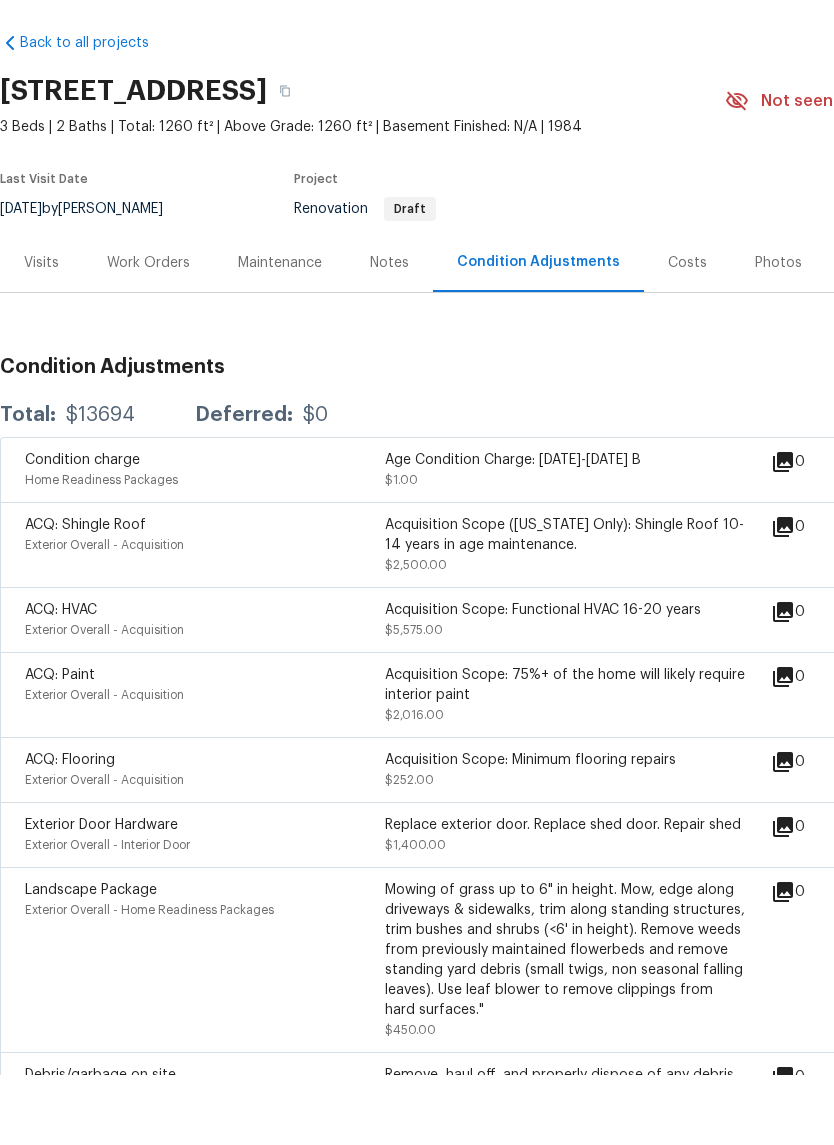 scroll, scrollTop: 0, scrollLeft: 0, axis: both 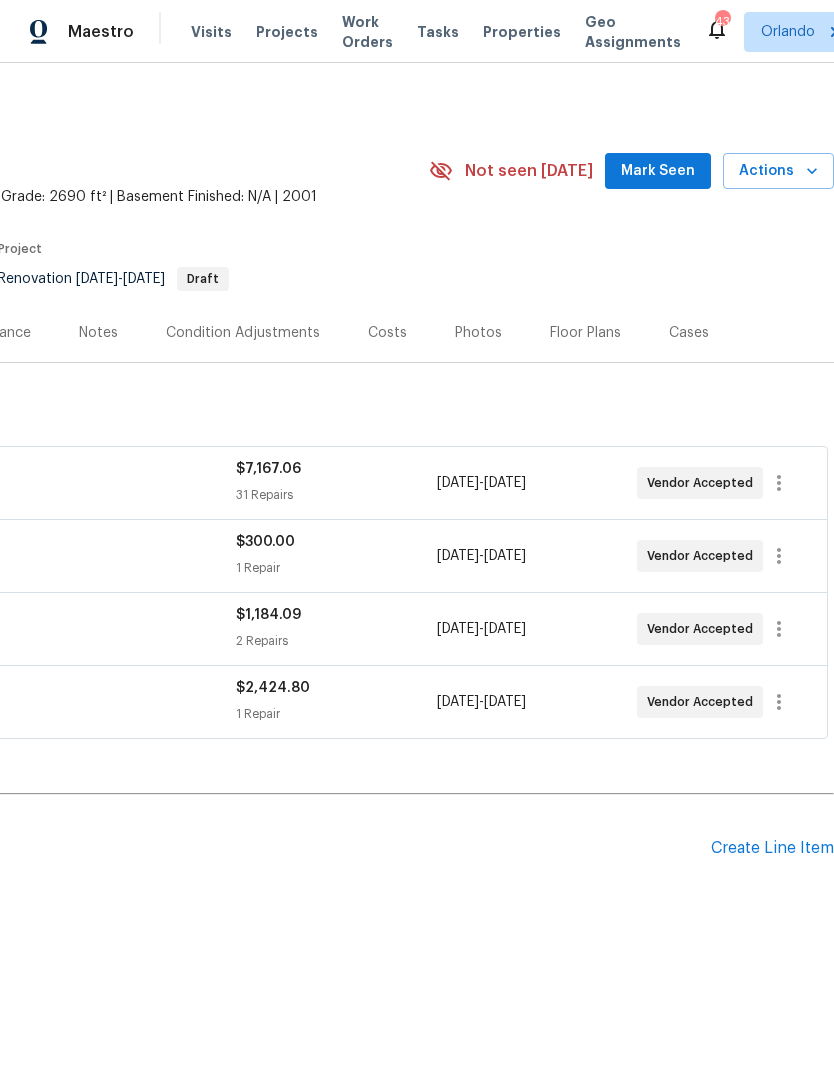 click on "Create Line Item" at bounding box center [772, 848] 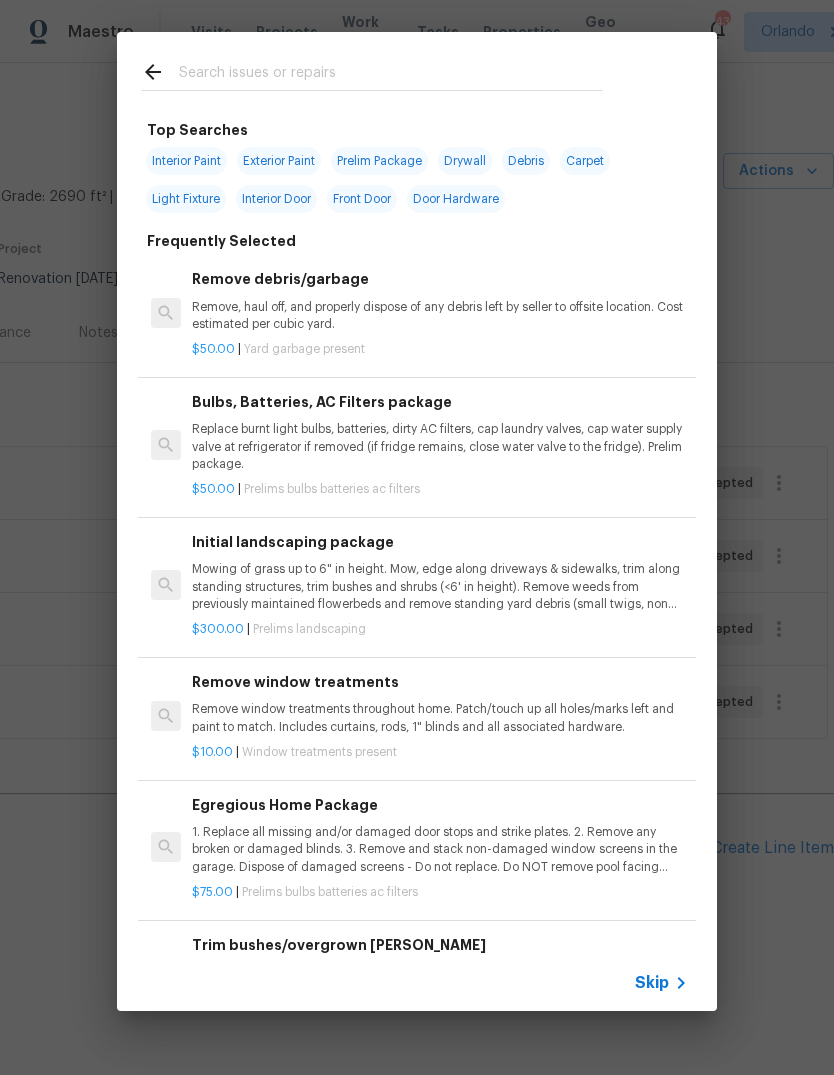 click at bounding box center [391, 75] 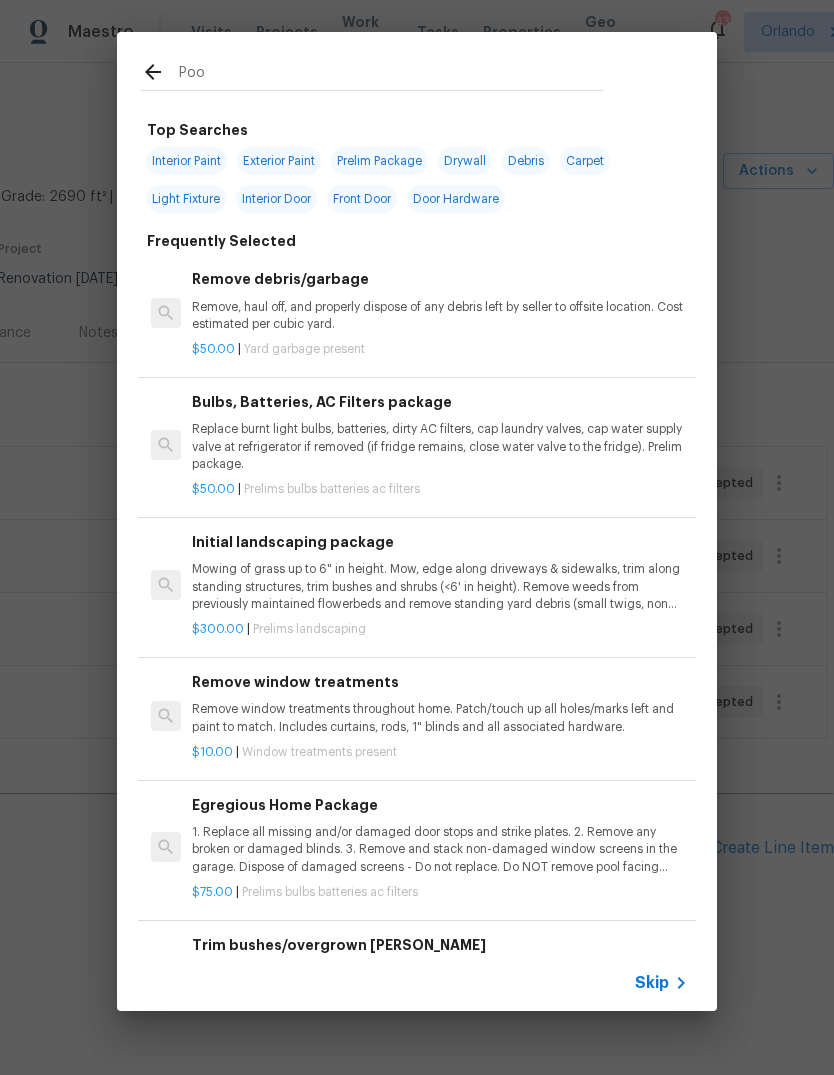 type on "Pool" 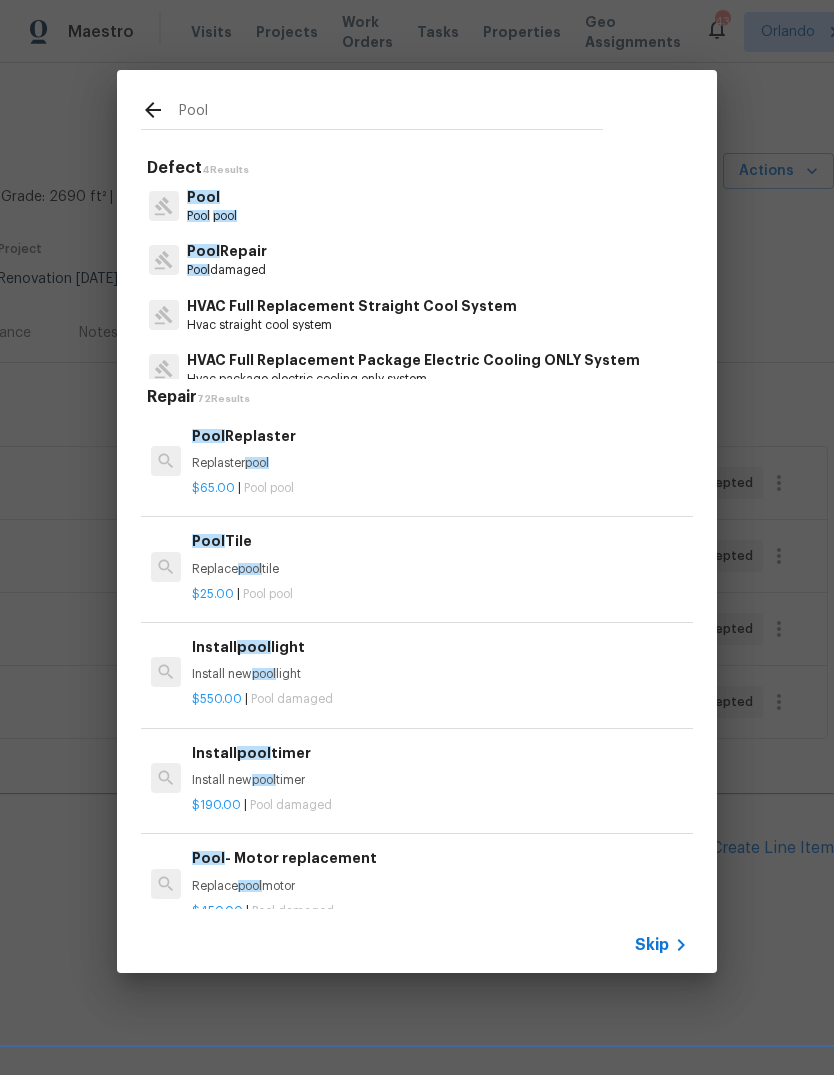 click on "Replaster  pool" at bounding box center [440, 463] 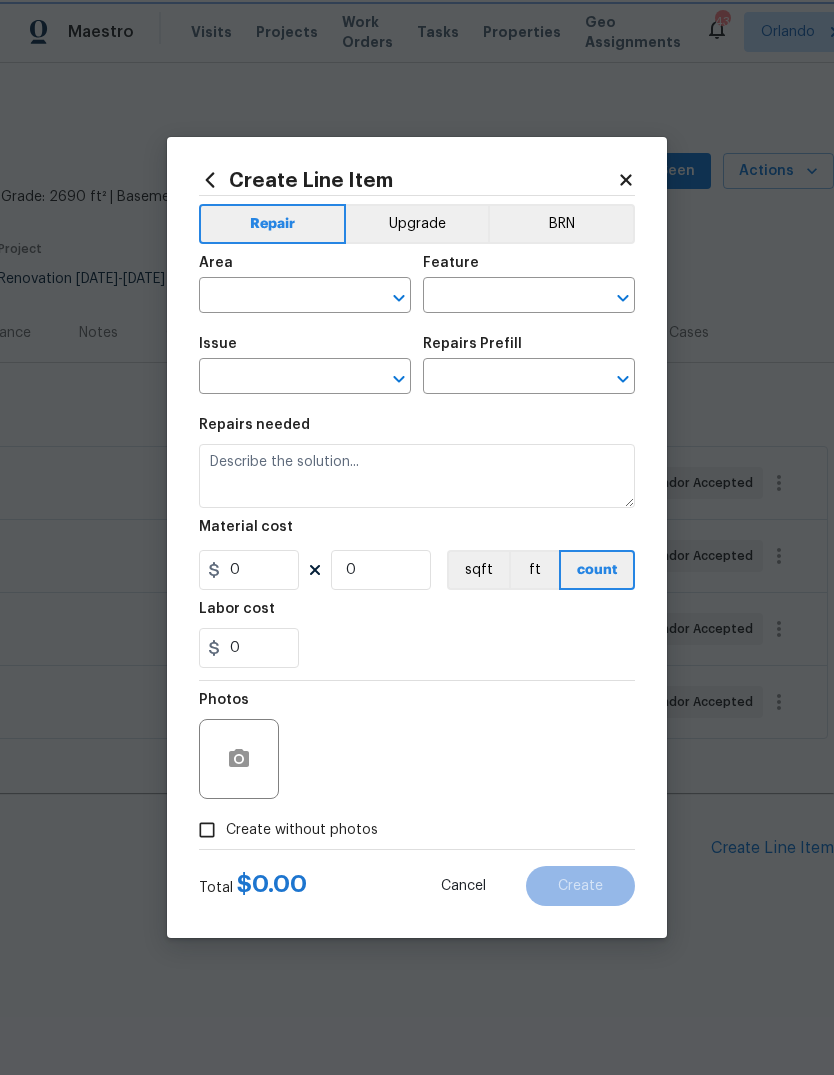 type on "Pool" 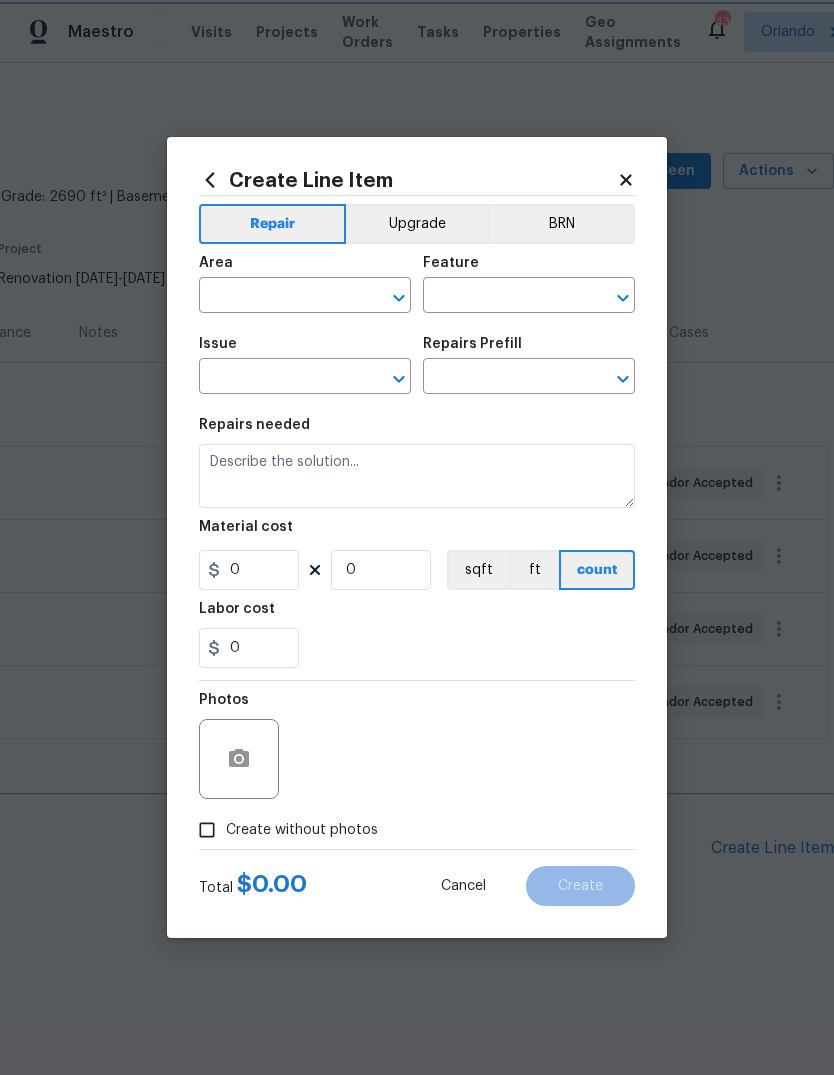 type on "Pool" 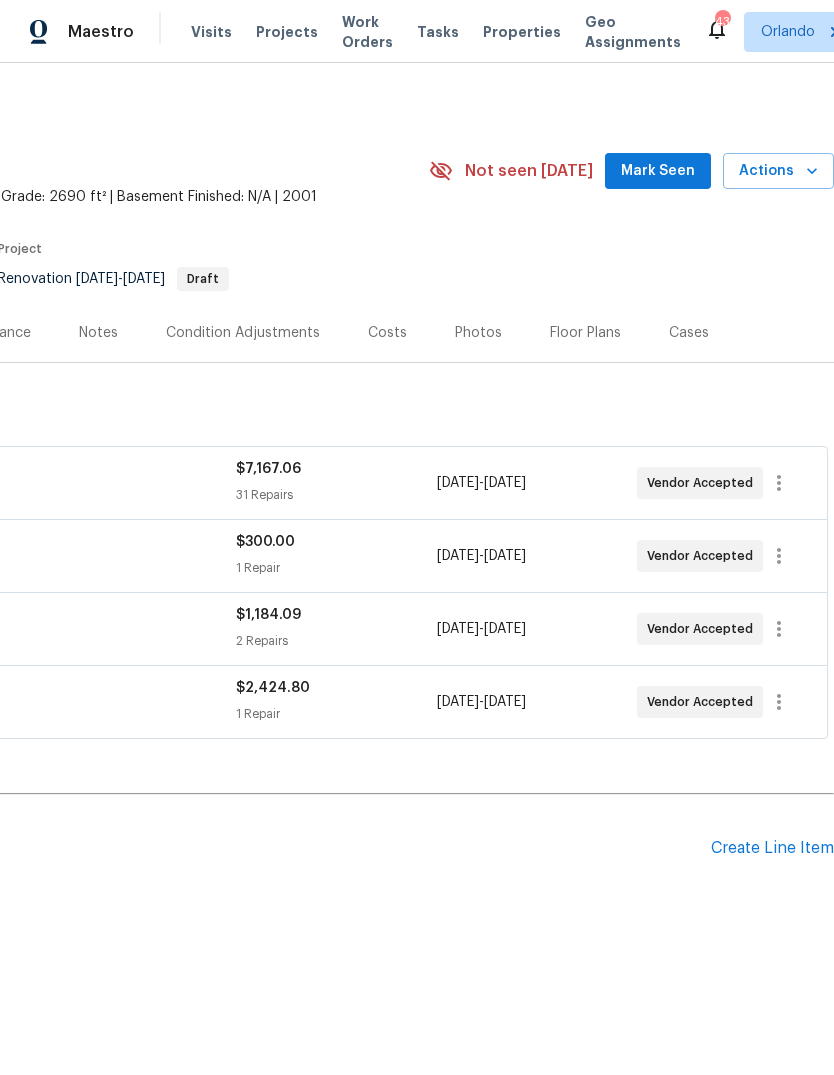 click on "Create Line Item" at bounding box center (772, 848) 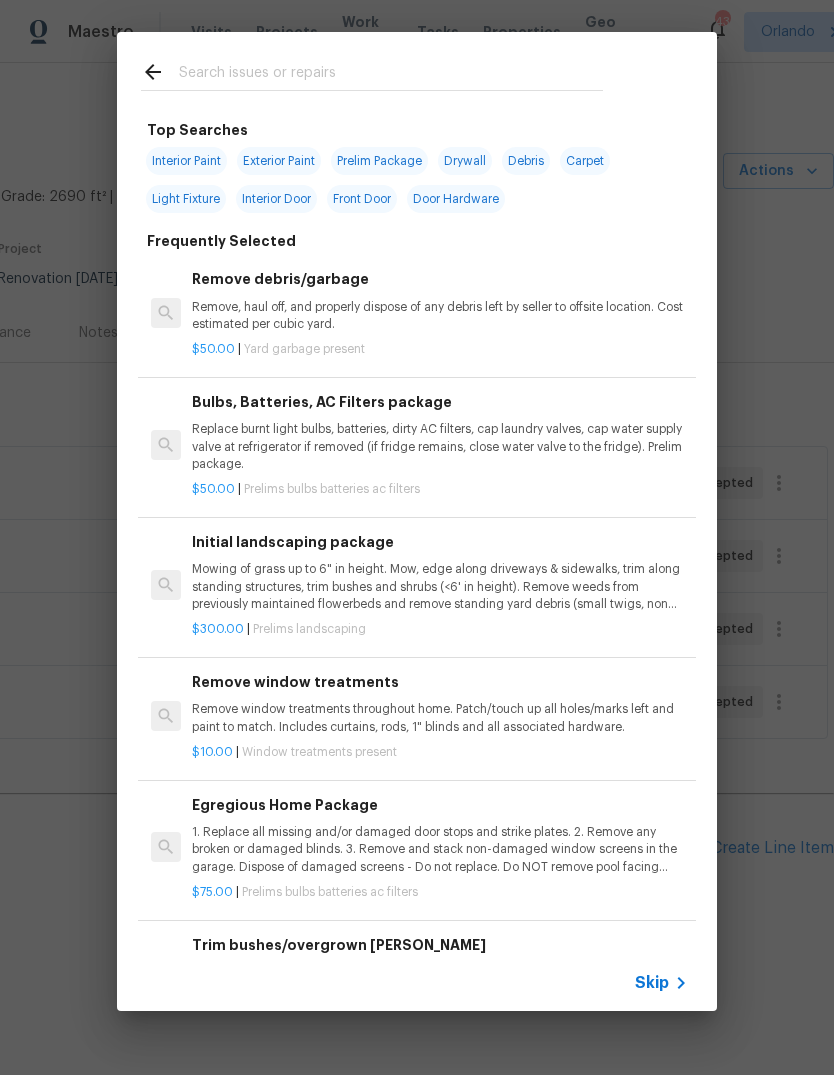click at bounding box center [391, 75] 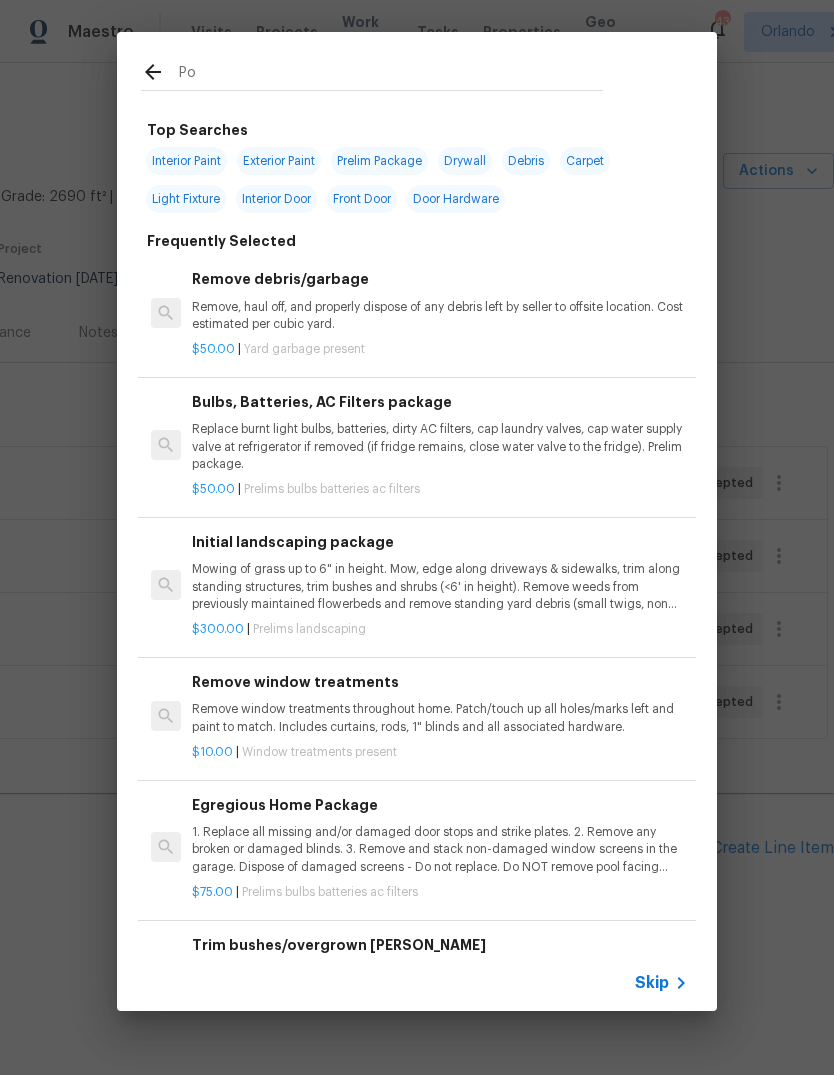 type on "Poo" 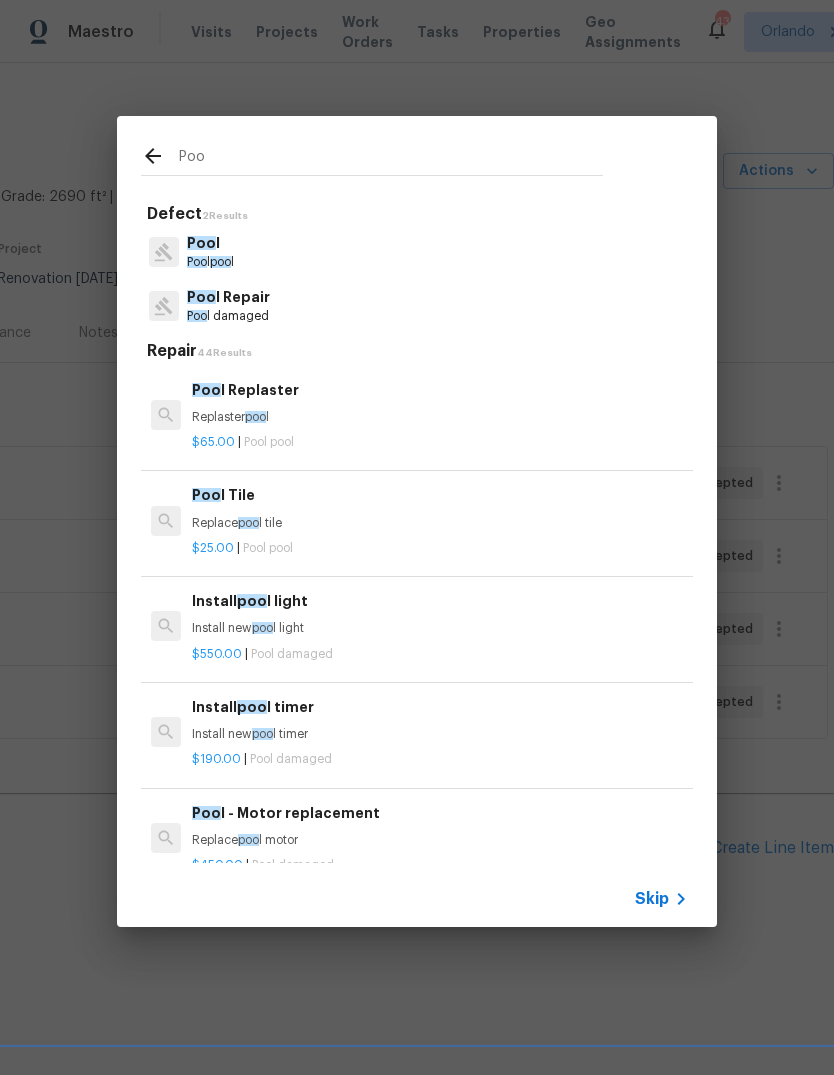 click on "Install new  poo l light" at bounding box center [440, 628] 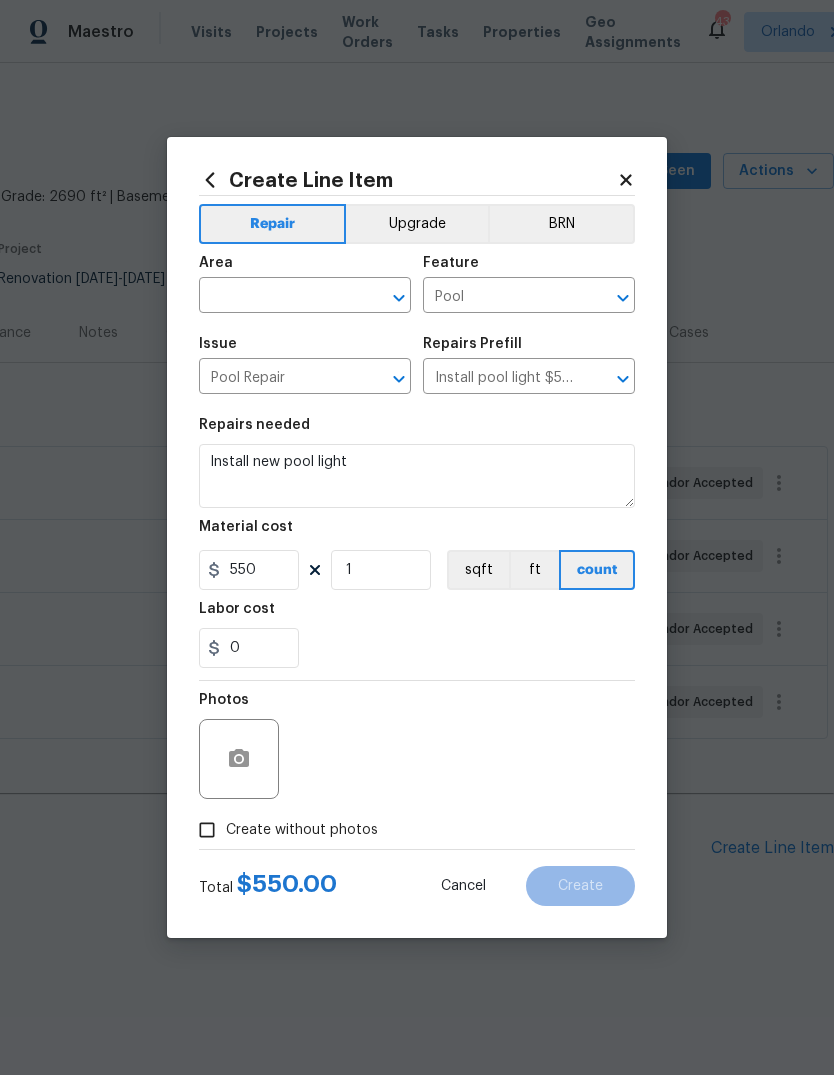 click on "Labor cost" at bounding box center [417, 615] 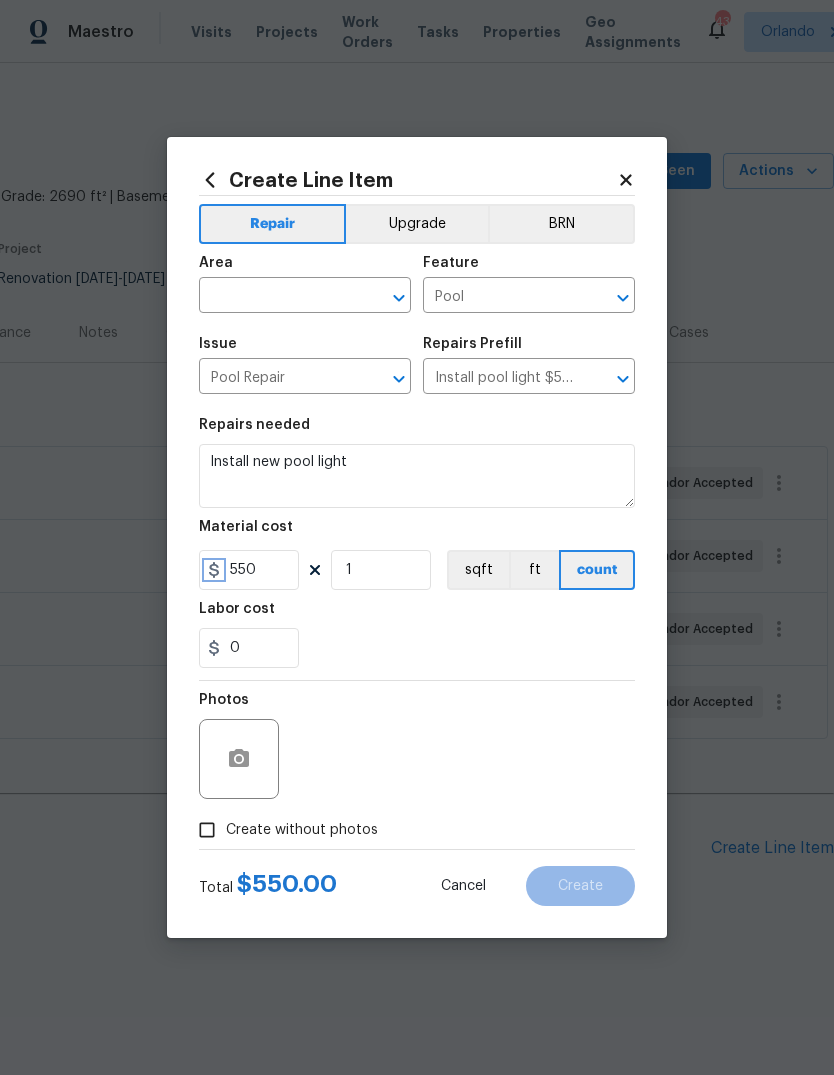 click 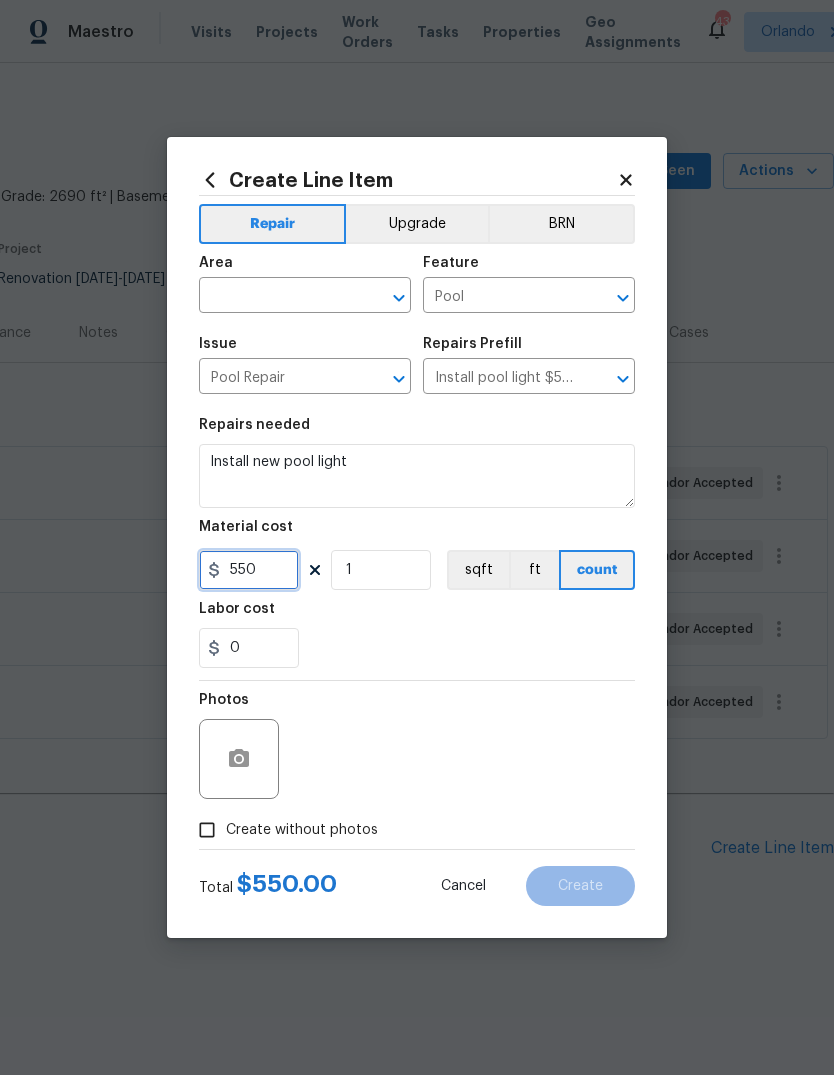 click on "550" at bounding box center (249, 570) 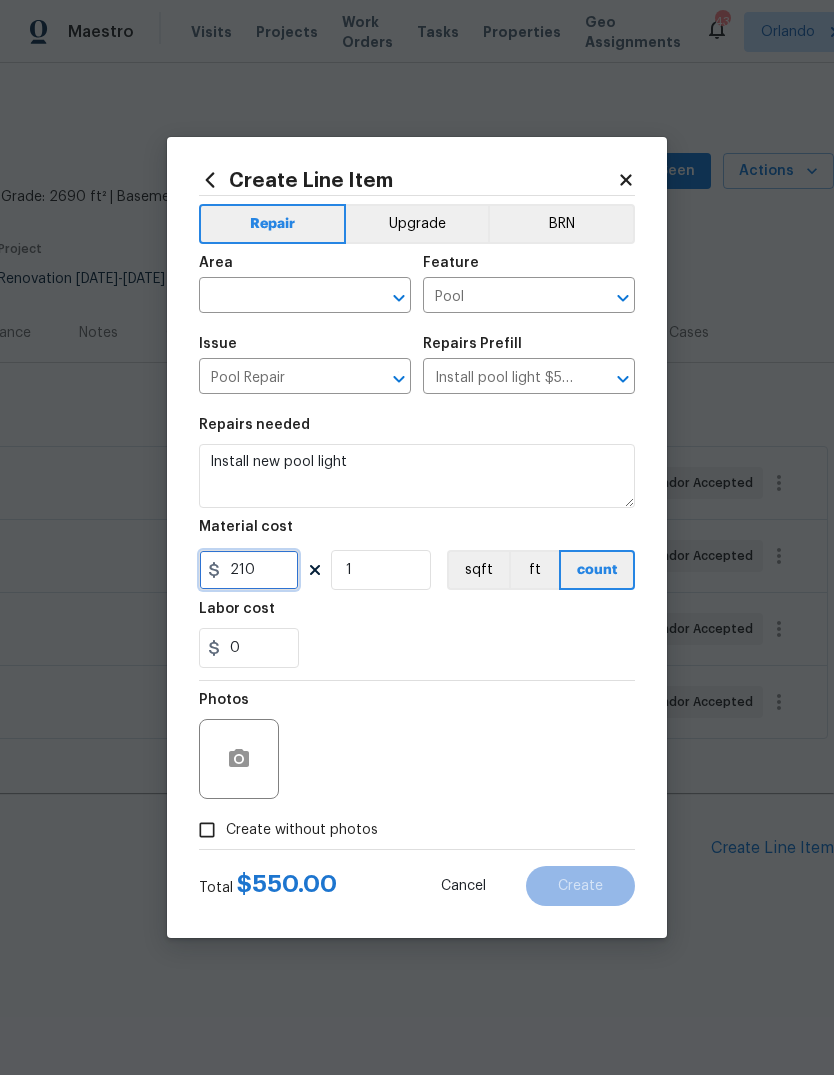 type on "210" 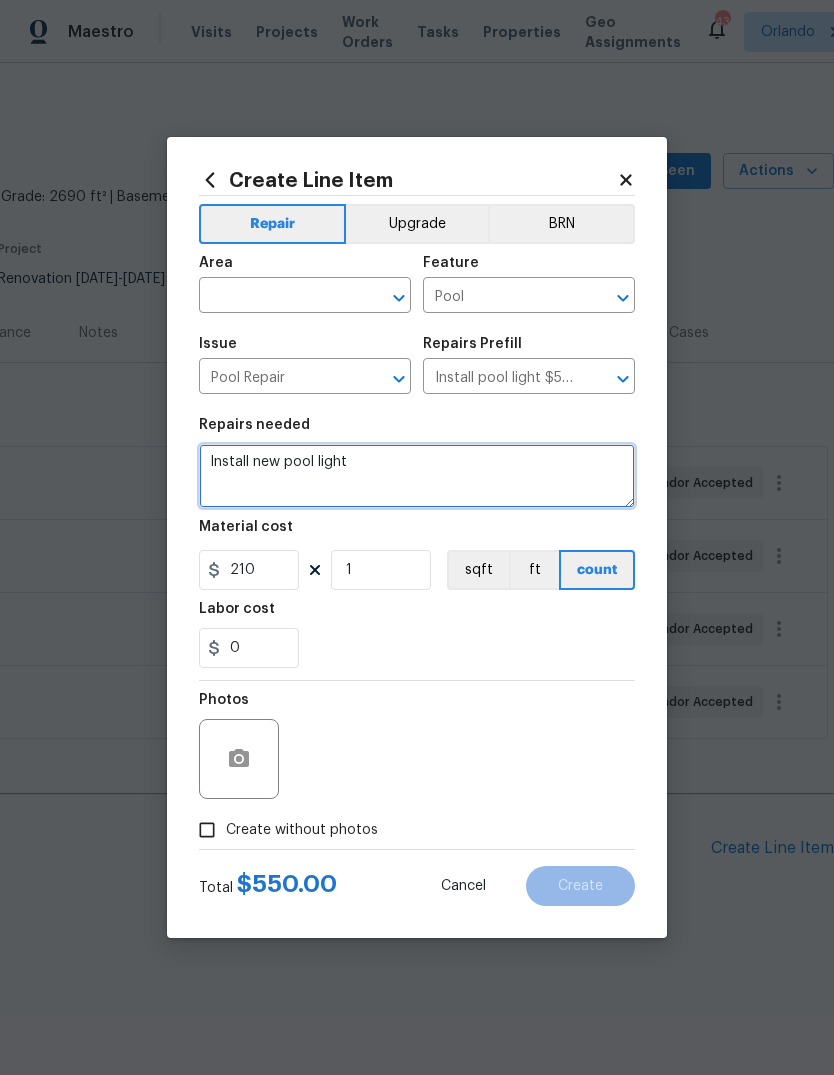 click on "Install new pool light" at bounding box center [417, 476] 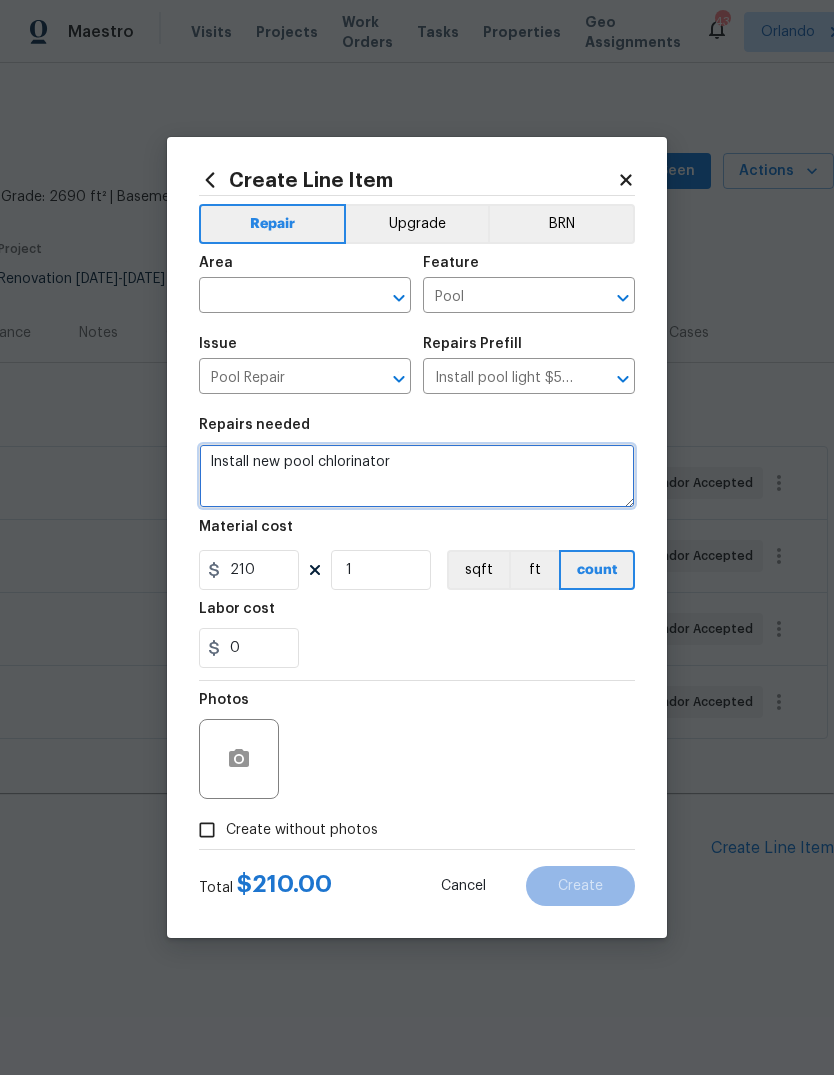 type on "Install new pool chlorinator" 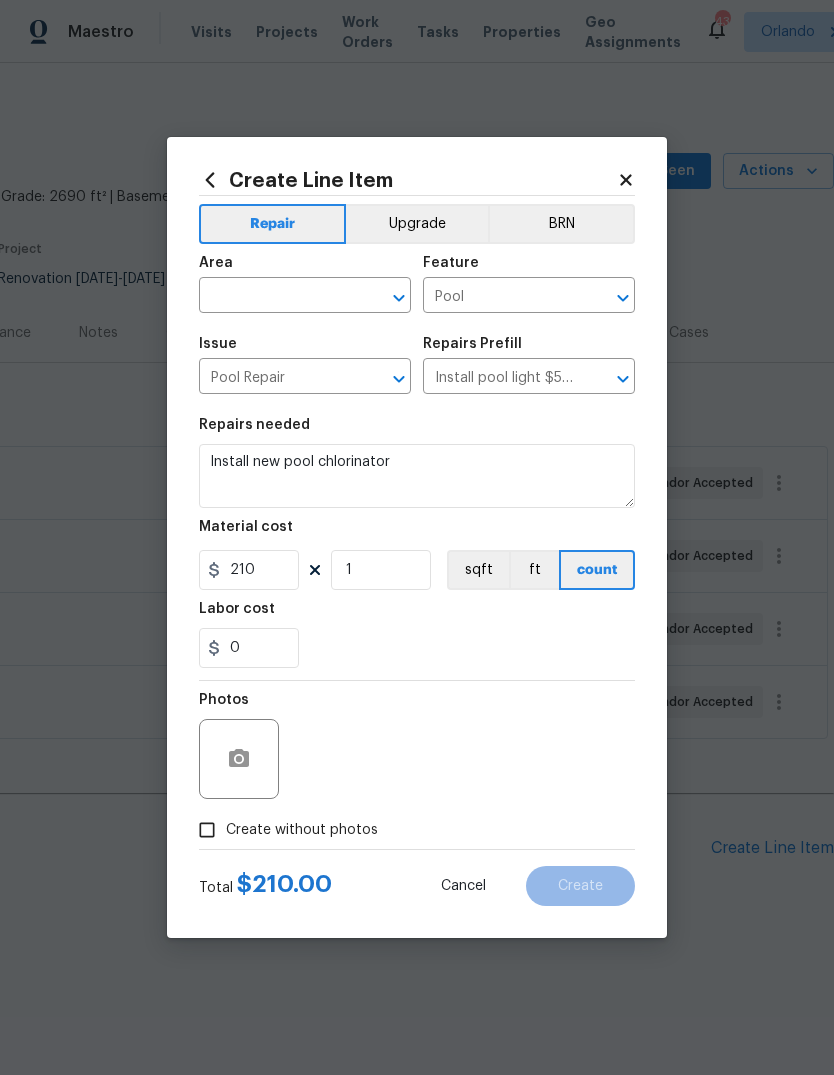 click on "Labor cost" at bounding box center [417, 615] 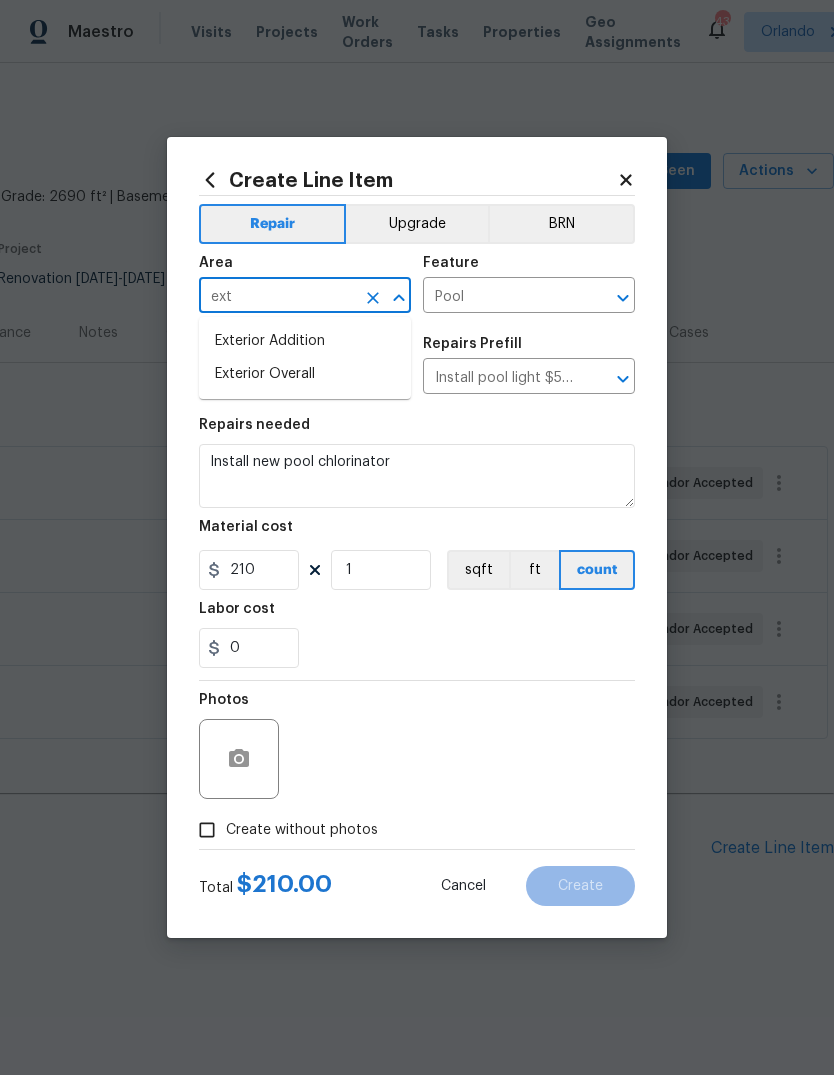 click on "Exterior Overall" at bounding box center [305, 374] 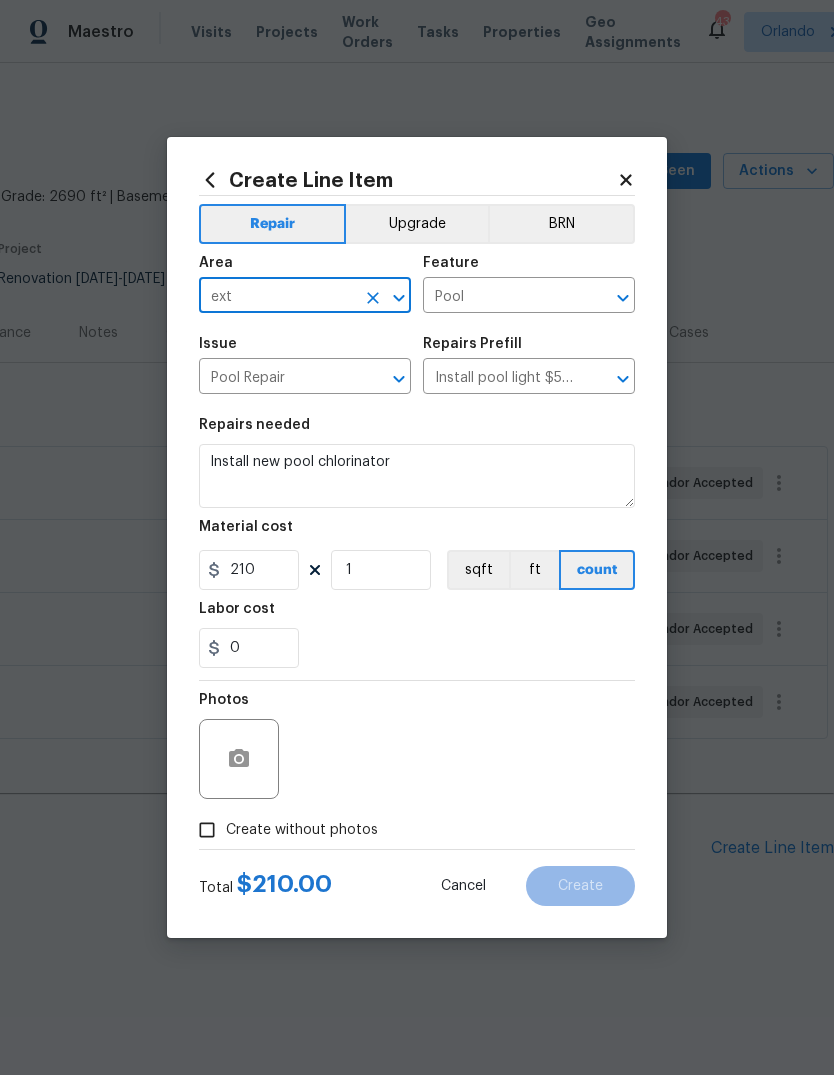 type on "Exterior Overall" 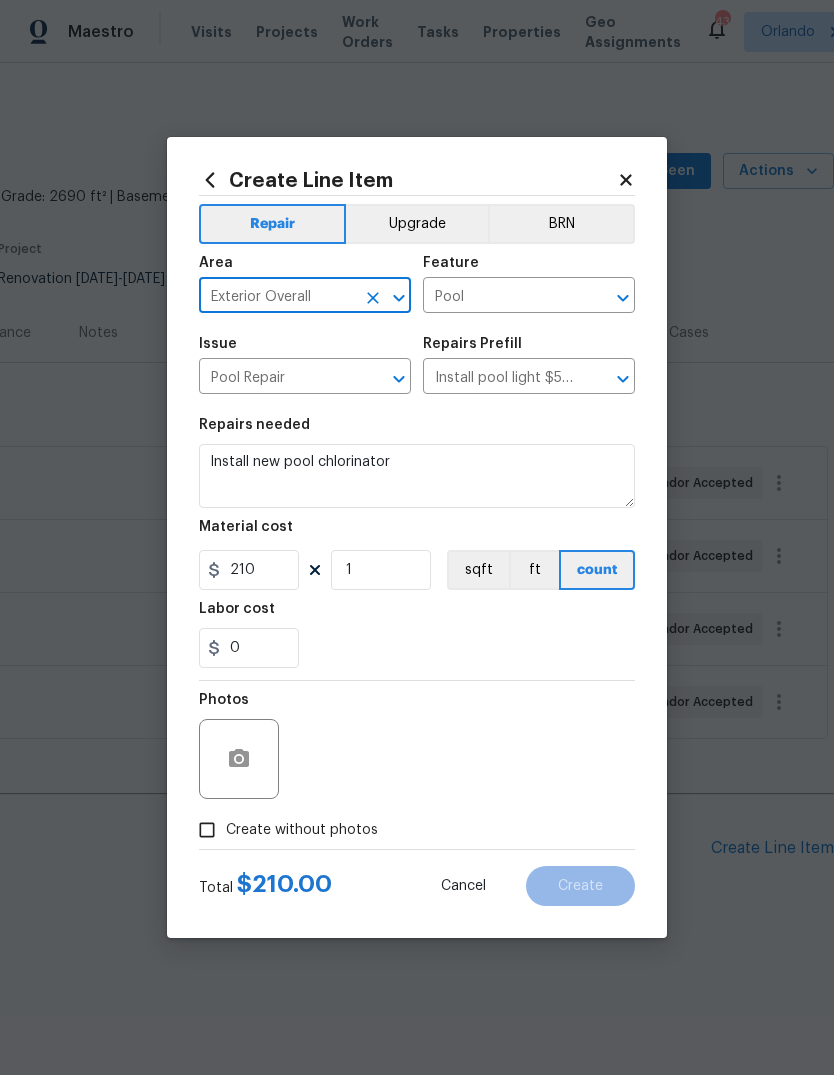 click on "Labor cost" at bounding box center (417, 615) 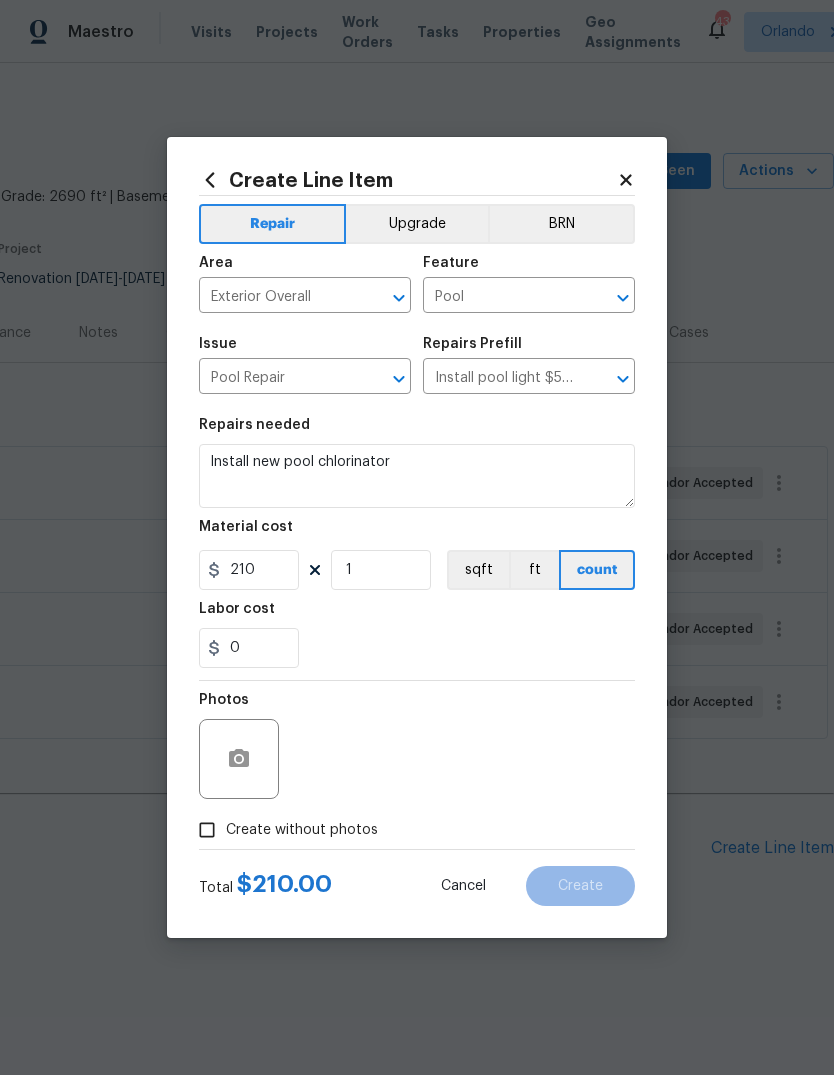 click on "Create without photos" at bounding box center [207, 830] 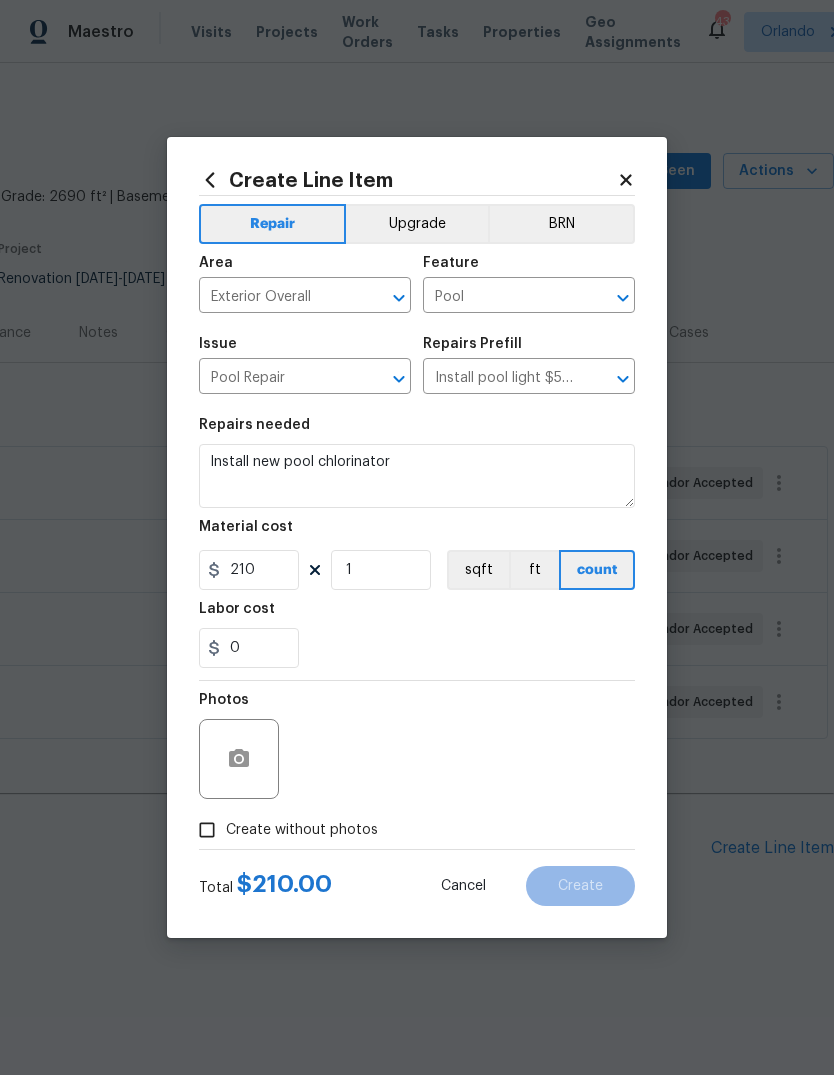 checkbox on "true" 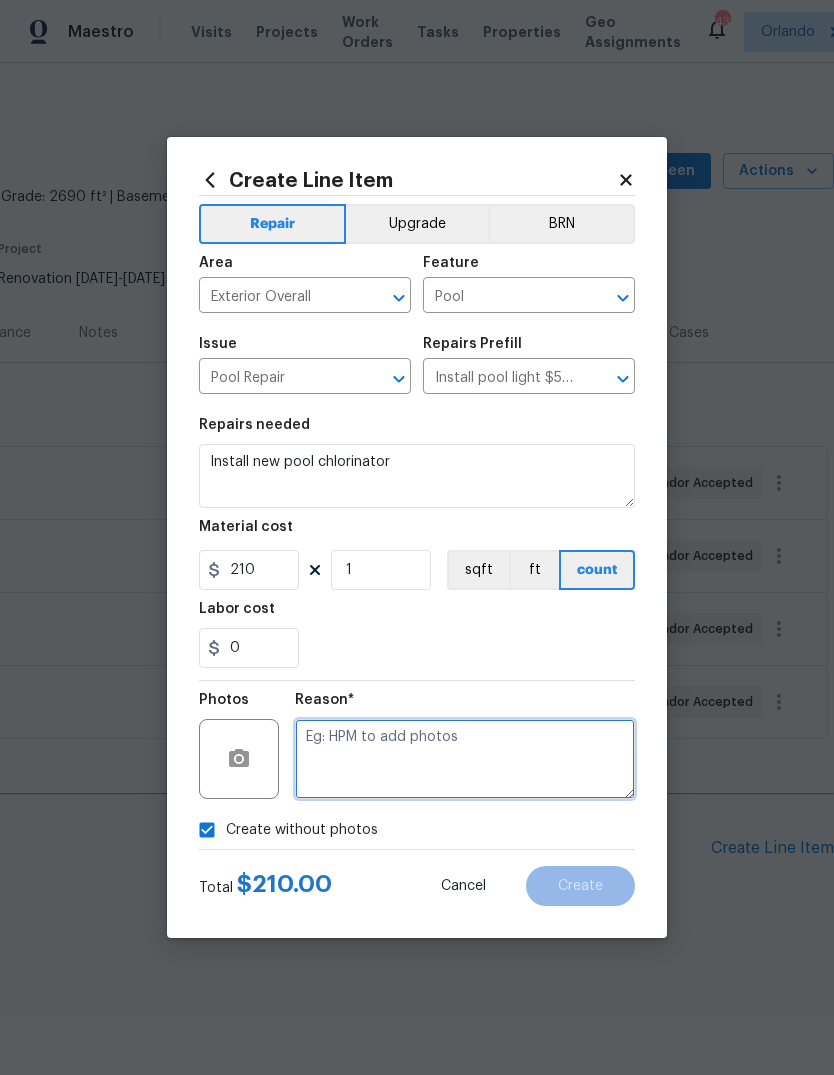click at bounding box center (465, 759) 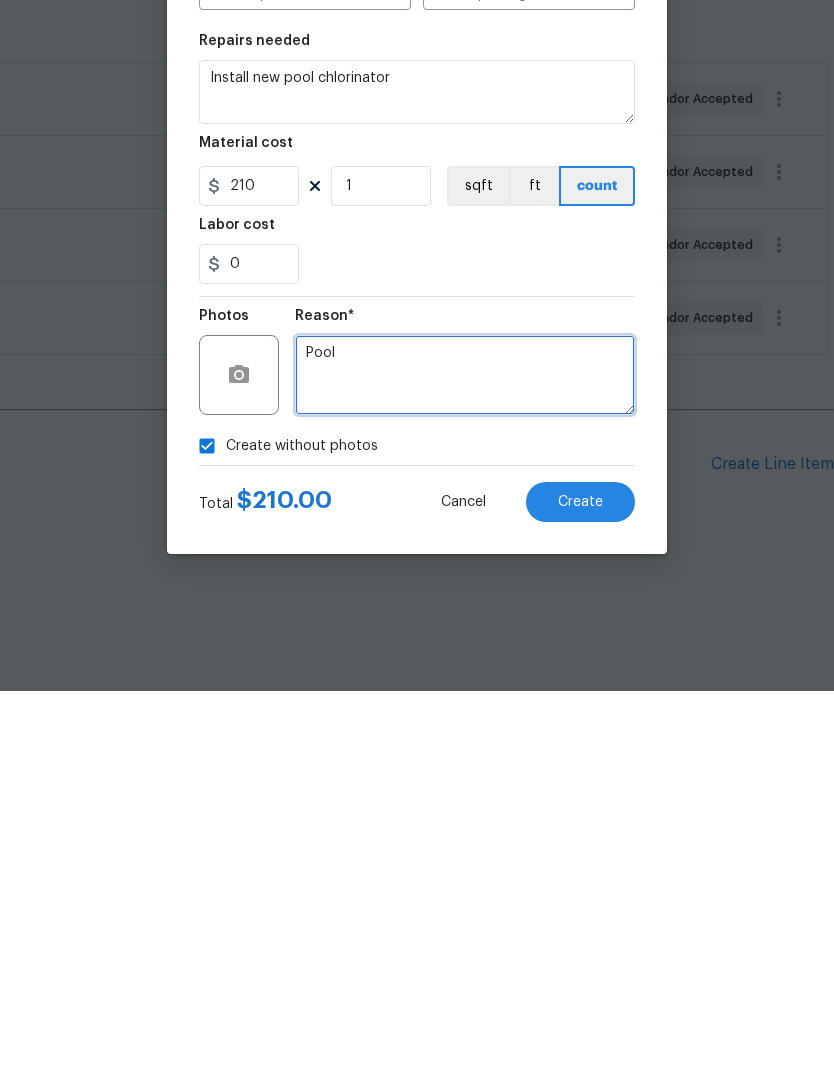 type on "Pool" 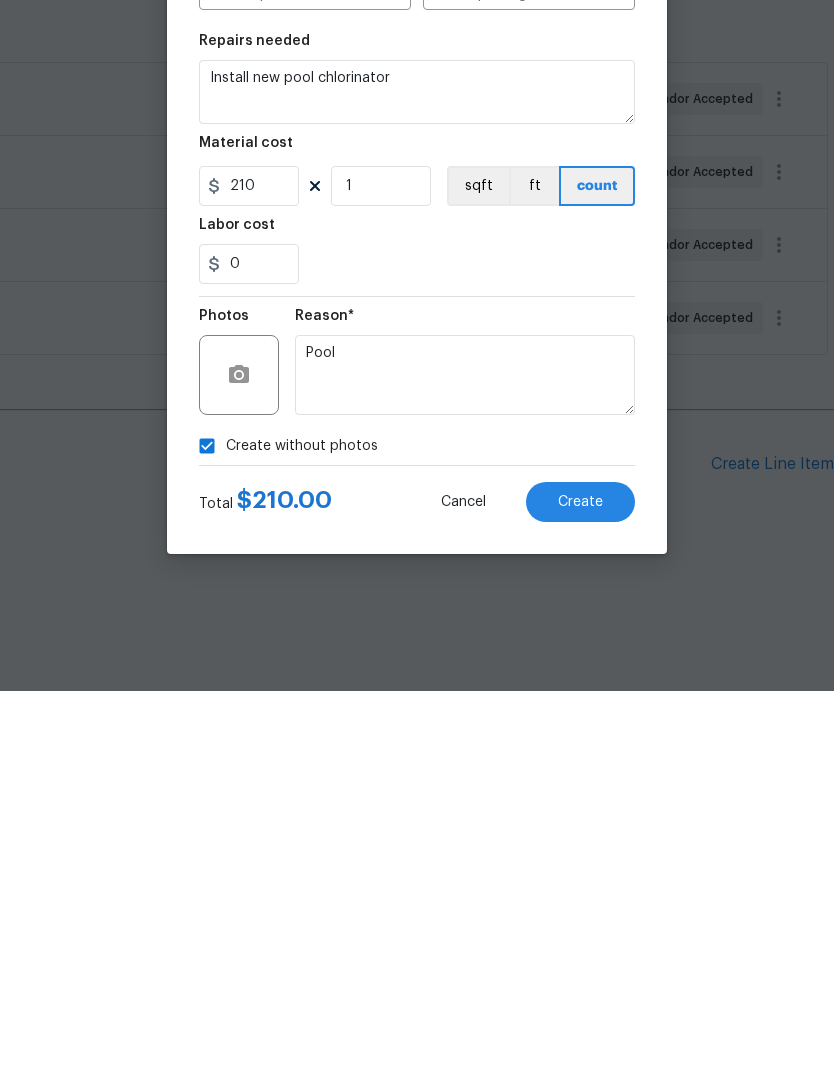 click on "Create" at bounding box center [580, 886] 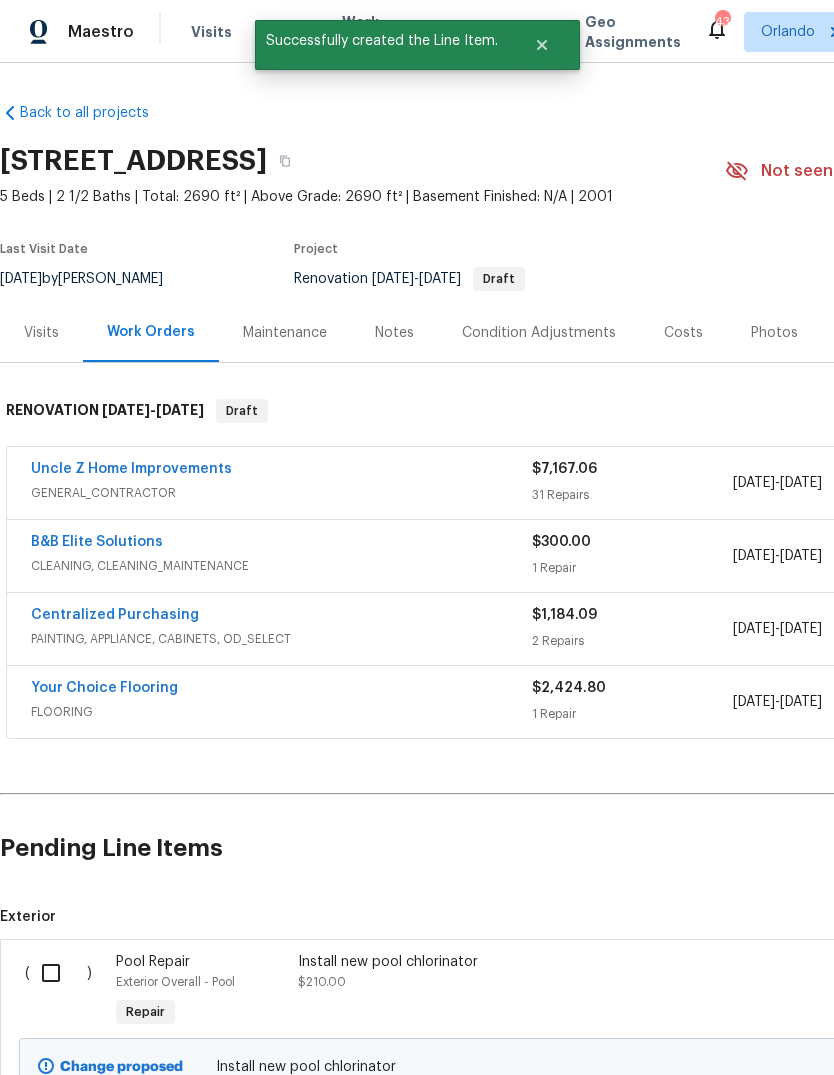scroll, scrollTop: 0, scrollLeft: 0, axis: both 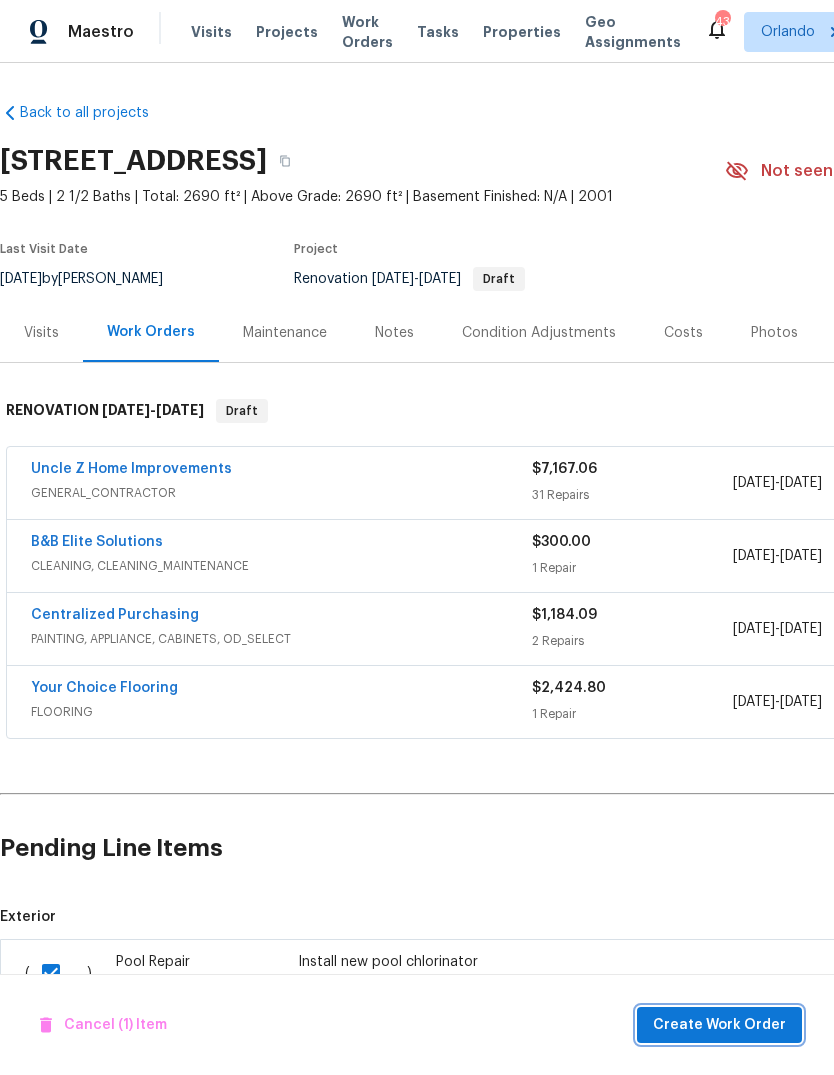 click on "Create Work Order" at bounding box center (719, 1025) 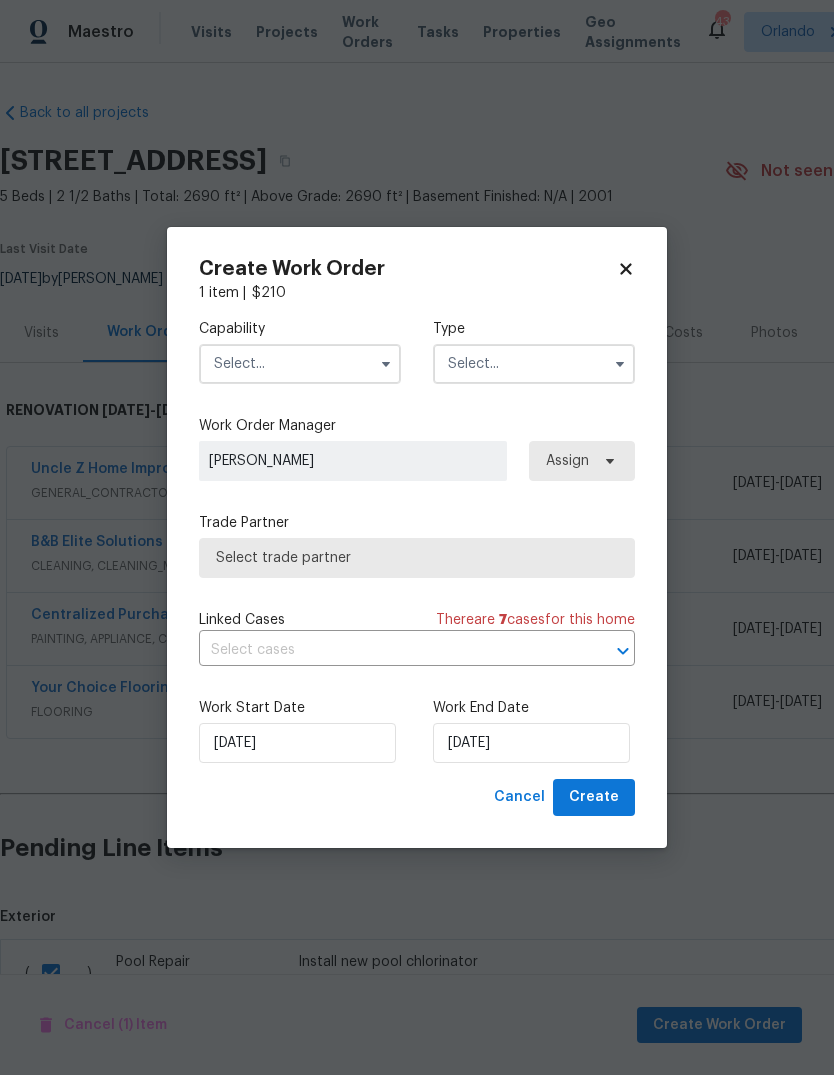 click on "Capability" at bounding box center [300, 329] 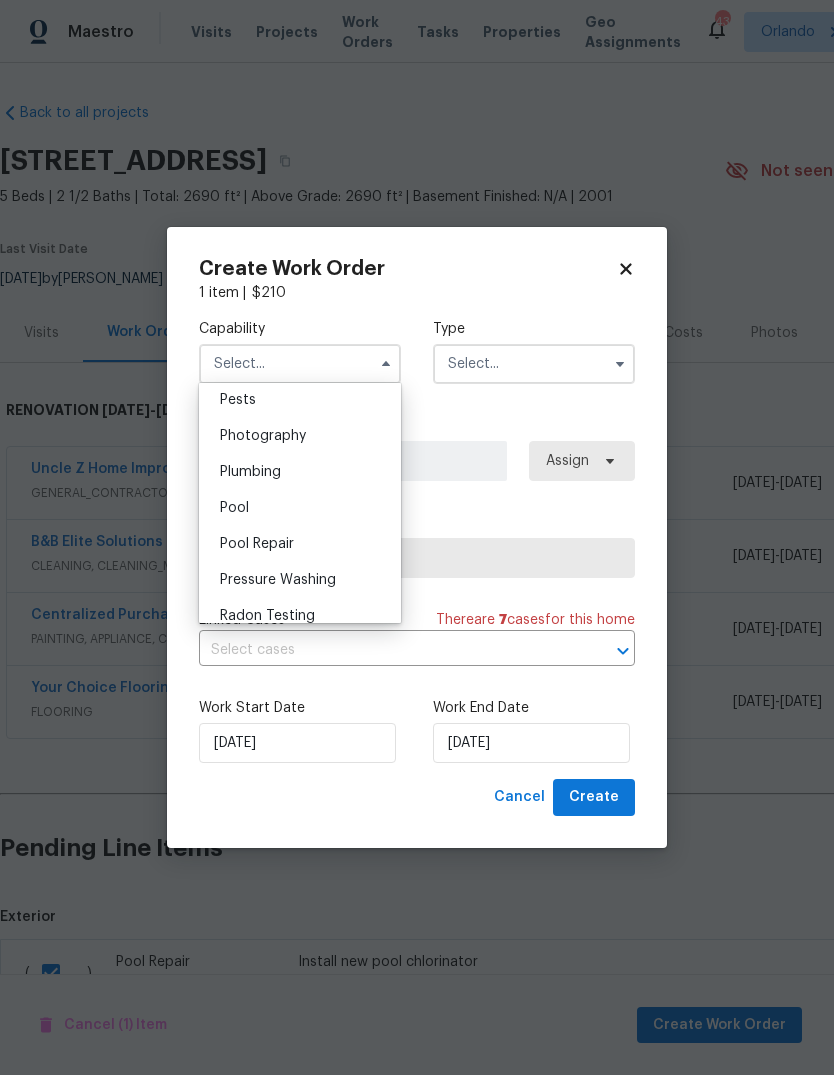 scroll, scrollTop: 1737, scrollLeft: 0, axis: vertical 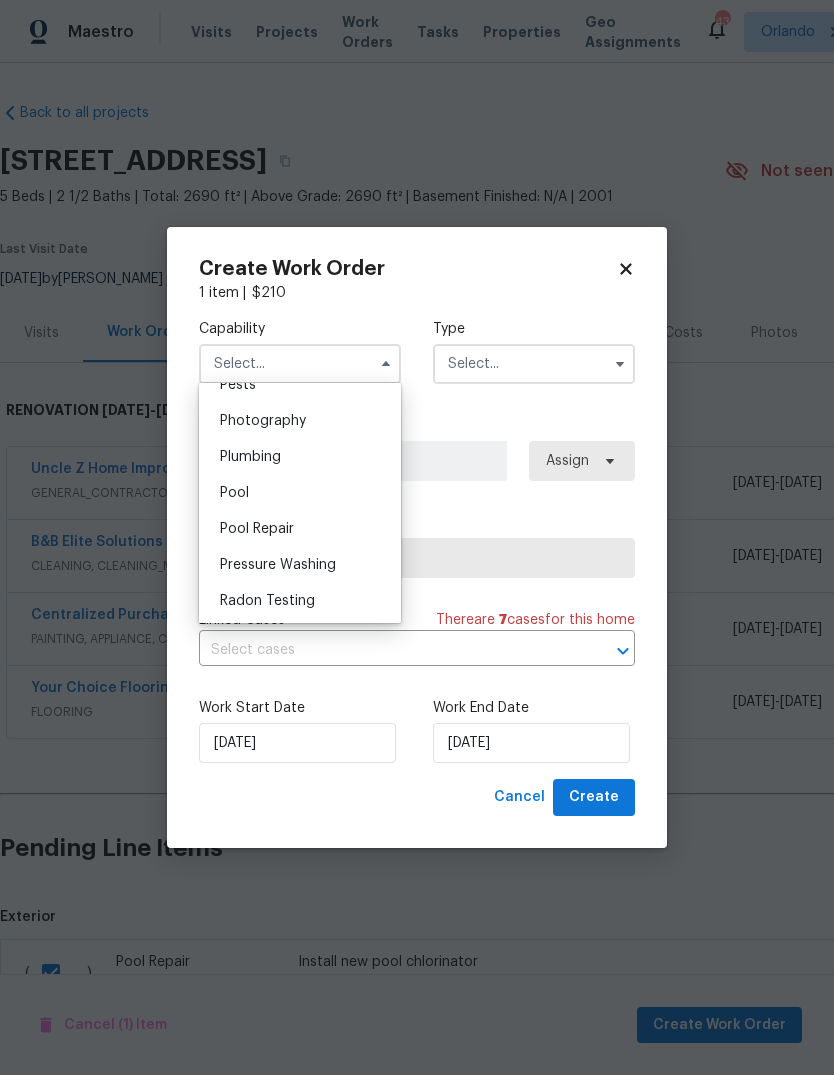 click on "Pool" at bounding box center [234, 493] 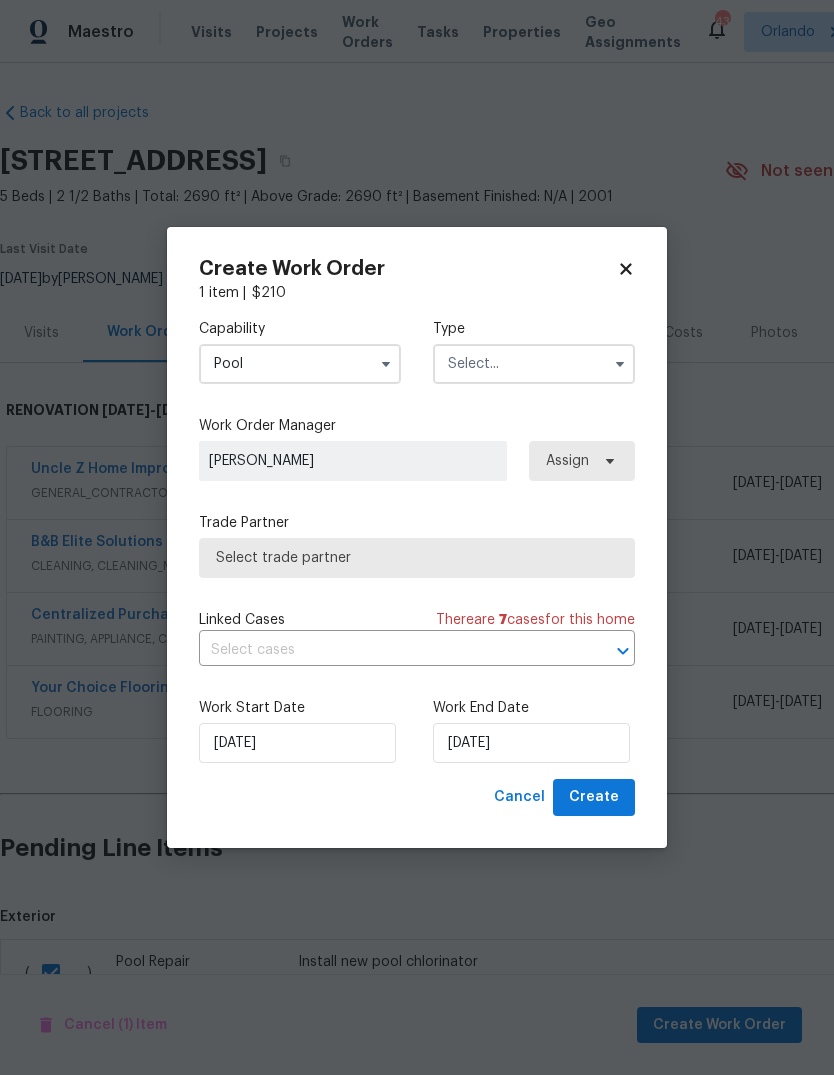 click at bounding box center [534, 364] 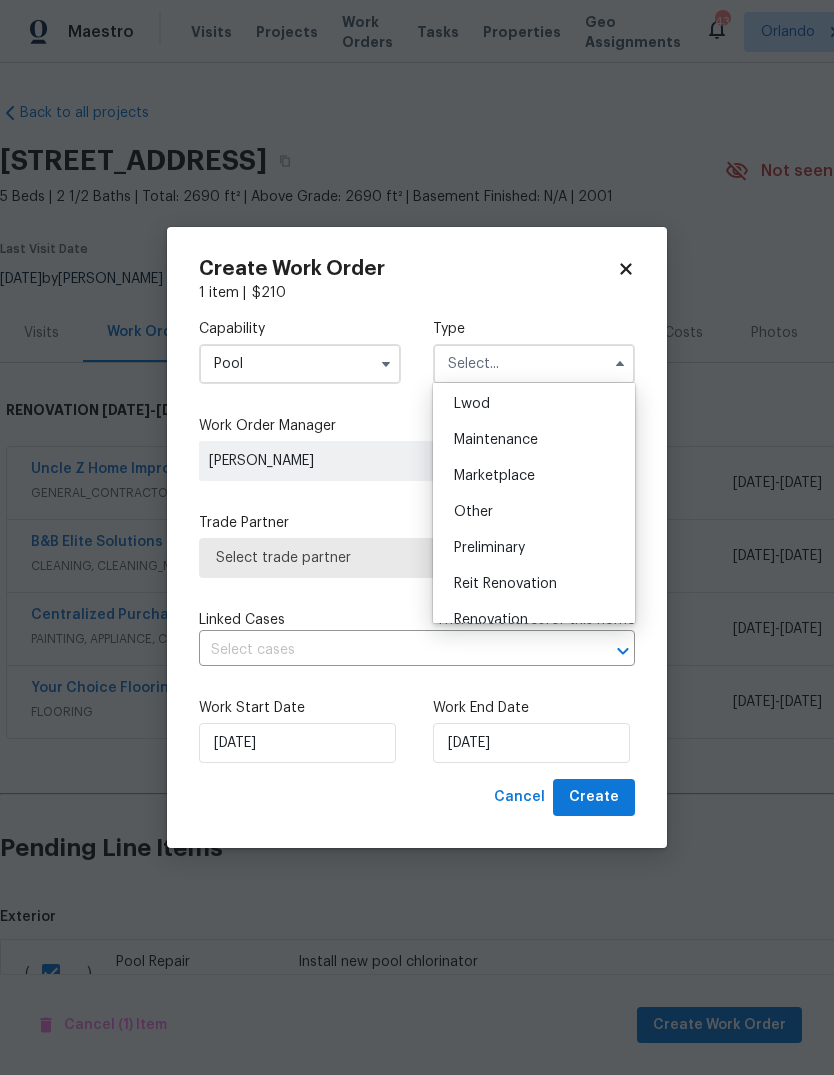 scroll, scrollTop: 368, scrollLeft: 0, axis: vertical 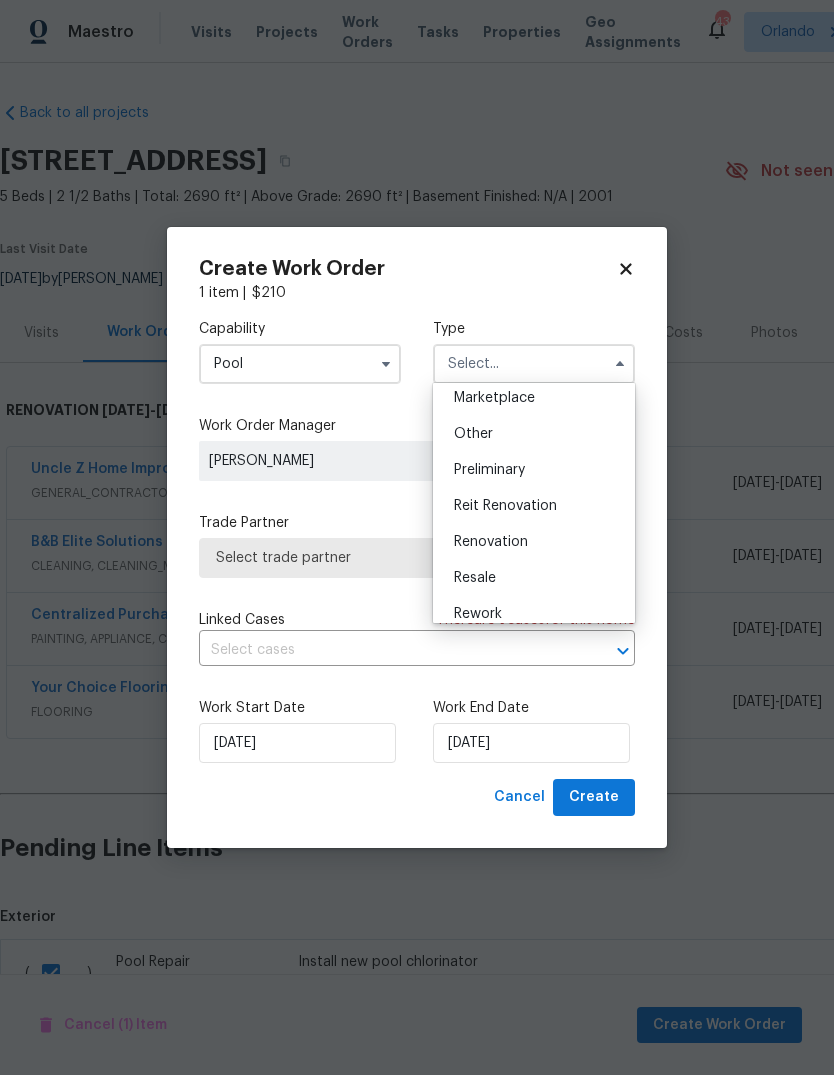 click on "Renovation" at bounding box center [534, 542] 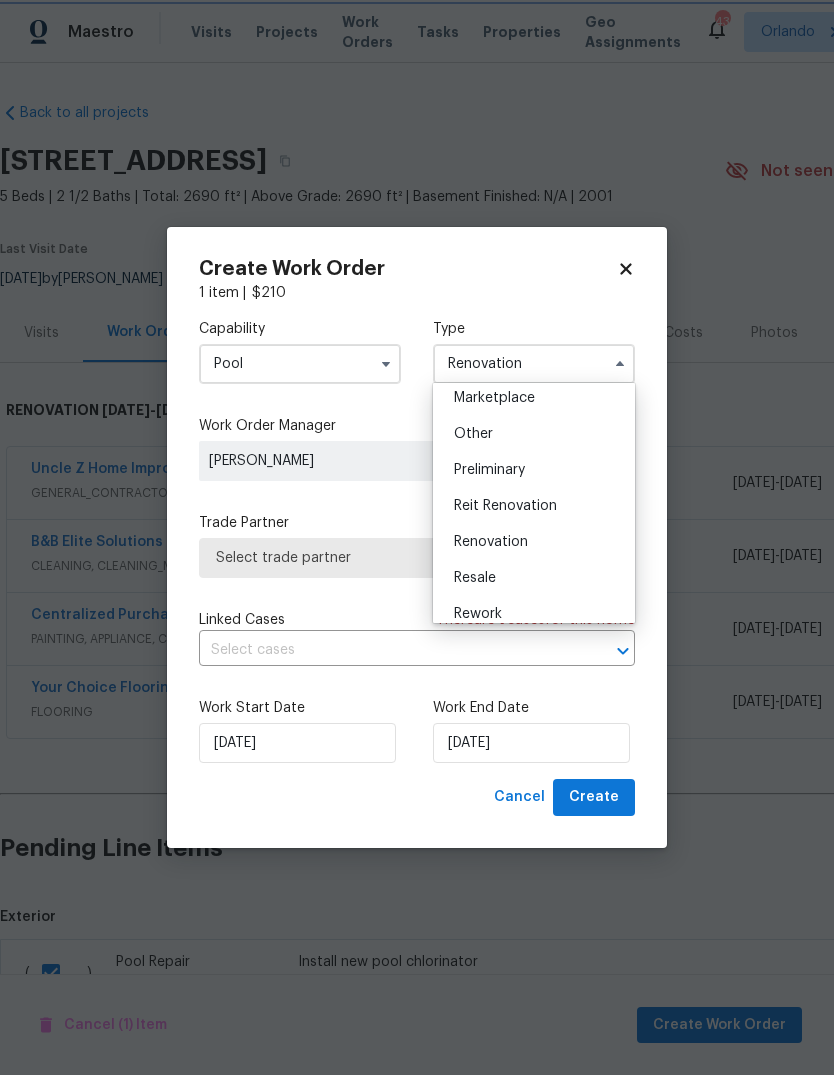 scroll, scrollTop: 0, scrollLeft: 0, axis: both 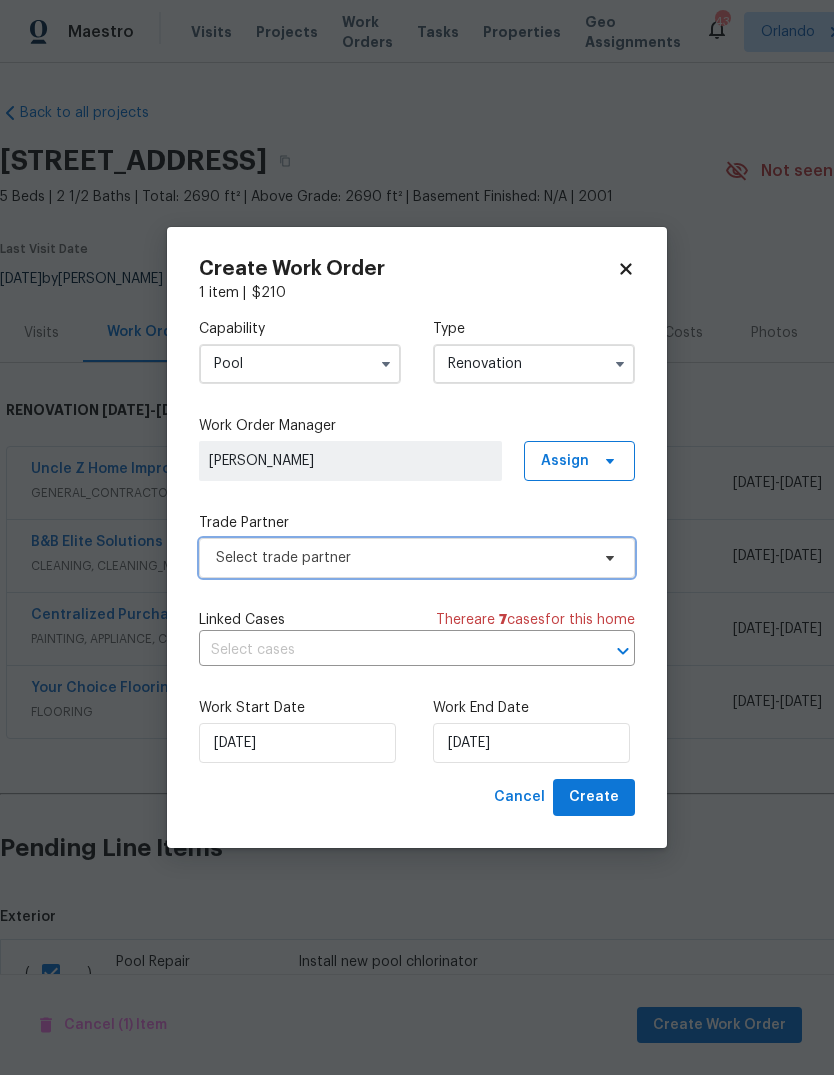 click on "Select trade partner" at bounding box center [402, 558] 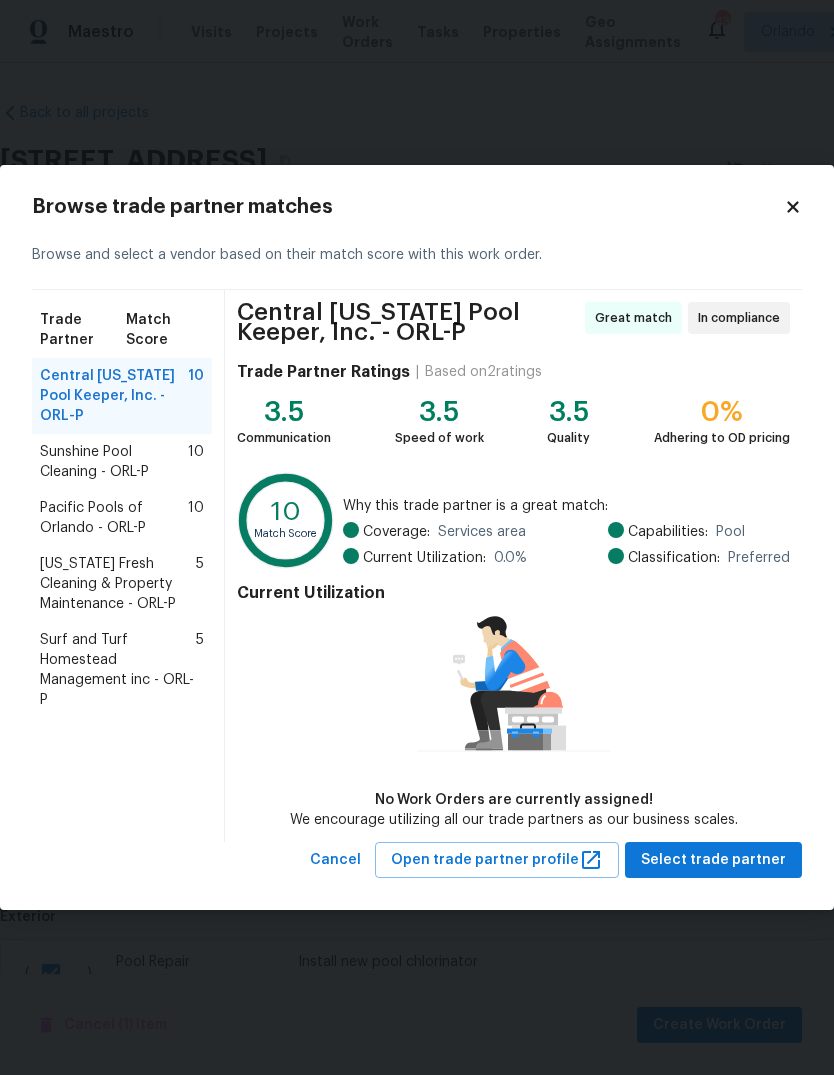 click on "Surf and Turf Homestead Management inc - ORL-P" at bounding box center [118, 670] 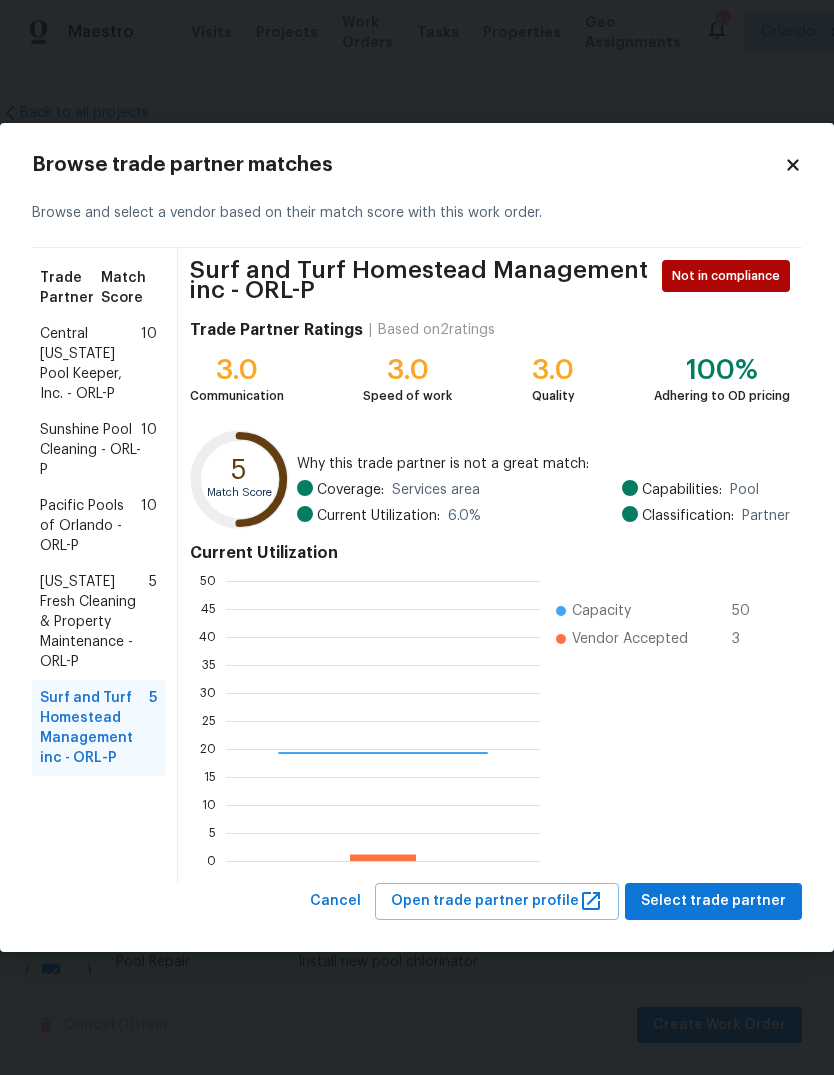 scroll, scrollTop: 2, scrollLeft: 2, axis: both 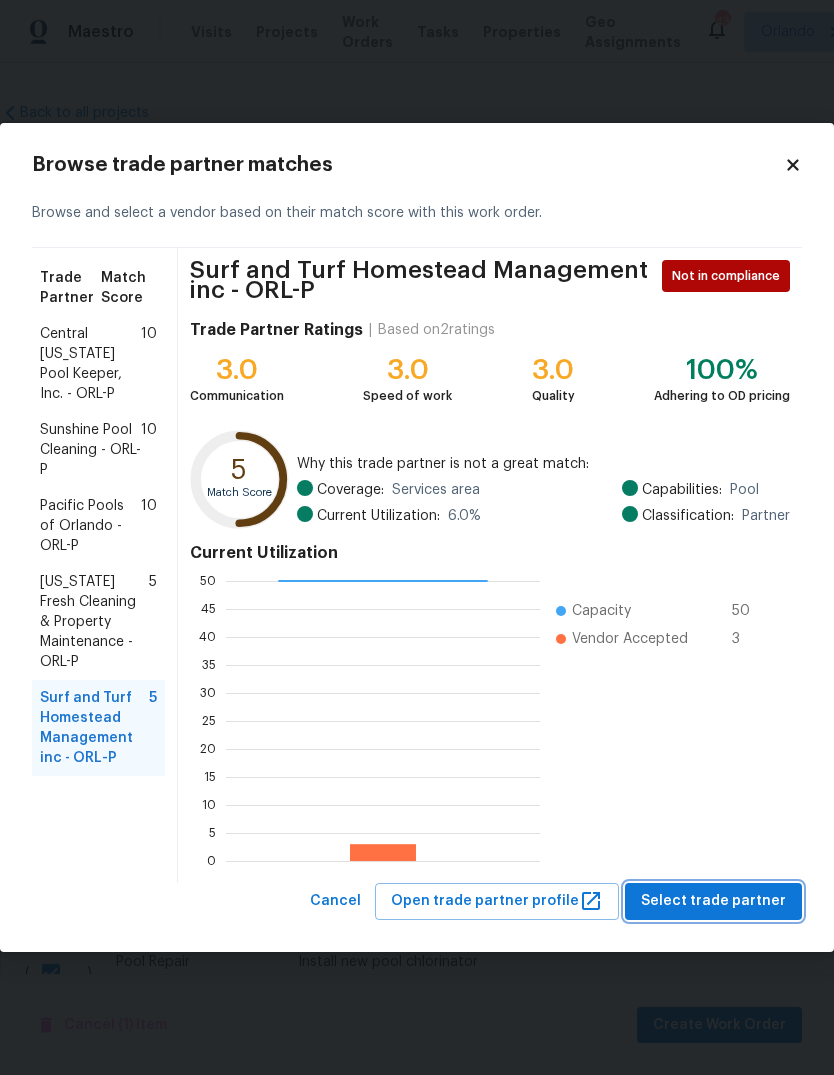 click on "Select trade partner" at bounding box center [713, 901] 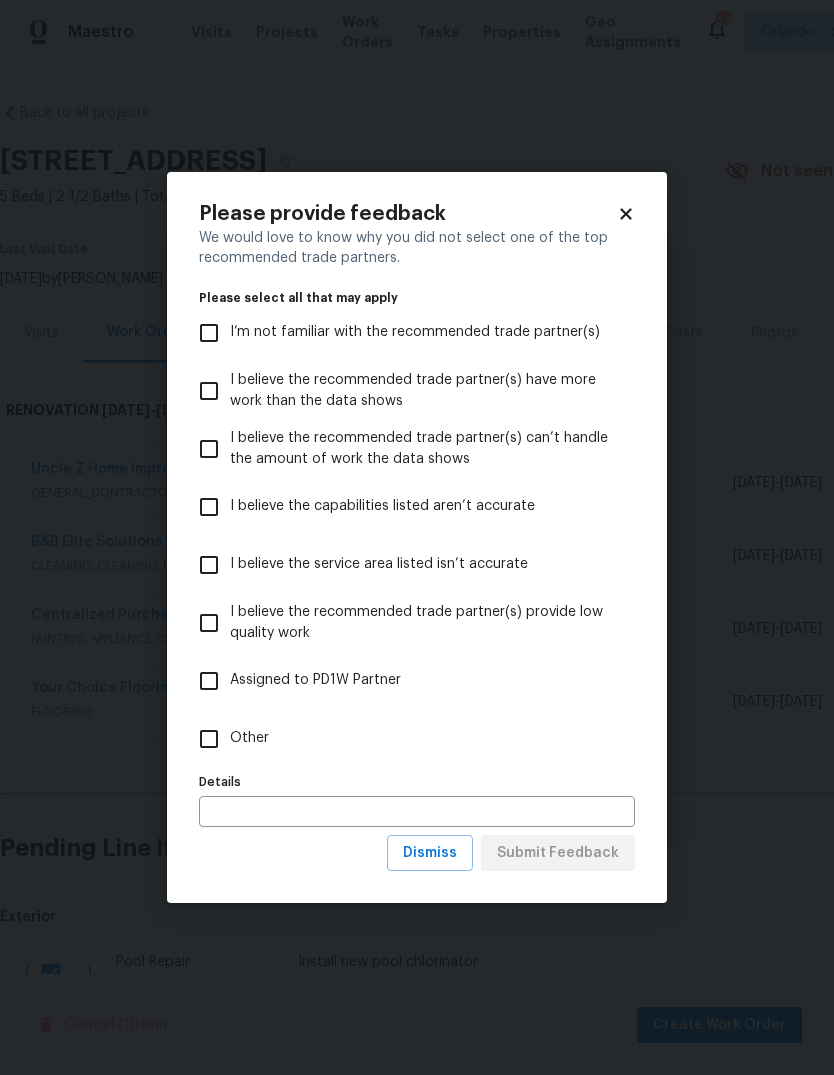 click on "Other" at bounding box center (209, 739) 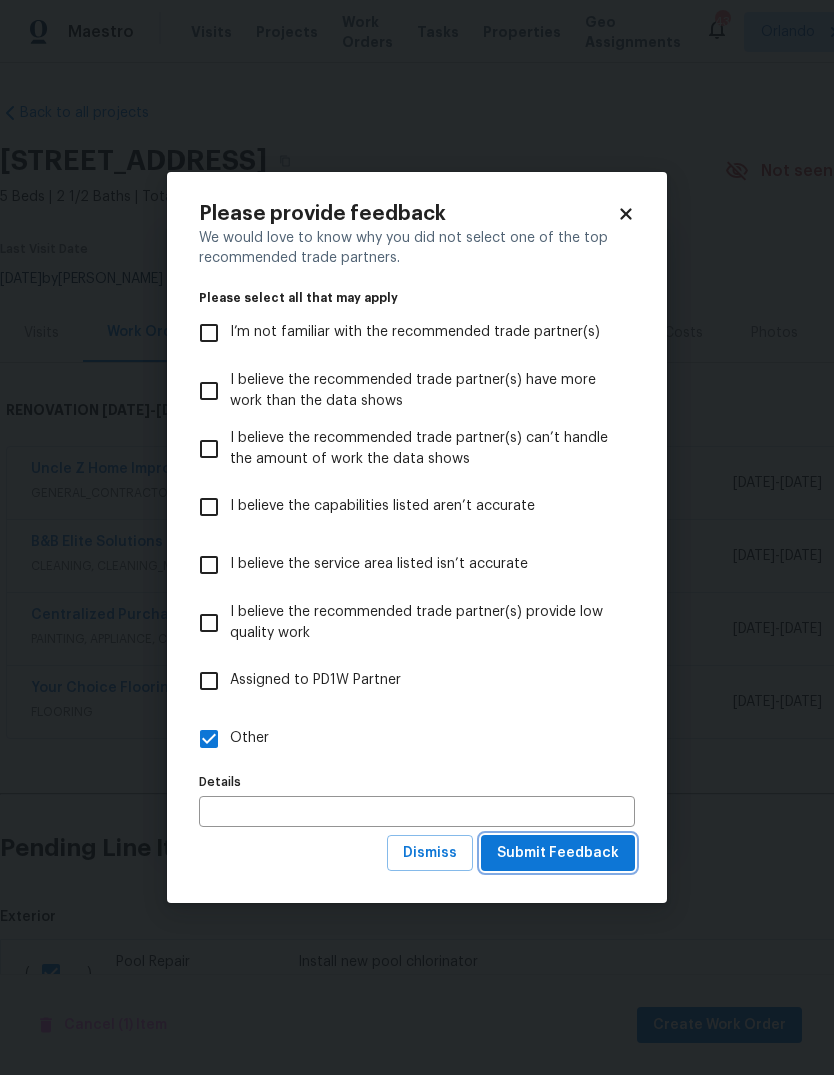 click on "Submit Feedback" at bounding box center [558, 853] 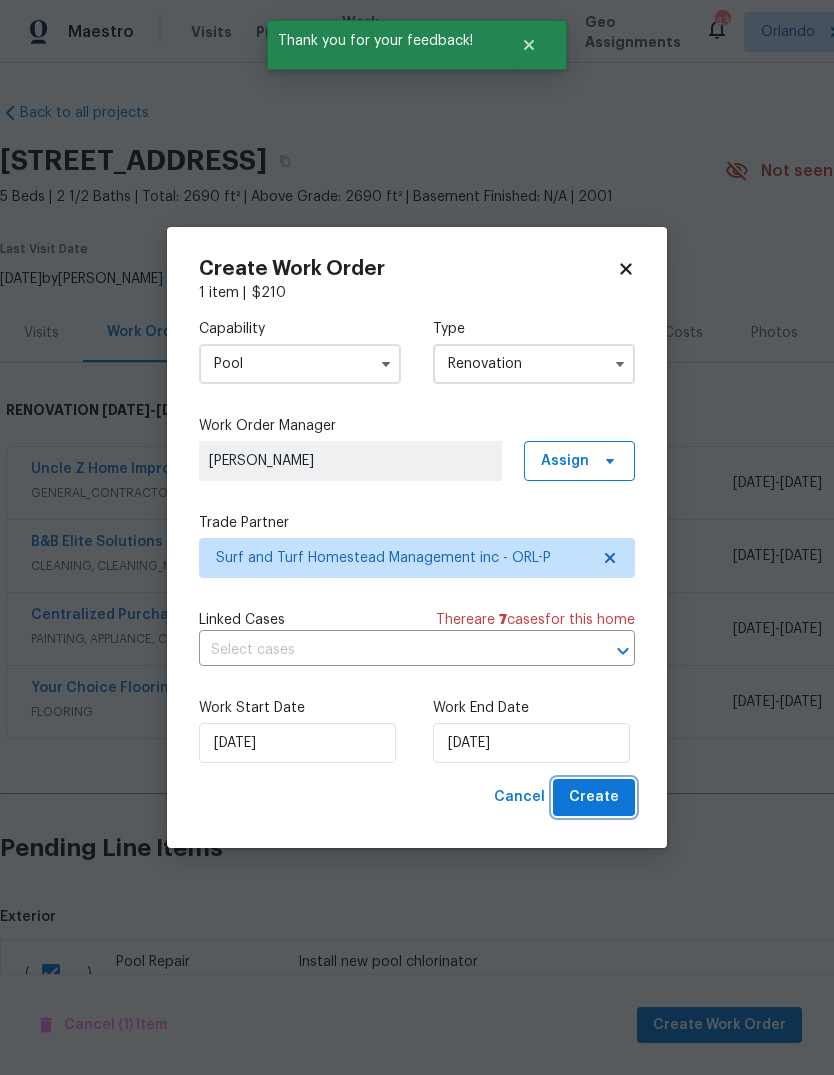 click on "Create" at bounding box center [594, 797] 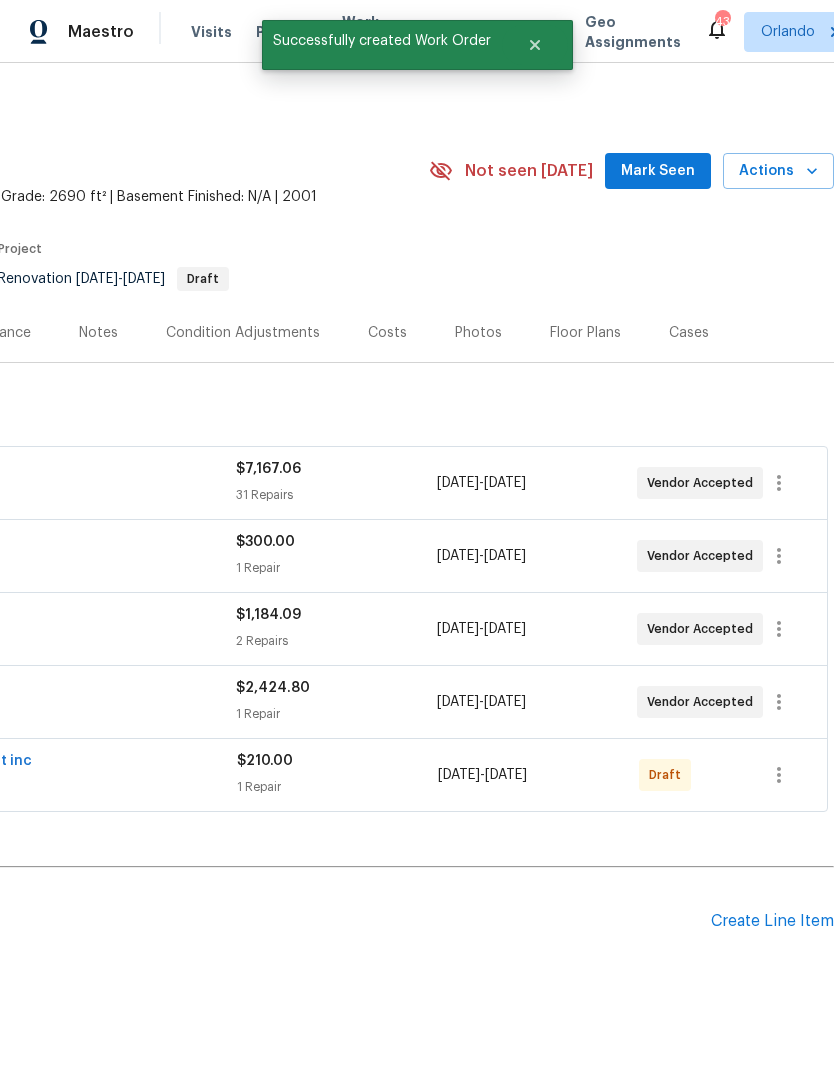 scroll, scrollTop: 0, scrollLeft: 296, axis: horizontal 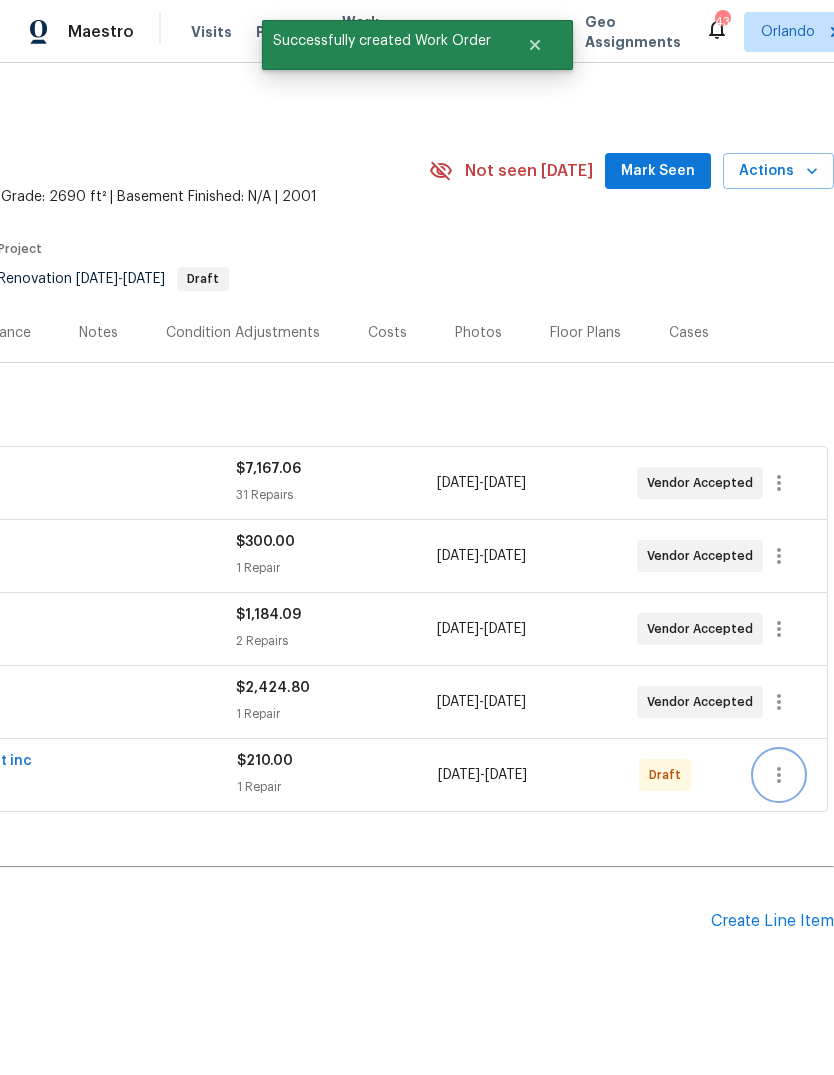 click 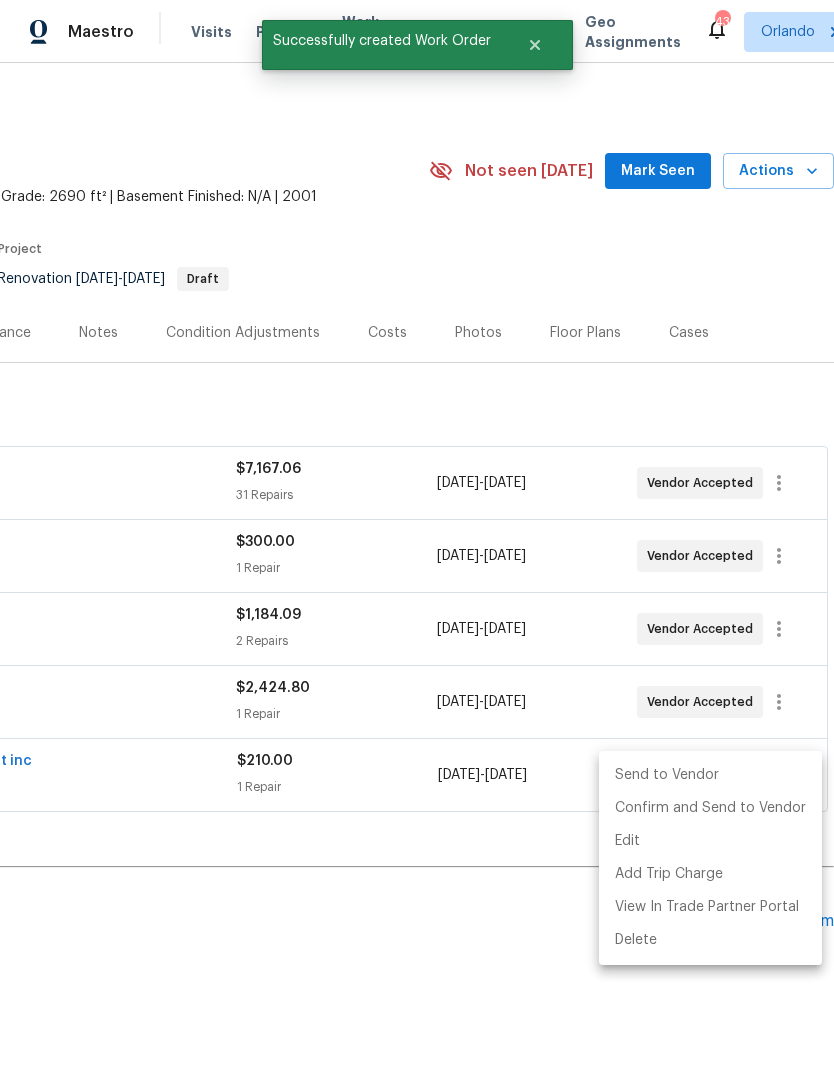 click on "Send to Vendor" at bounding box center [710, 775] 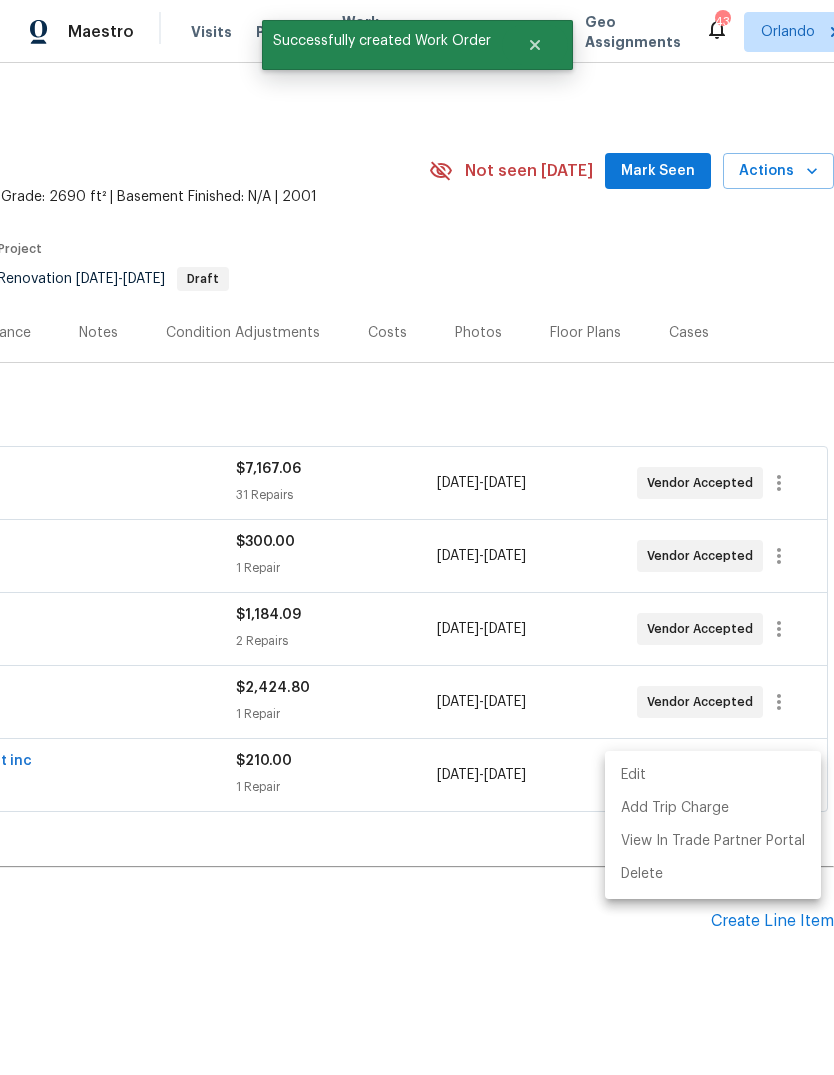 click at bounding box center (417, 537) 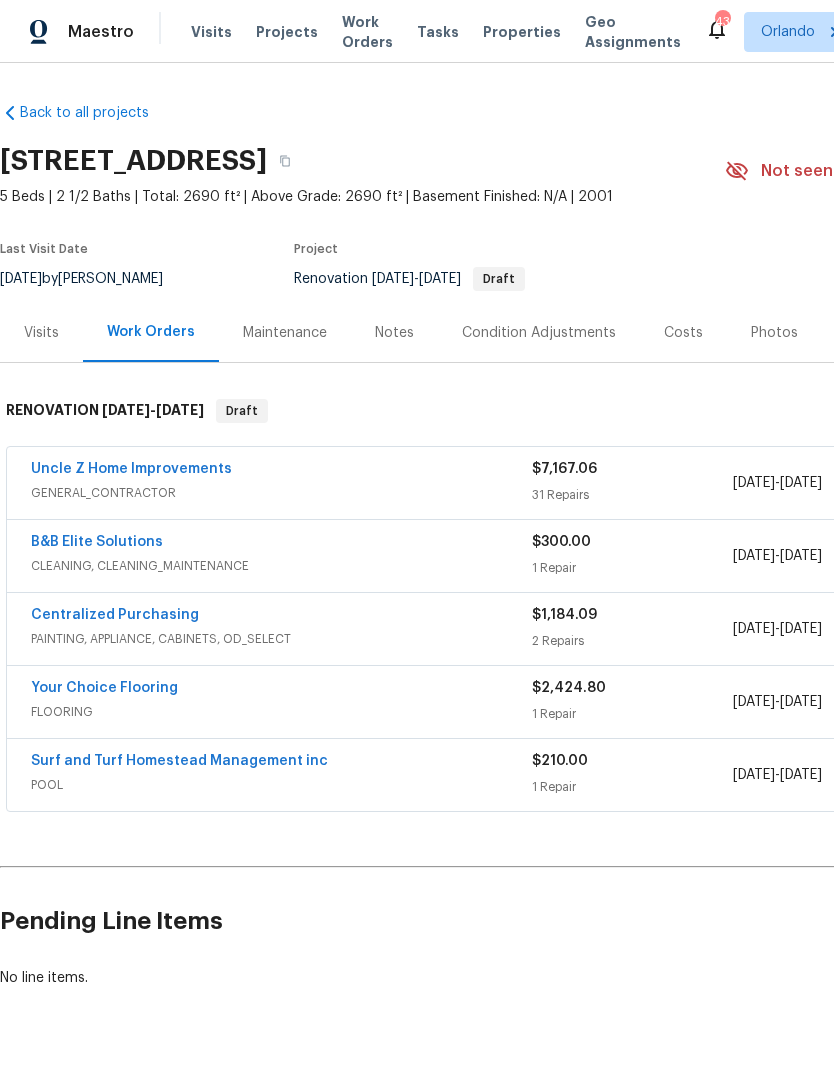 scroll, scrollTop: 0, scrollLeft: 0, axis: both 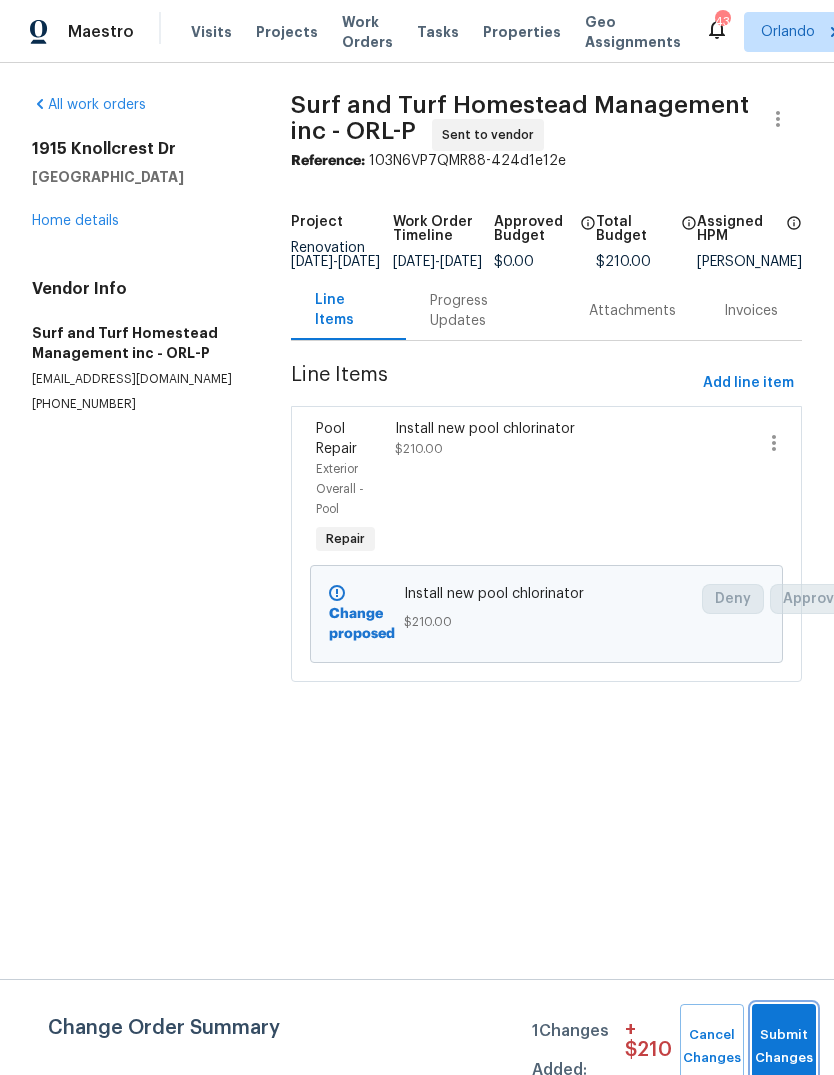 click on "Submit Changes" at bounding box center [784, 1047] 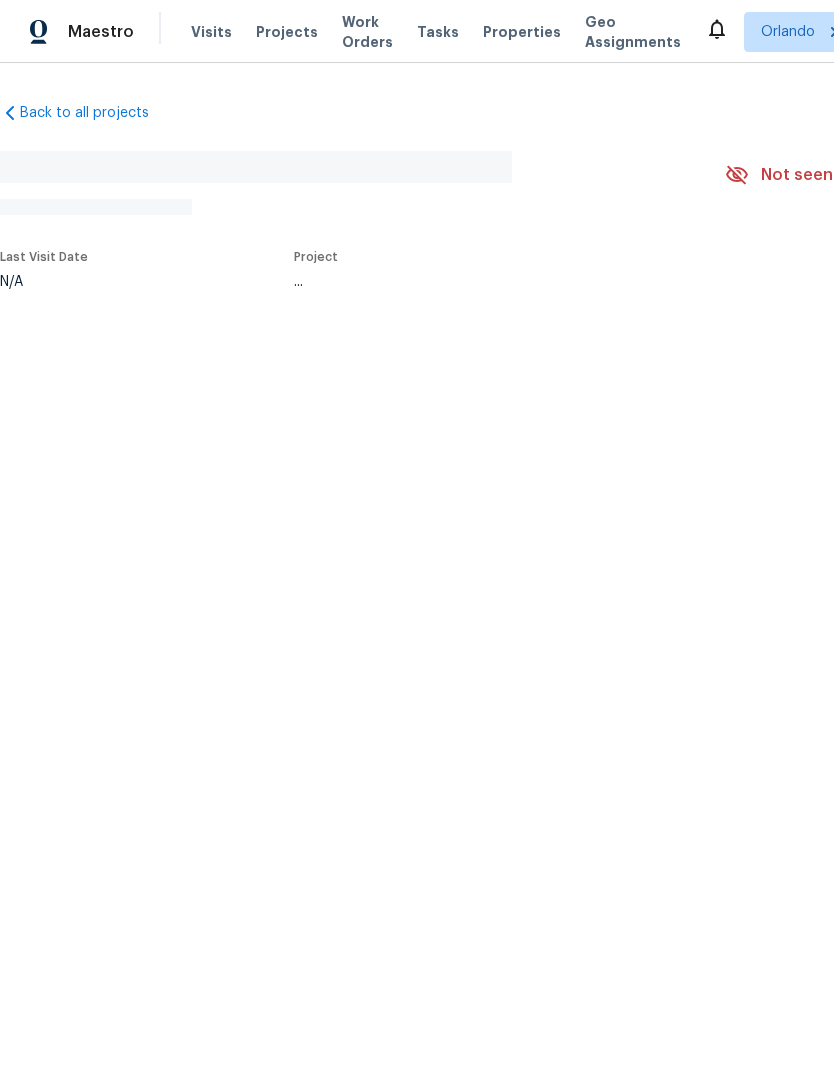 scroll, scrollTop: 0, scrollLeft: 0, axis: both 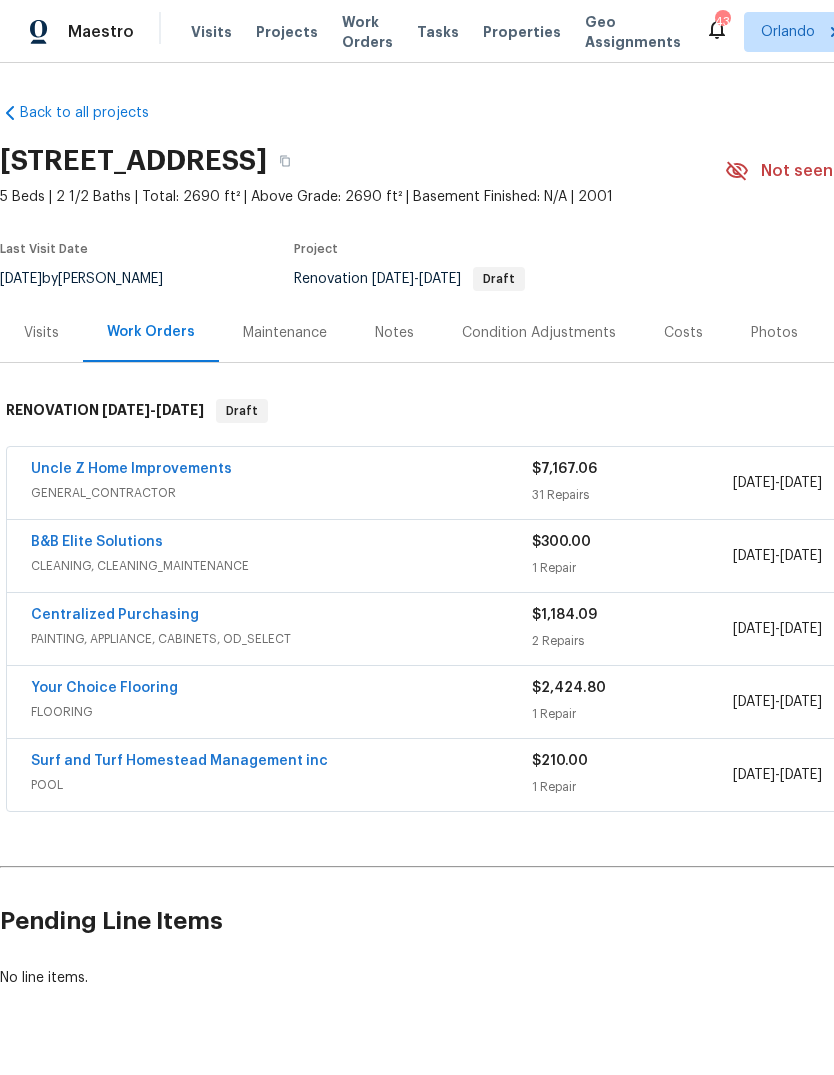click on "Uncle Z Home Improvements" at bounding box center (131, 469) 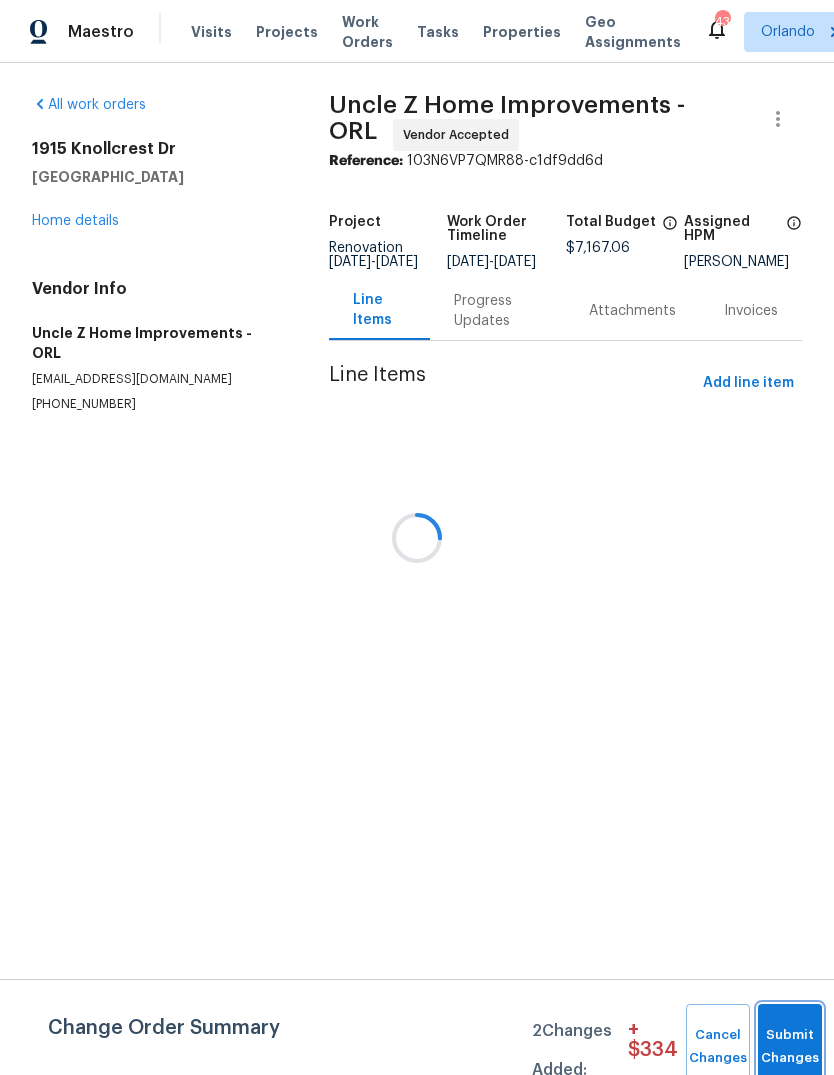 click on "Submit Changes" at bounding box center [790, 1047] 